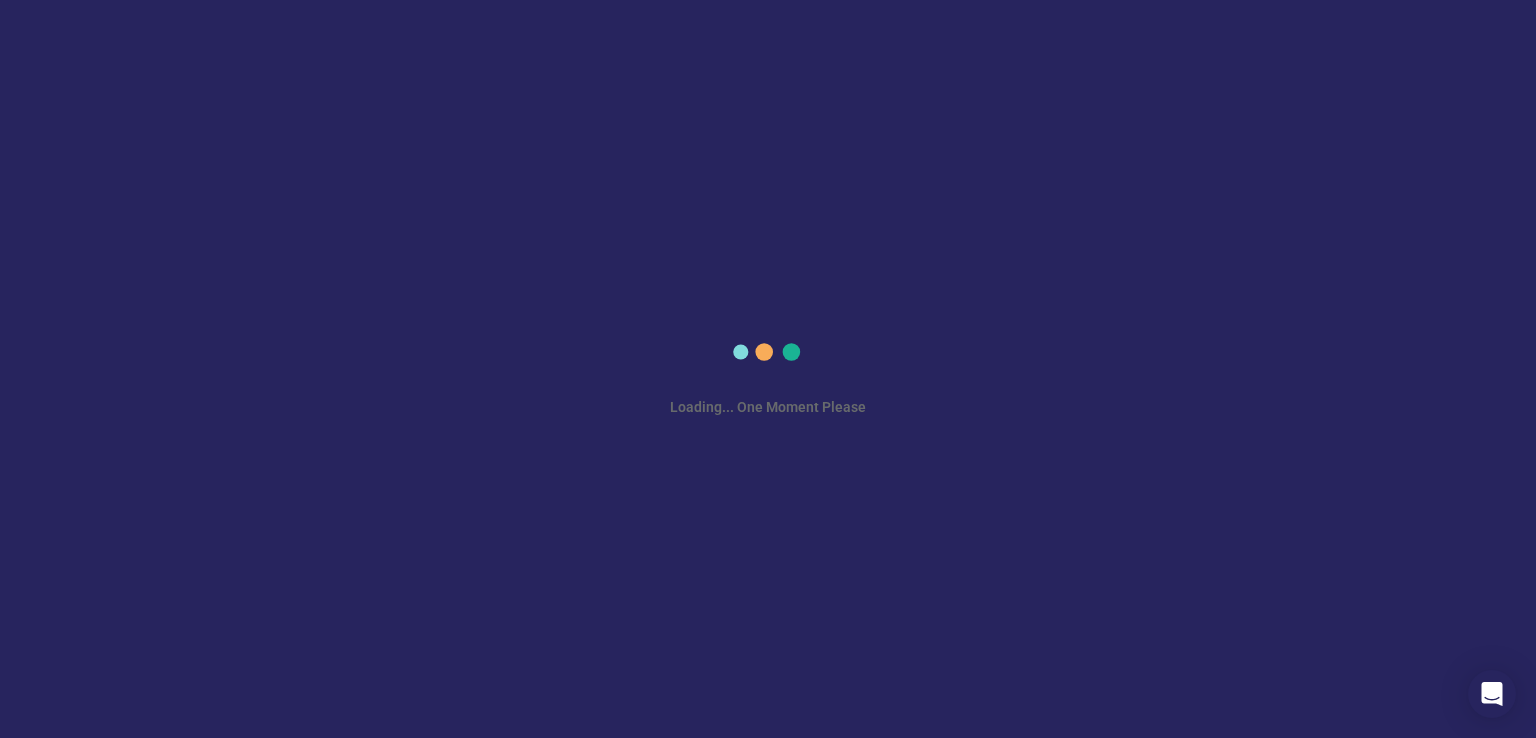 scroll, scrollTop: 0, scrollLeft: 0, axis: both 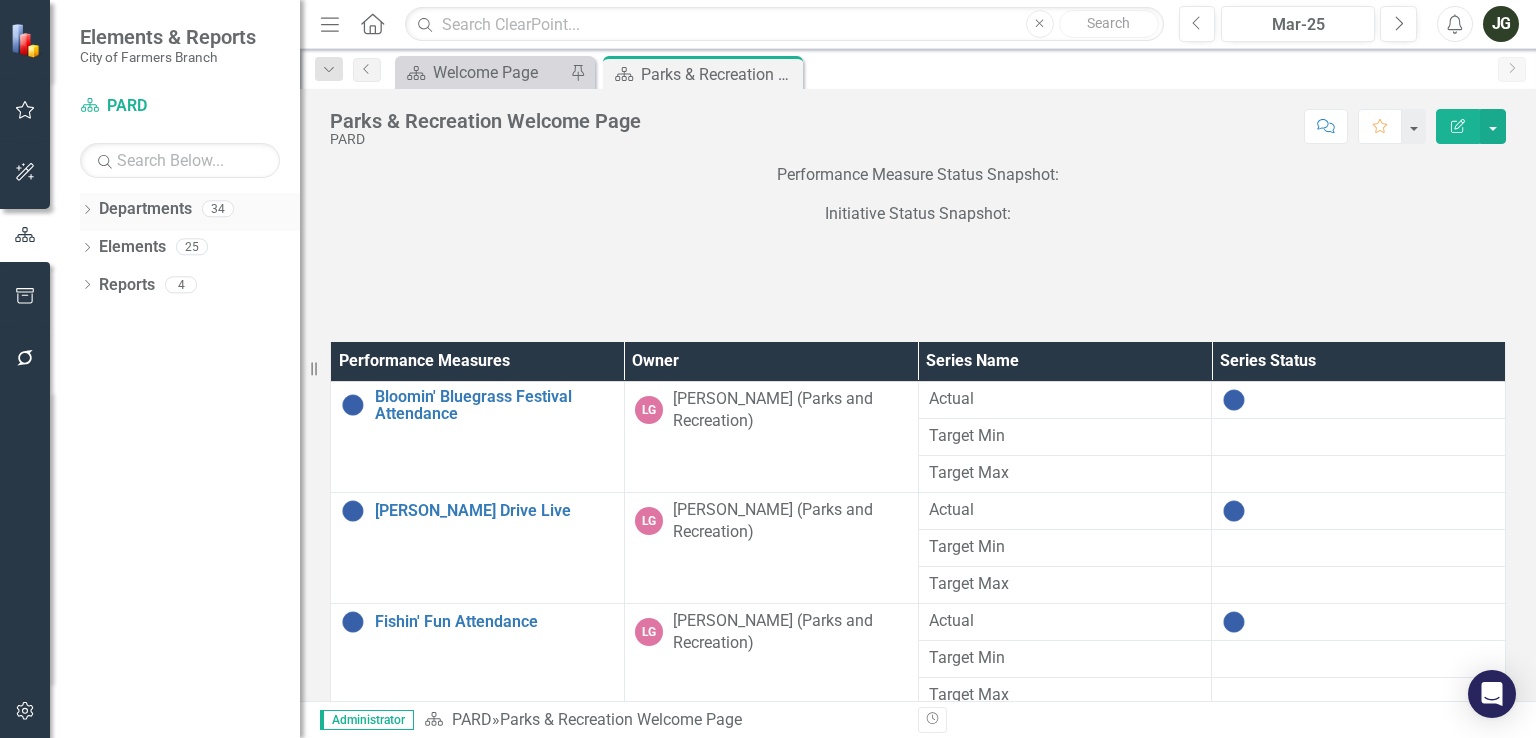 click on "Dropdown" 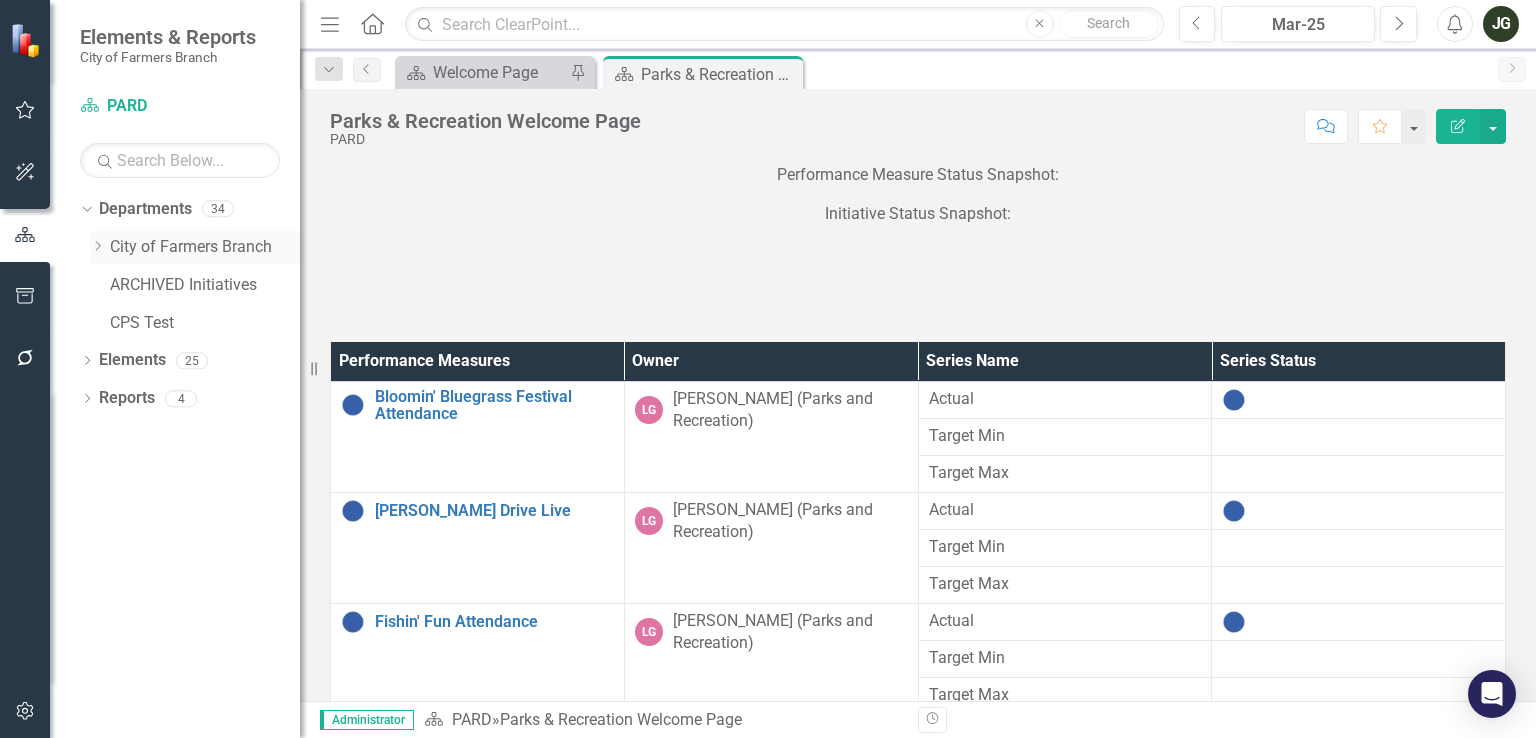 click on "Dropdown" 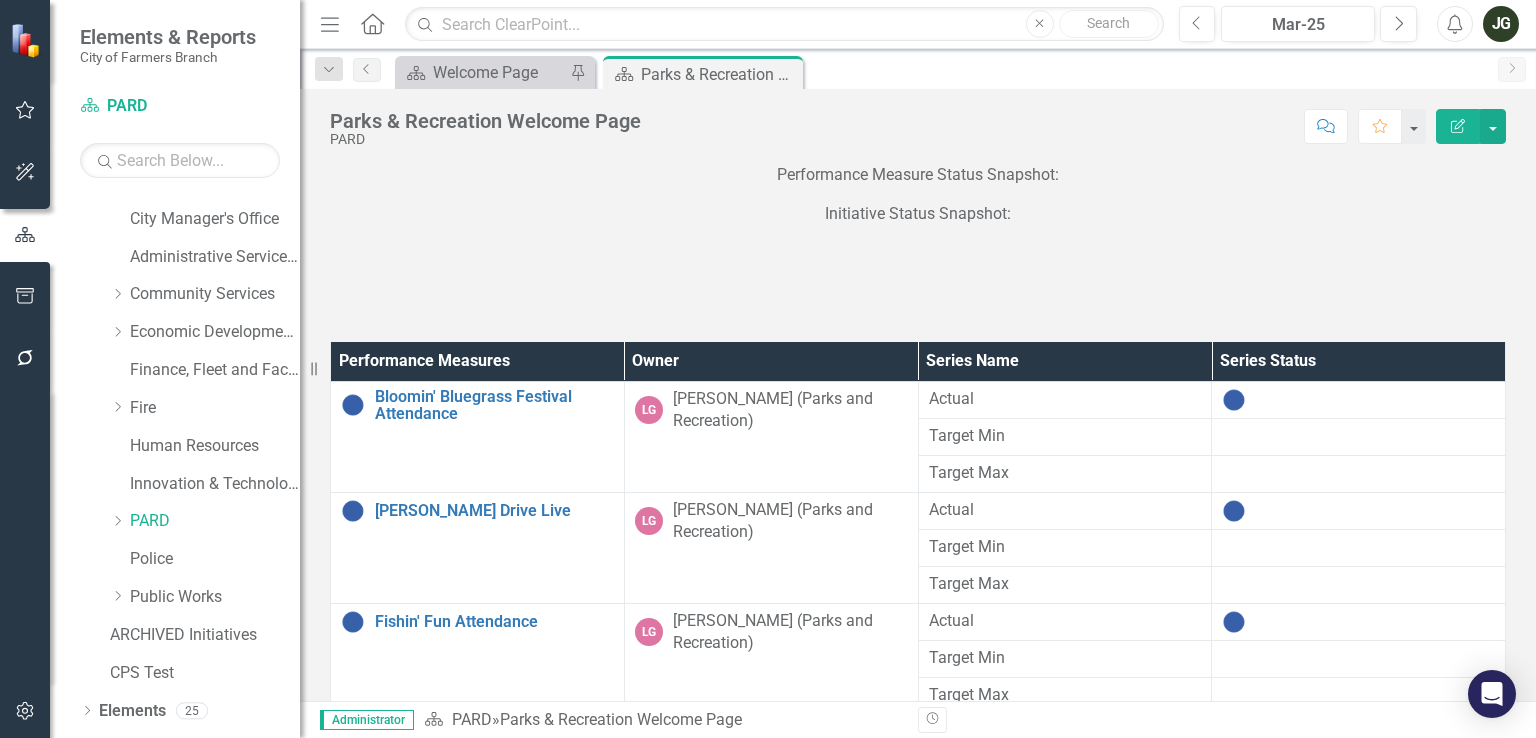 scroll, scrollTop: 98, scrollLeft: 0, axis: vertical 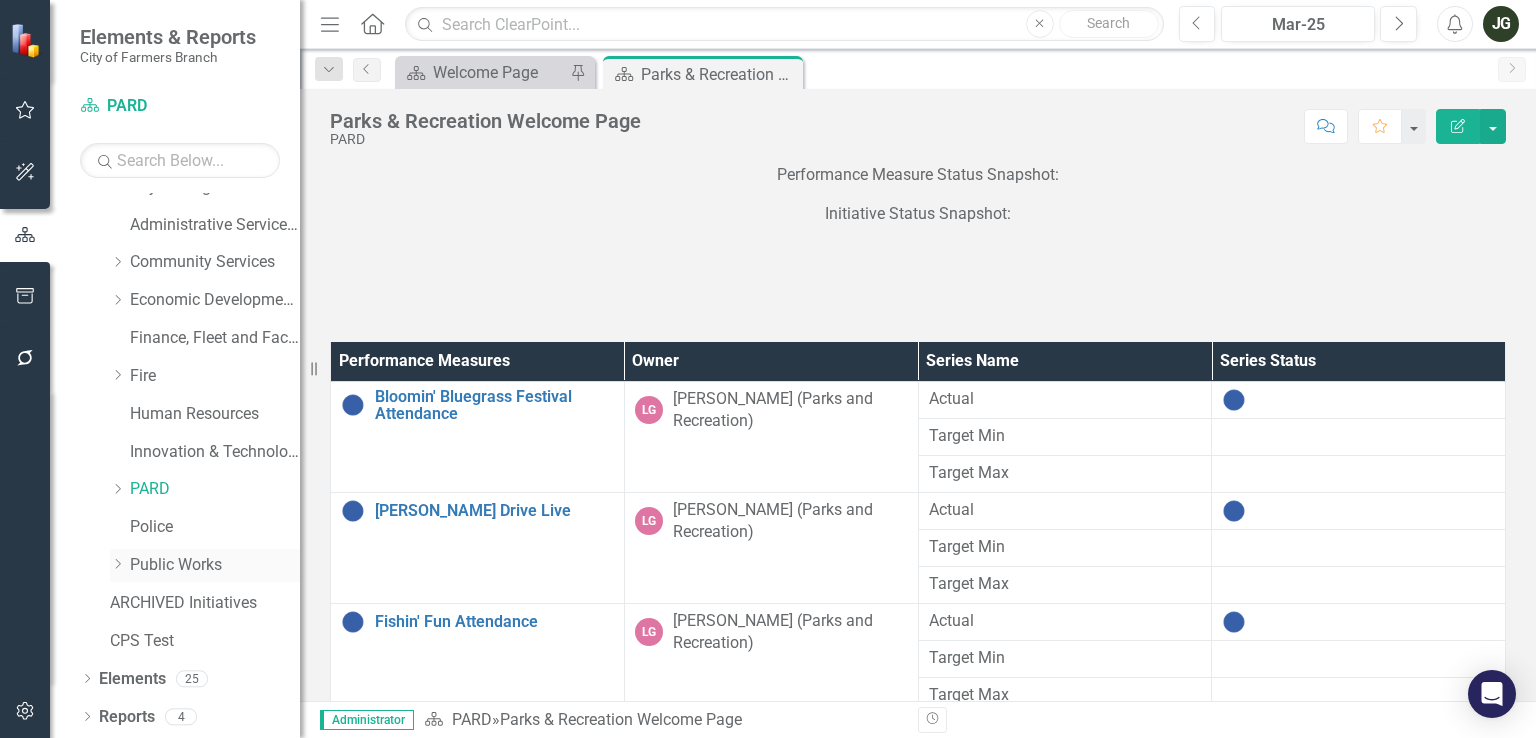 click on "Public Works" at bounding box center [215, 565] 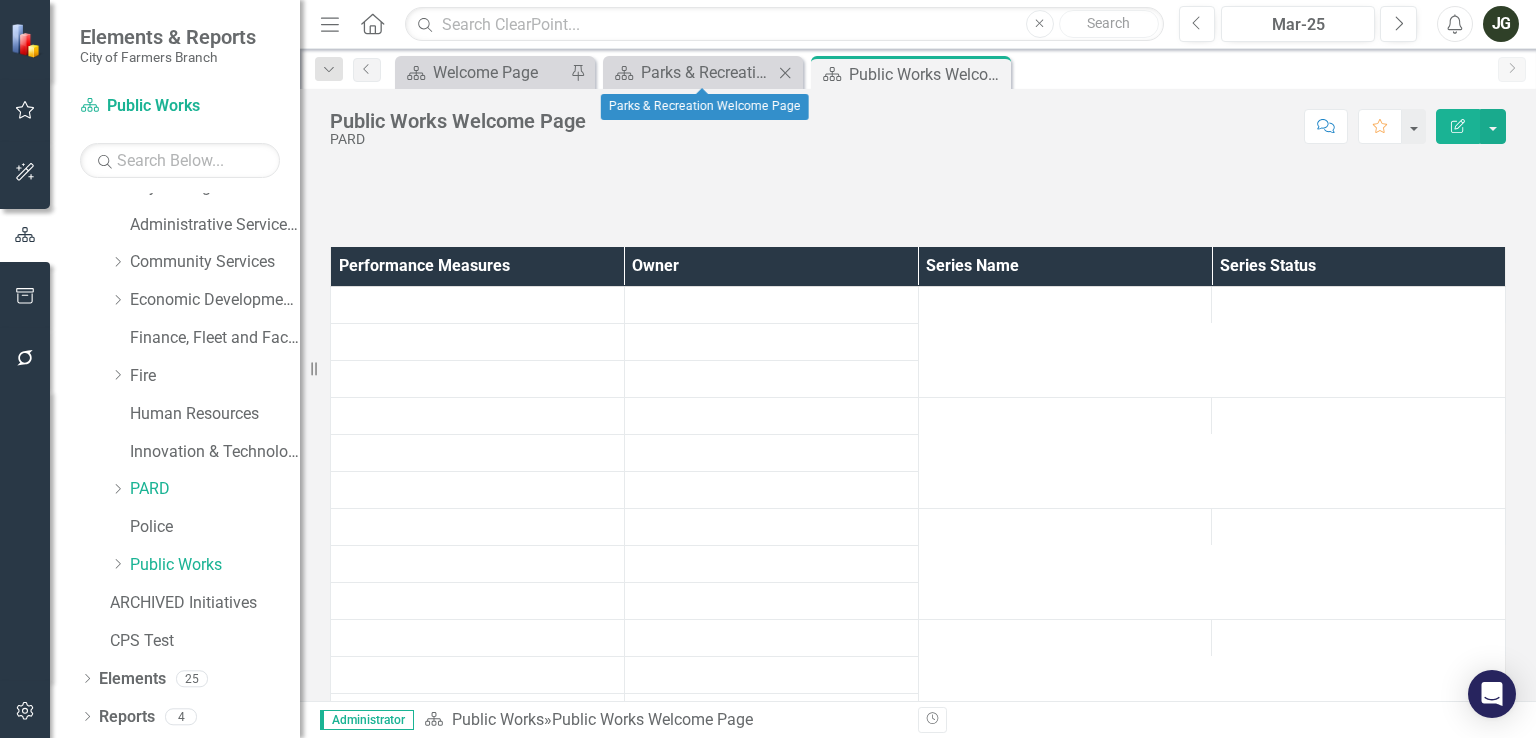 click on "Close" 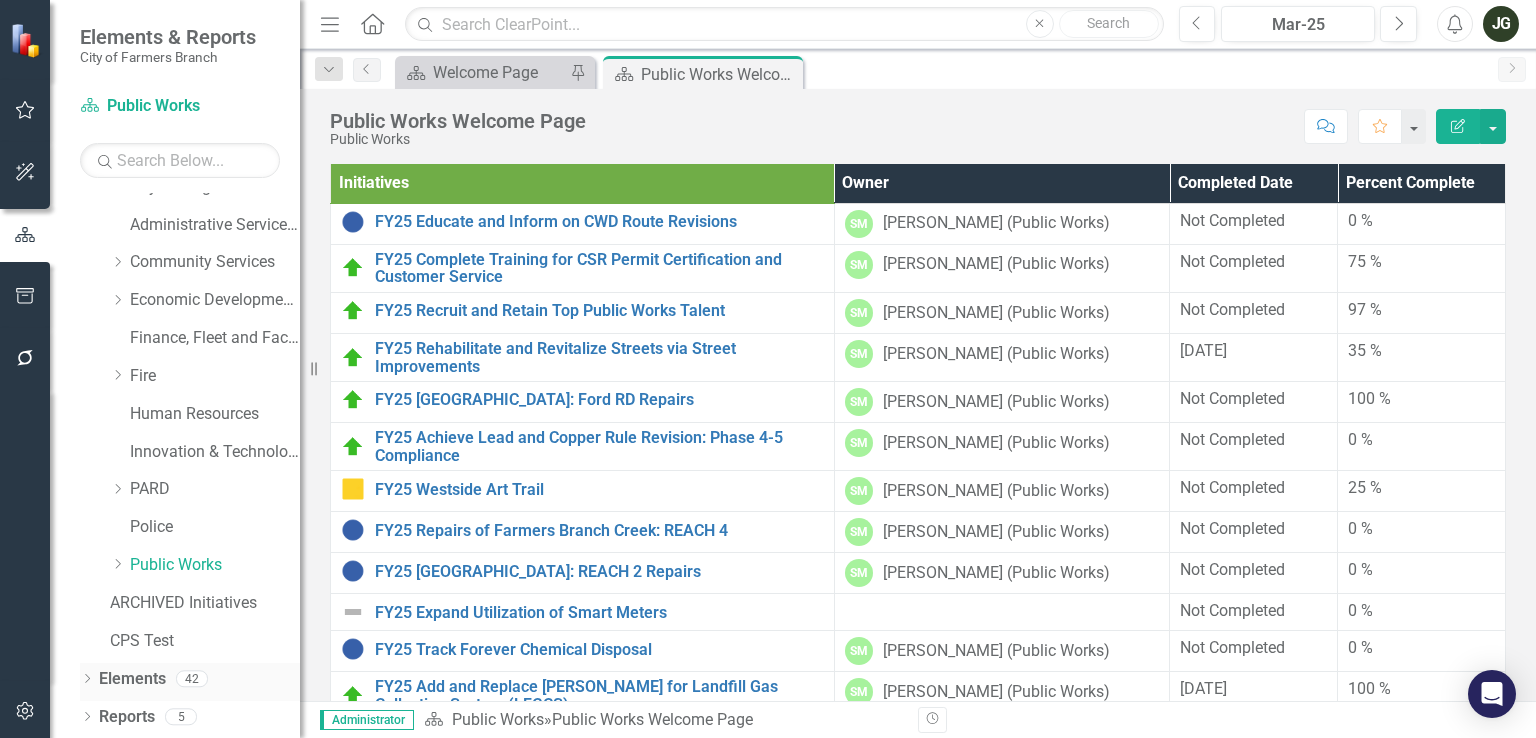 click on "Dropdown" 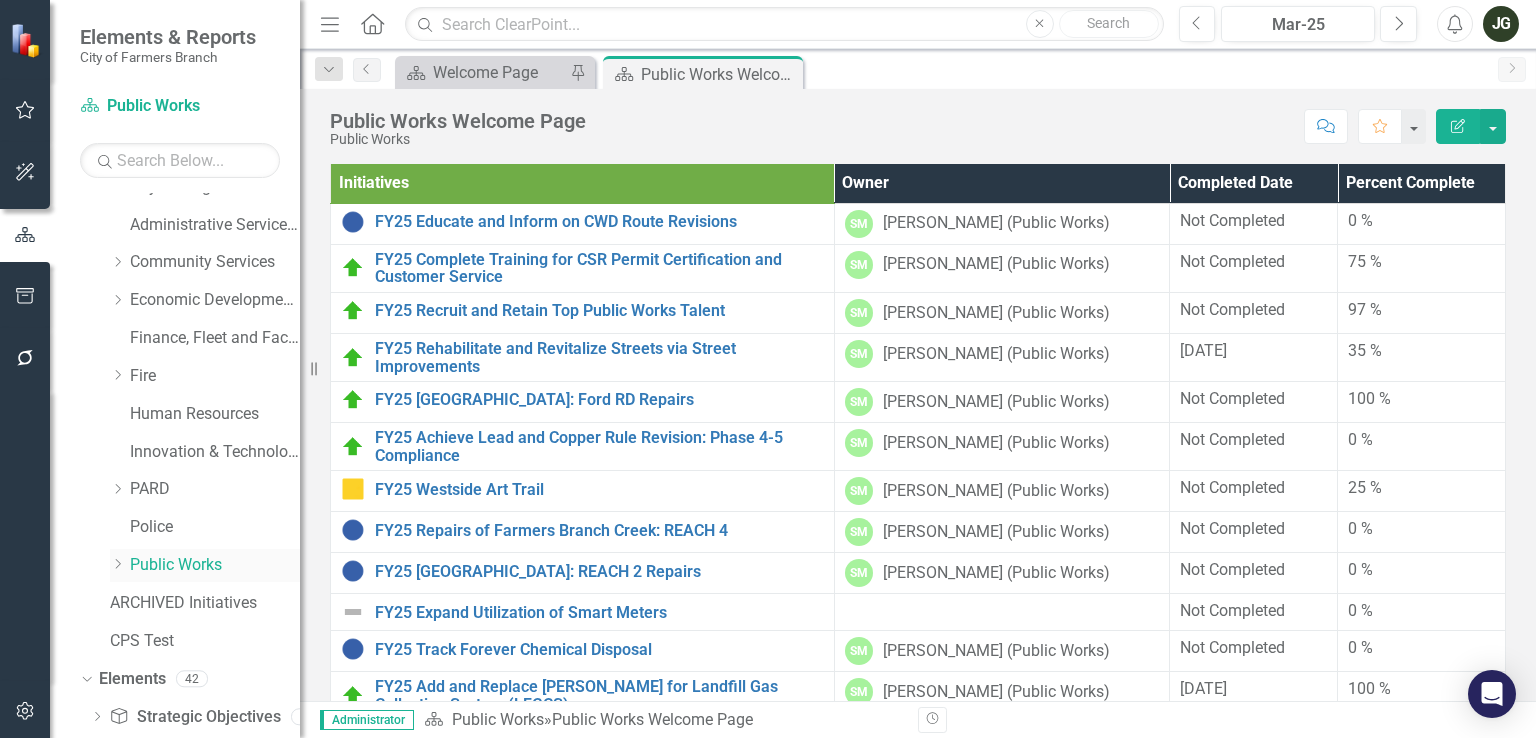 scroll, scrollTop: 212, scrollLeft: 0, axis: vertical 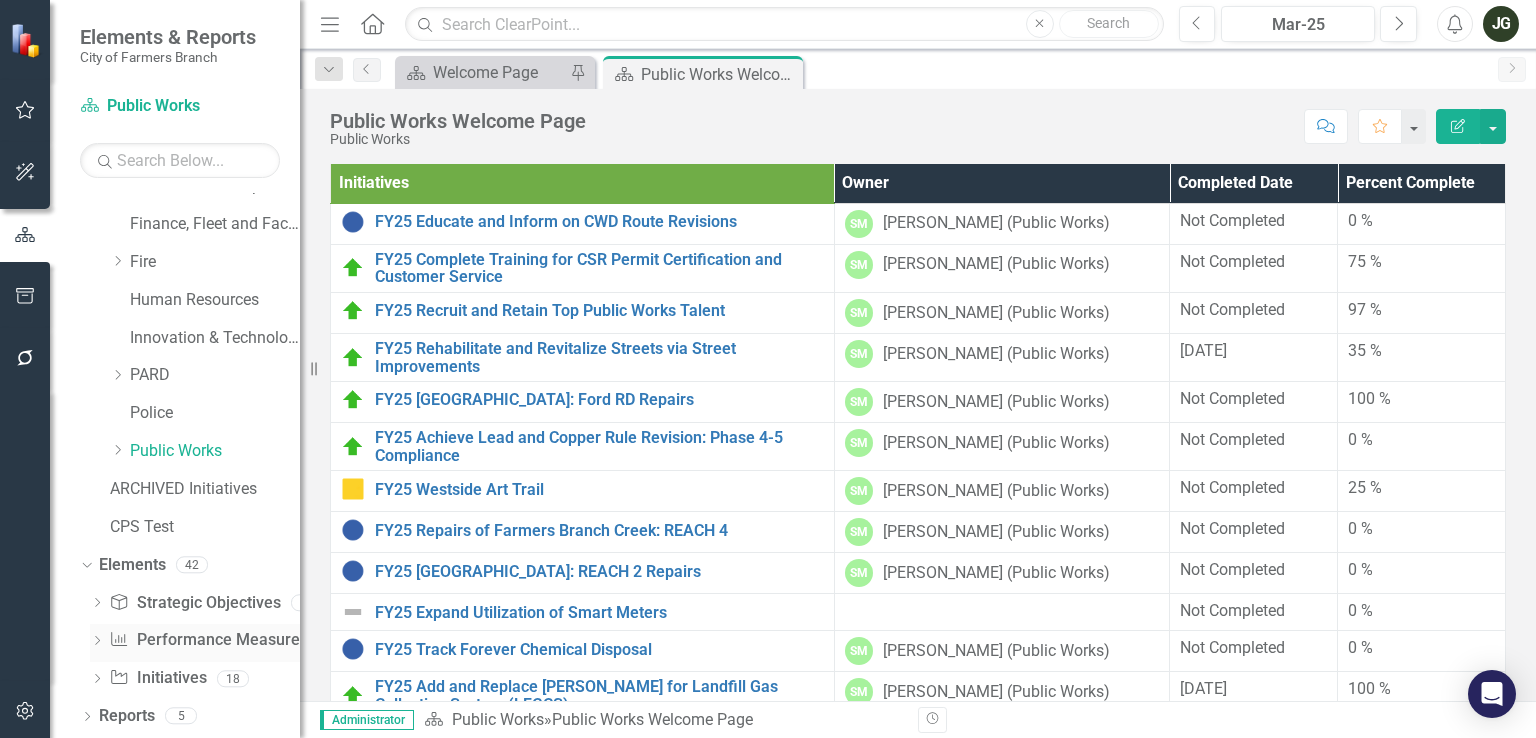 click on "Performance Measure Performance Measures" at bounding box center (208, 640) 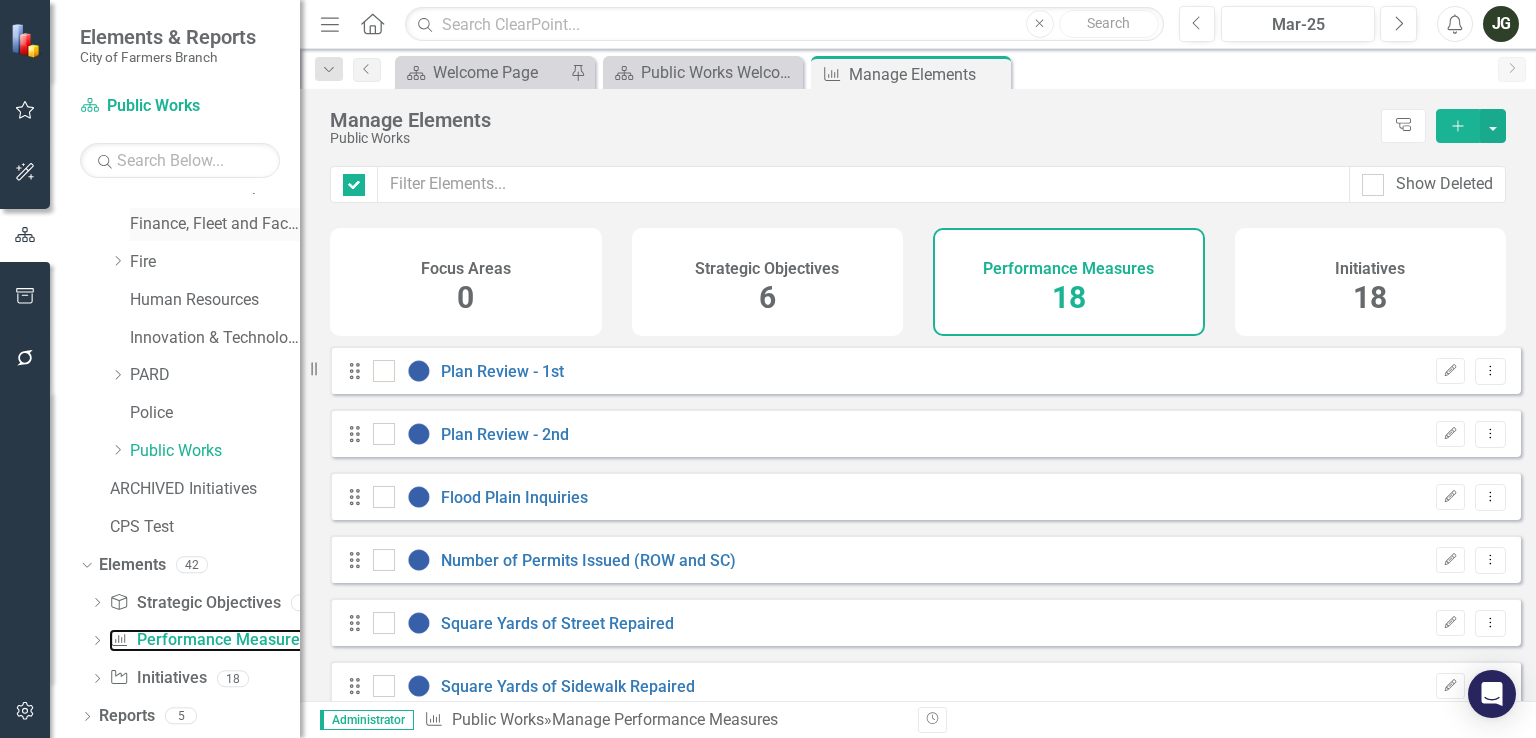 checkbox on "false" 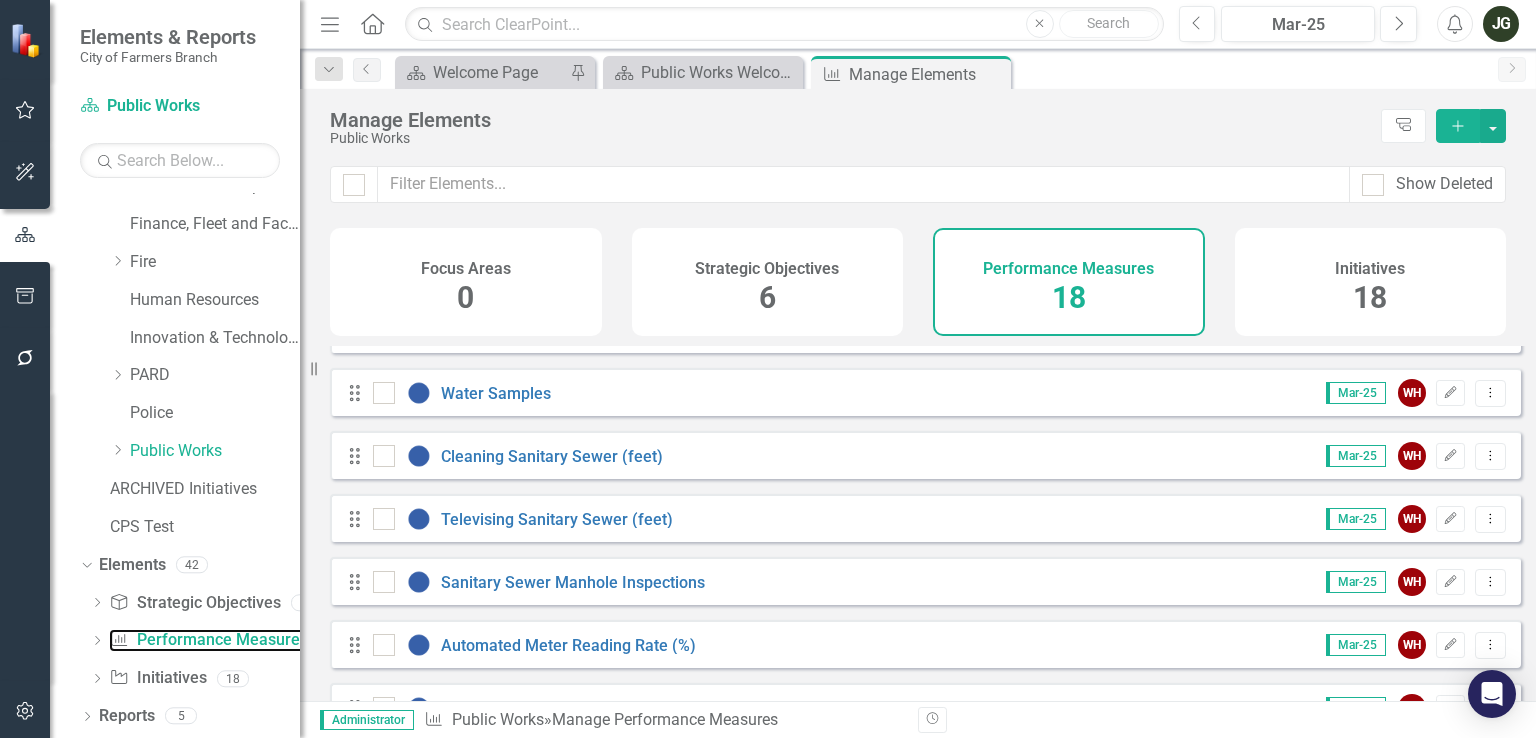 scroll, scrollTop: 793, scrollLeft: 0, axis: vertical 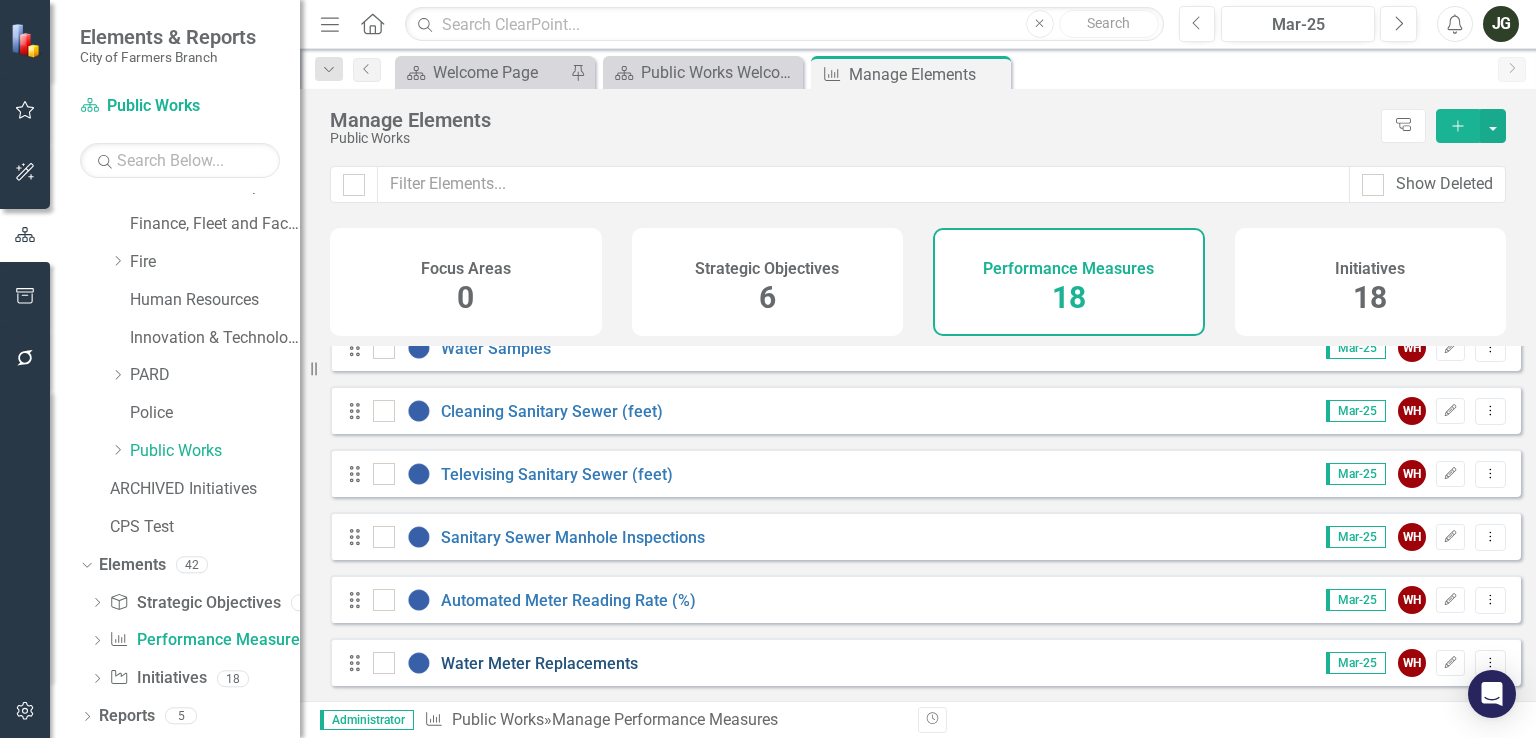 click on "Water Meter Replacements" at bounding box center [539, 663] 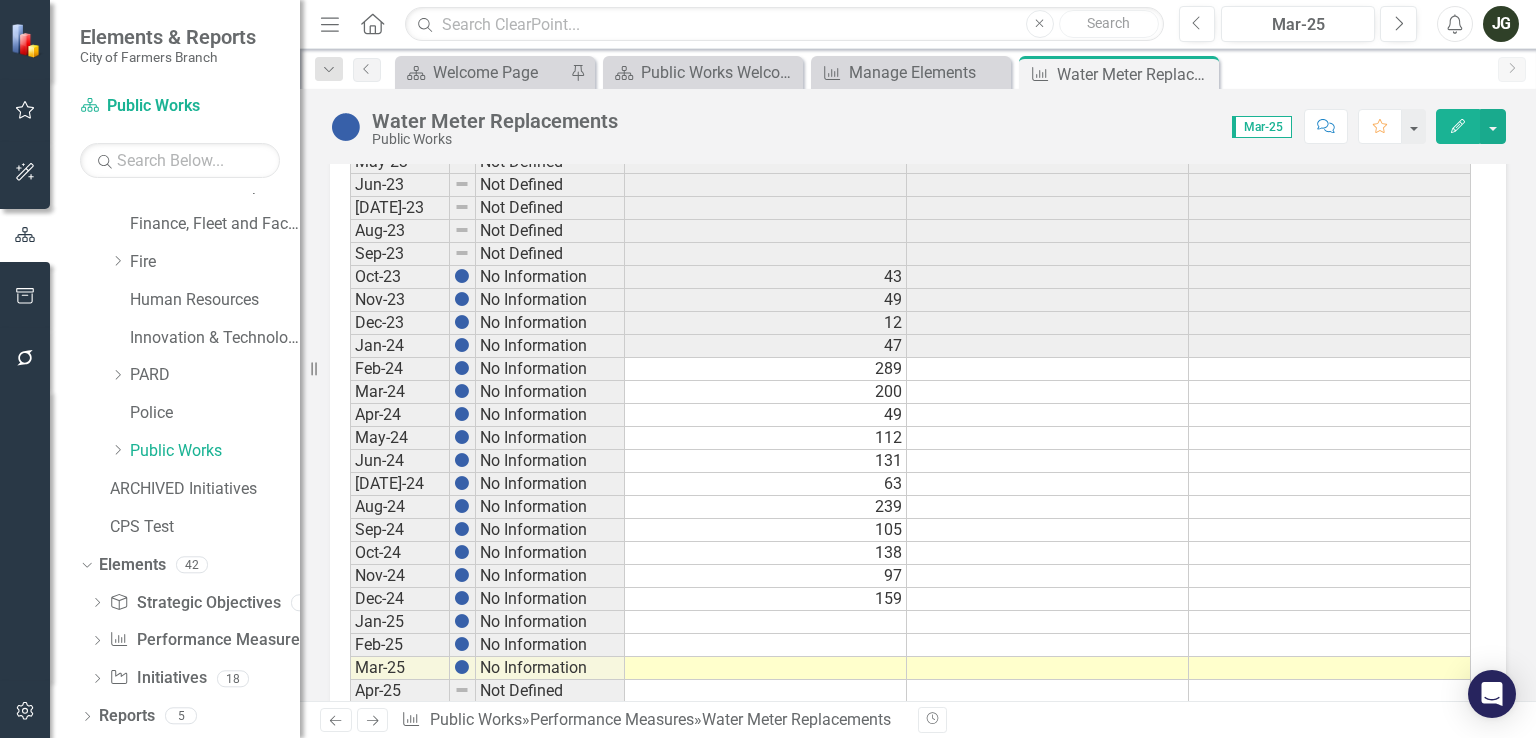 scroll, scrollTop: 1088, scrollLeft: 0, axis: vertical 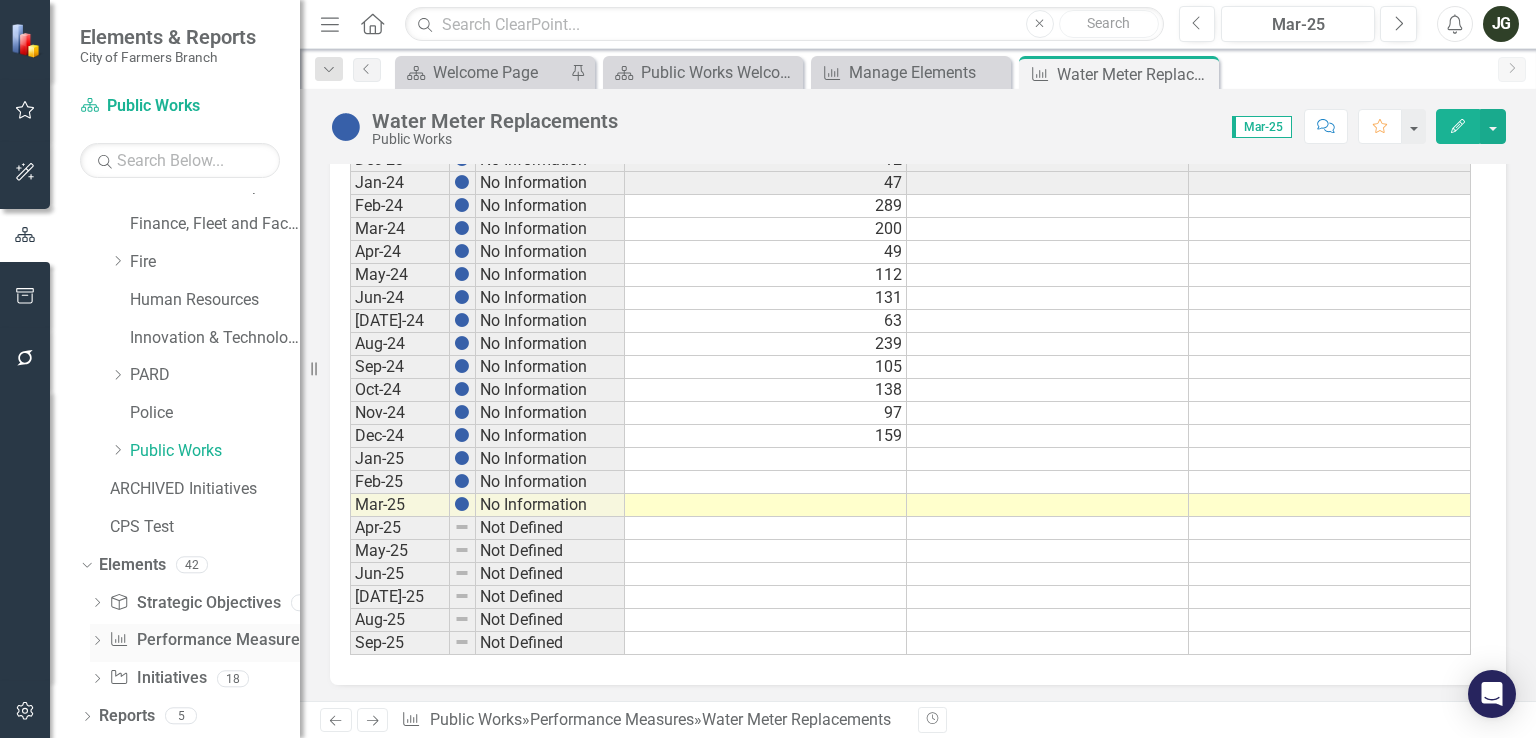 click on "Dropdown" 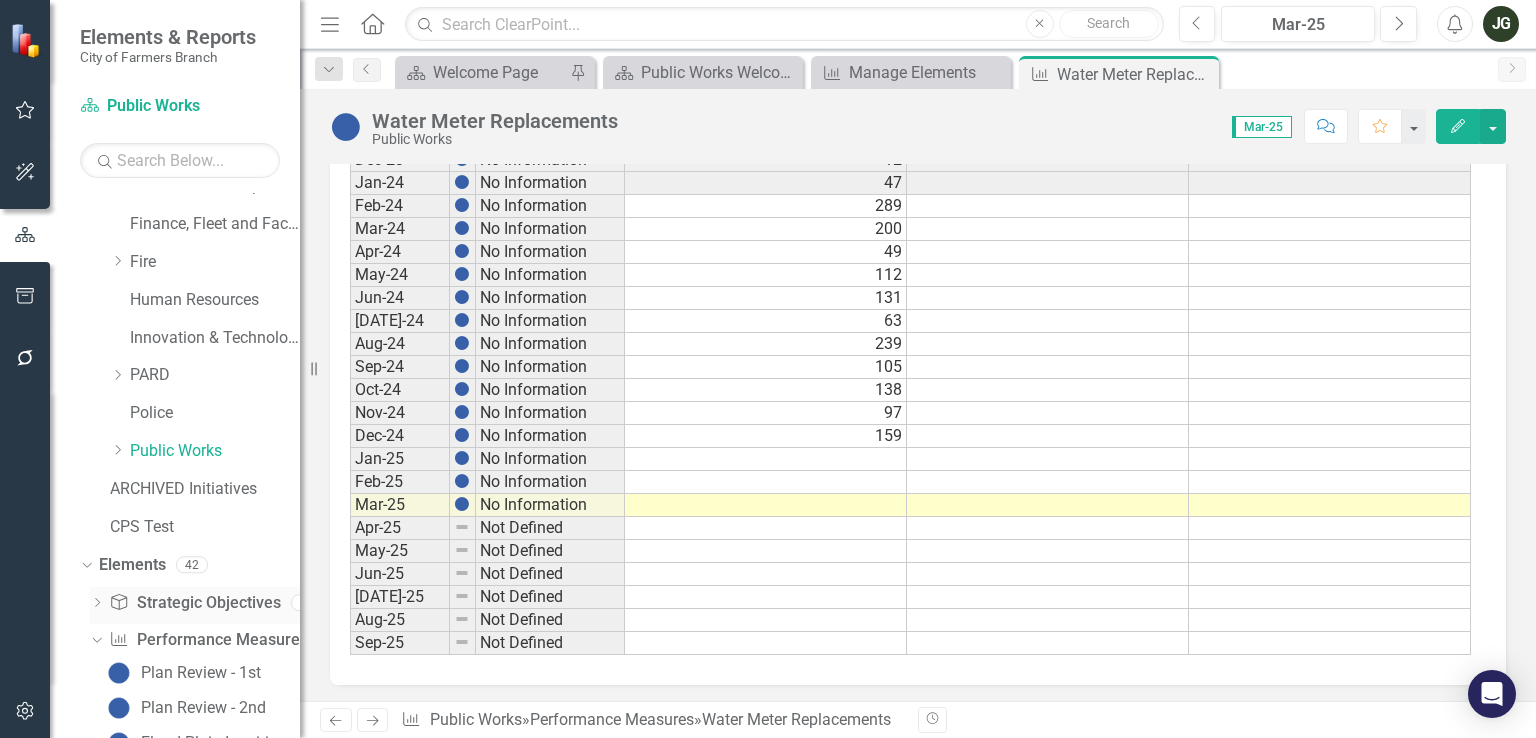 scroll, scrollTop: 412, scrollLeft: 0, axis: vertical 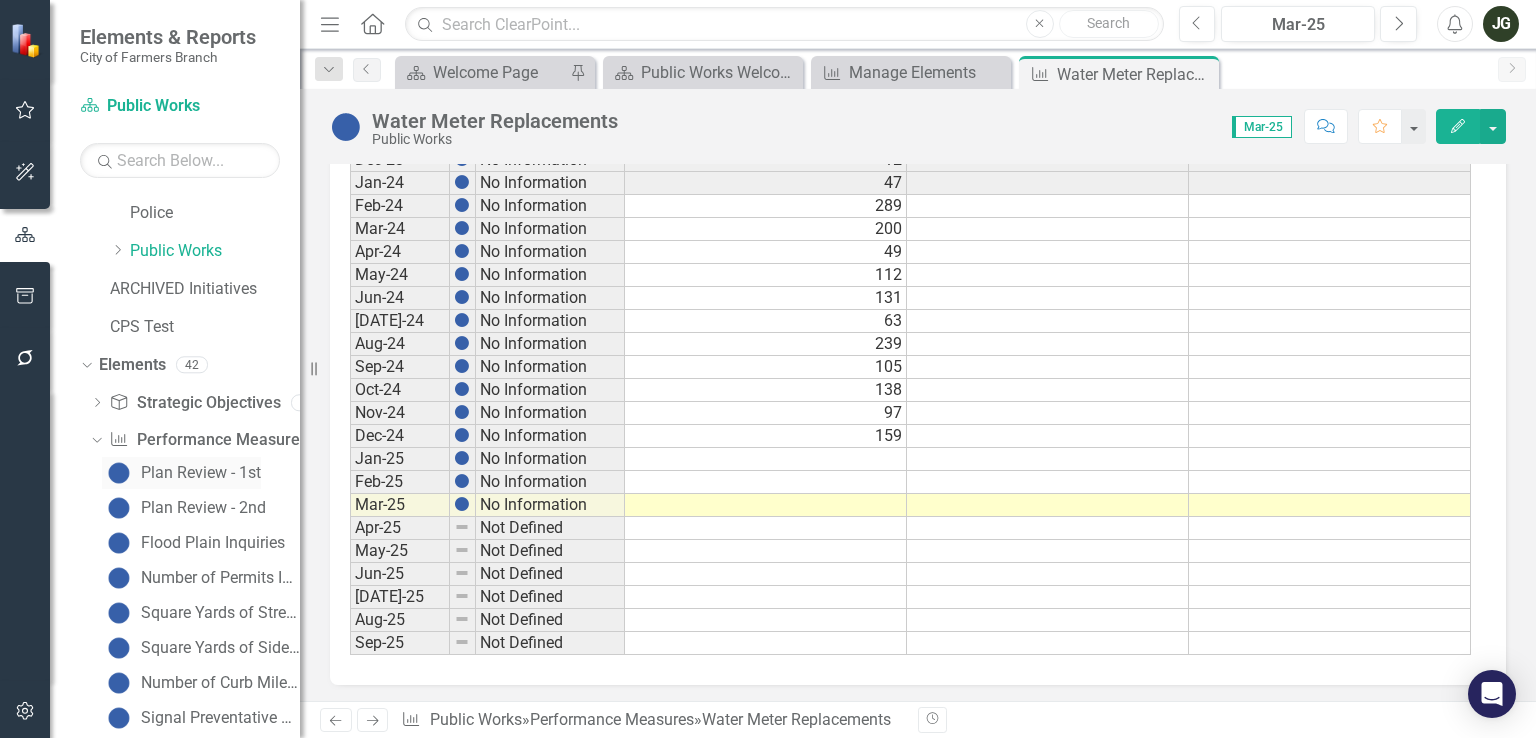 click on "Plan Review - 1st" at bounding box center (201, 473) 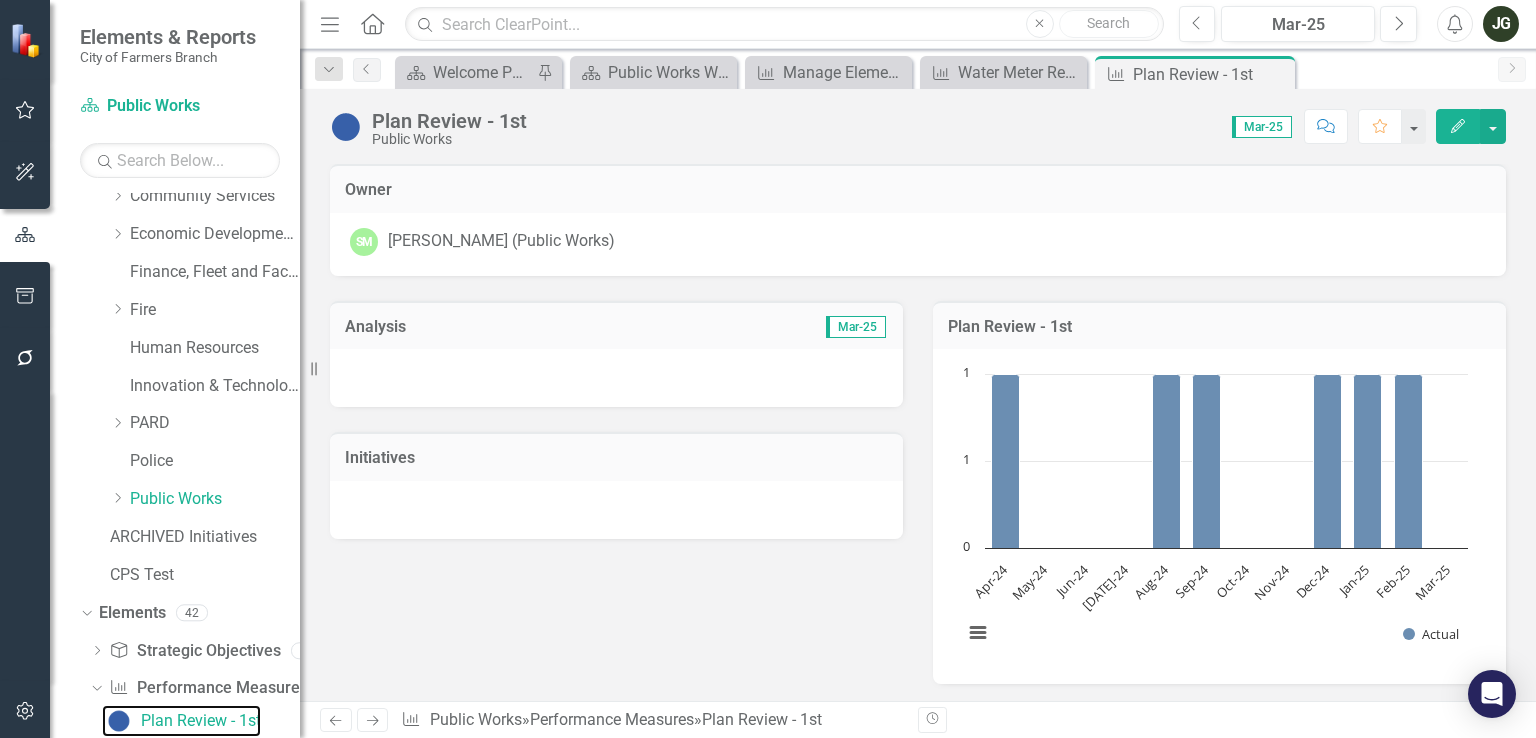 scroll, scrollTop: 163, scrollLeft: 0, axis: vertical 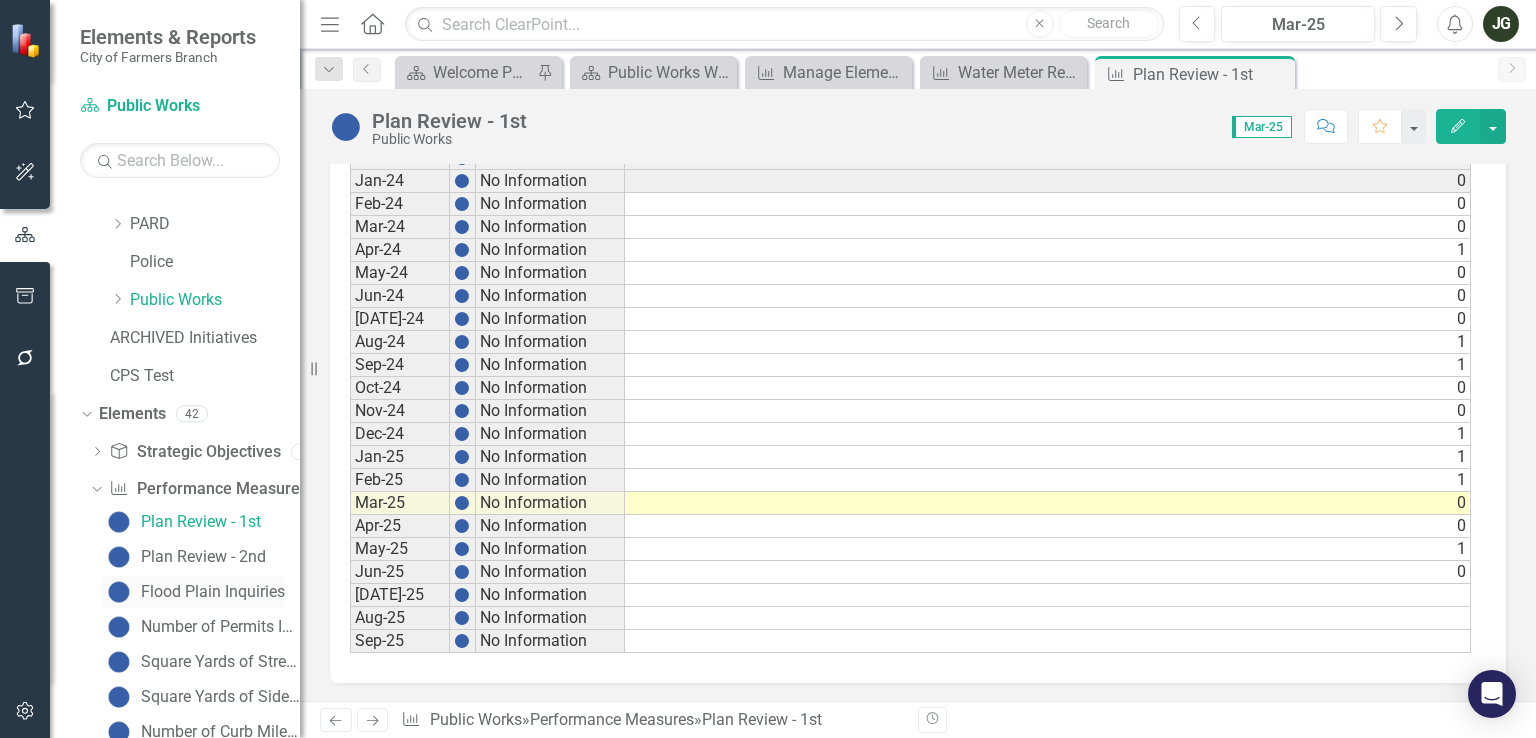 click on "Flood Plain Inquiries" at bounding box center [213, 592] 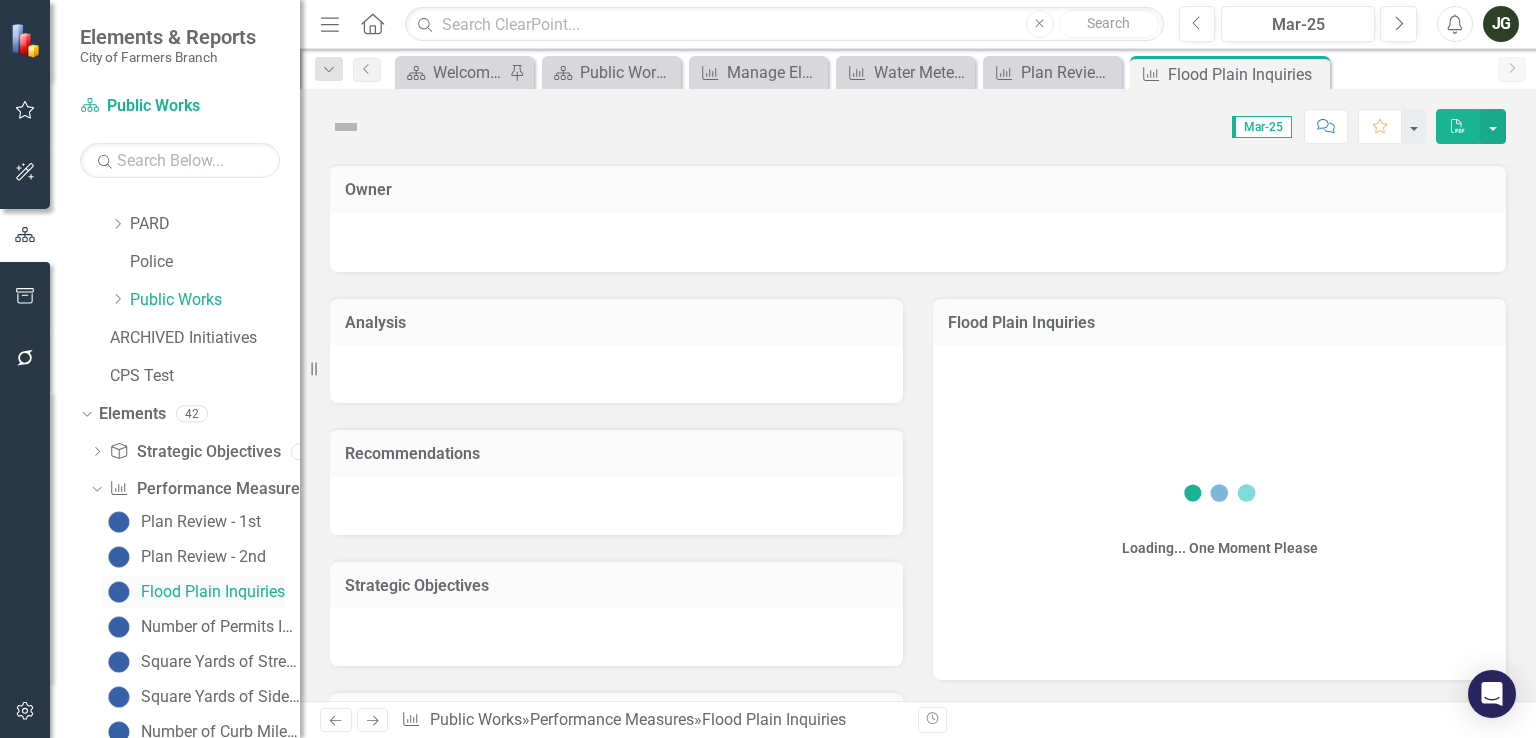scroll, scrollTop: 233, scrollLeft: 0, axis: vertical 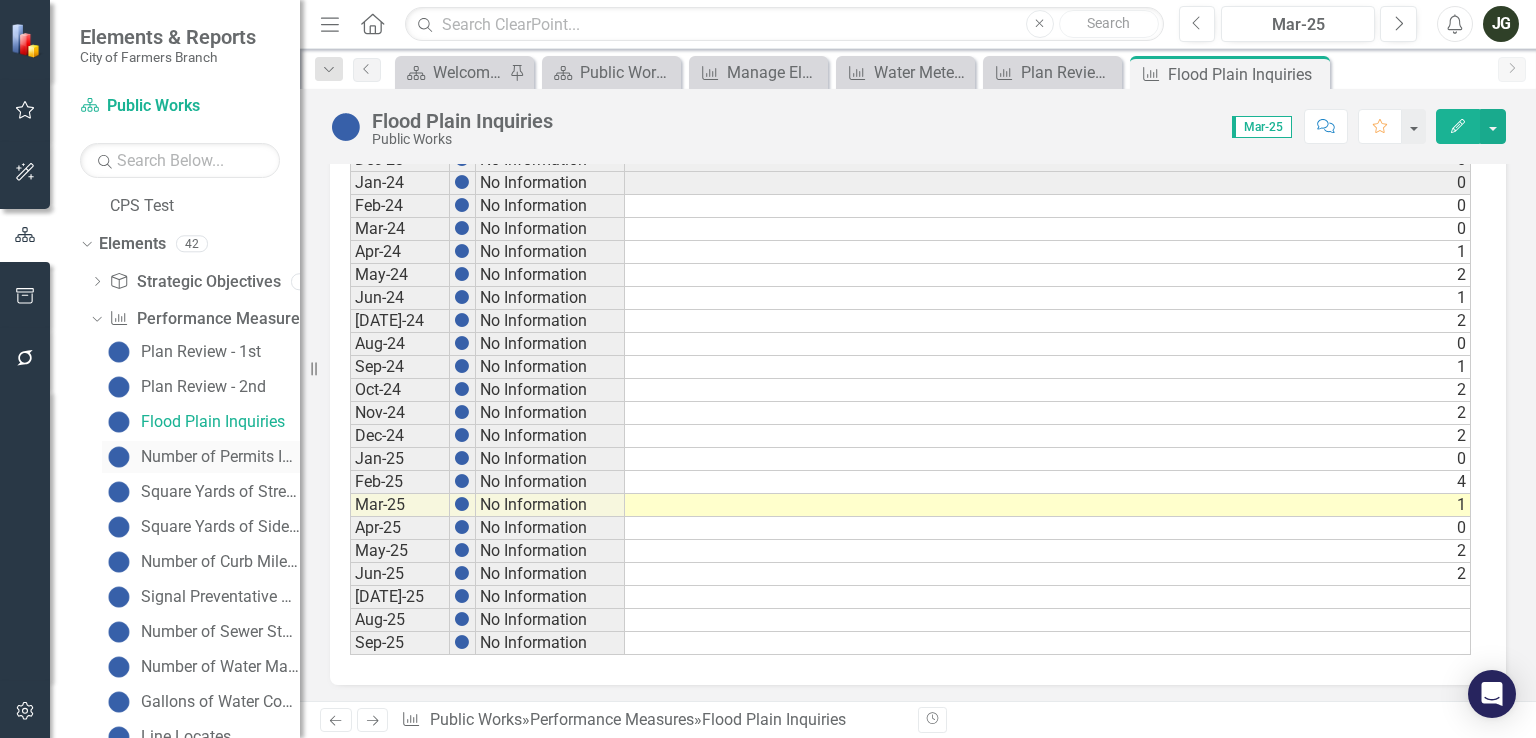 click on "Number of Permits Issued (ROW and SC)" at bounding box center [220, 457] 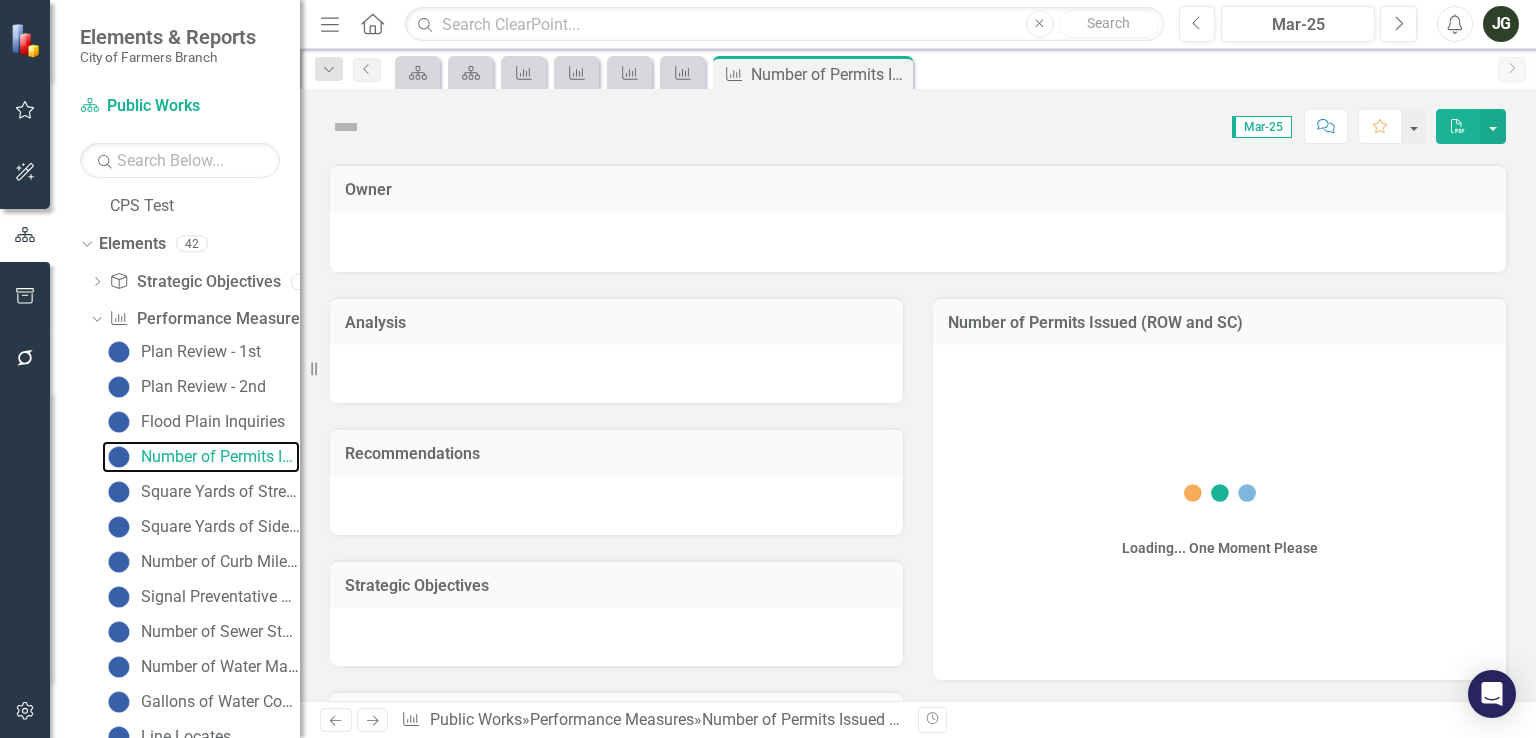 scroll, scrollTop: 268, scrollLeft: 0, axis: vertical 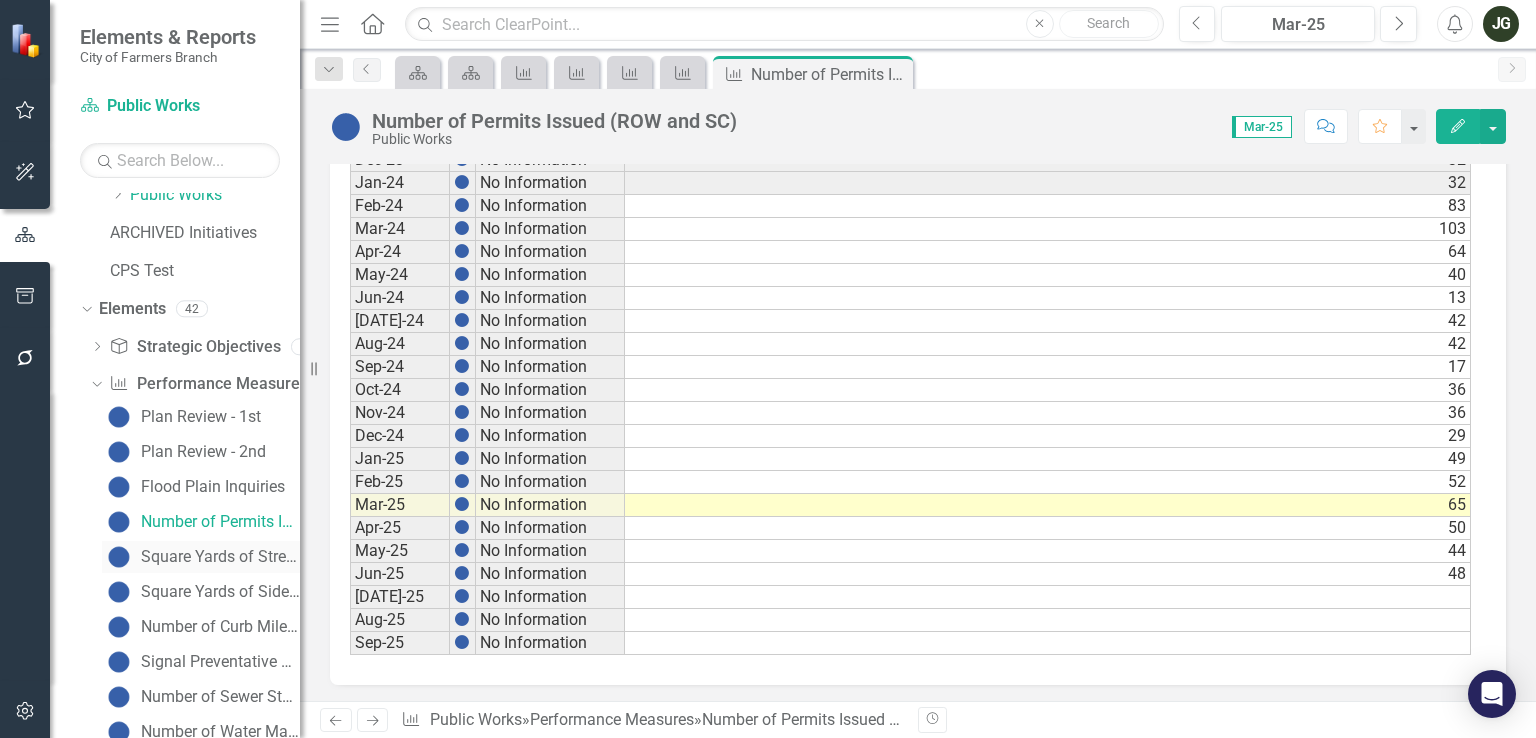 click on "Square Yards of Street Repaired" at bounding box center [201, 557] 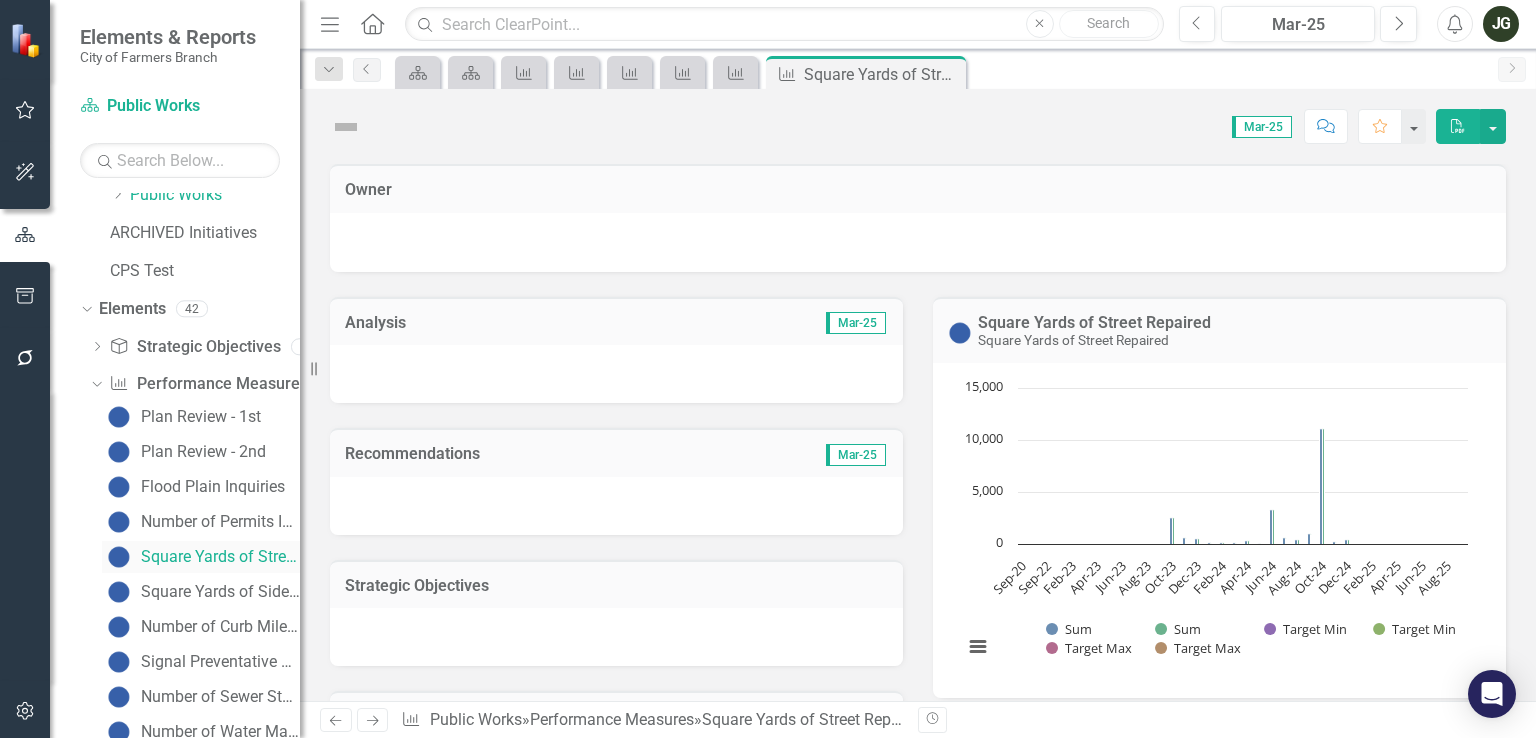 scroll, scrollTop: 303, scrollLeft: 0, axis: vertical 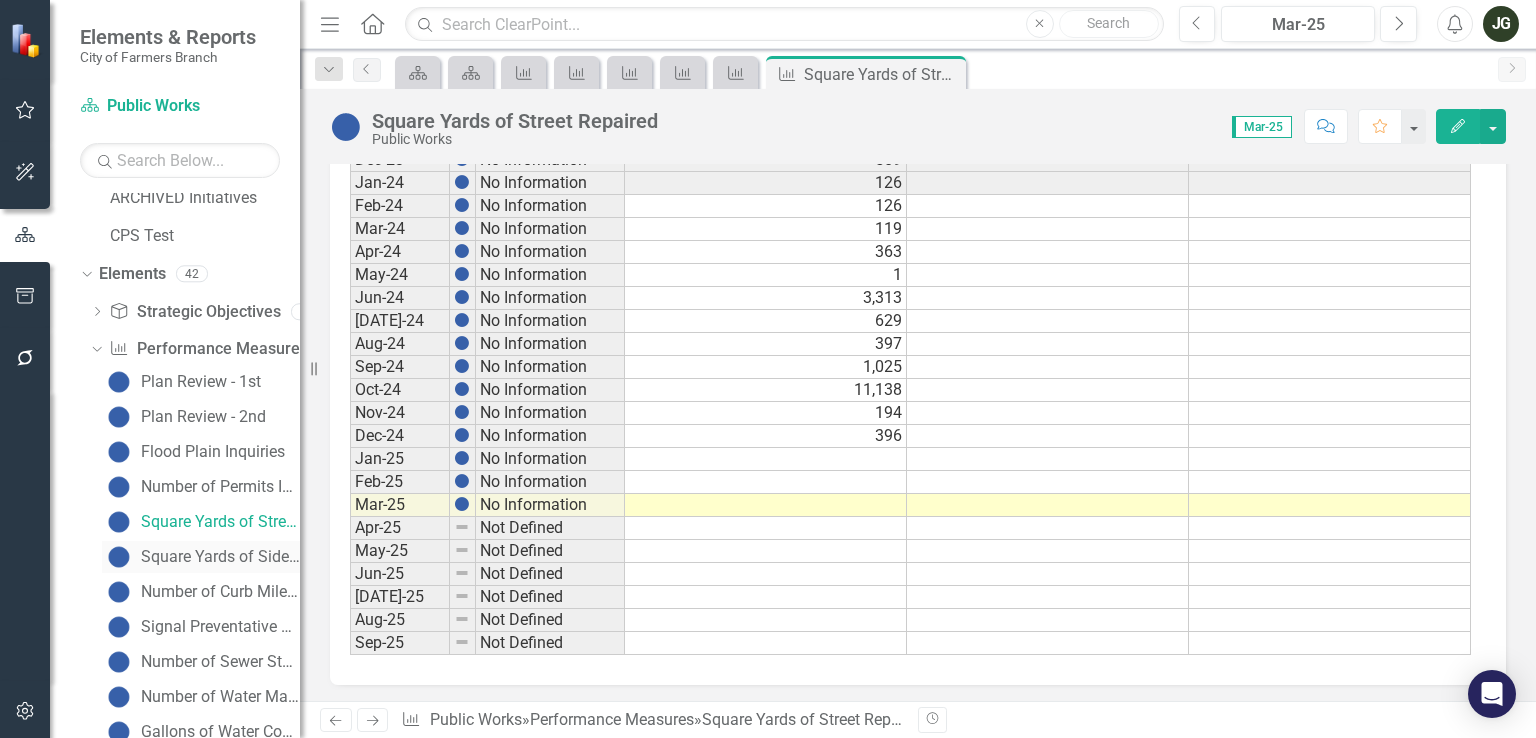 click on "Square Yards of Sidewalk Repaired" at bounding box center (220, 557) 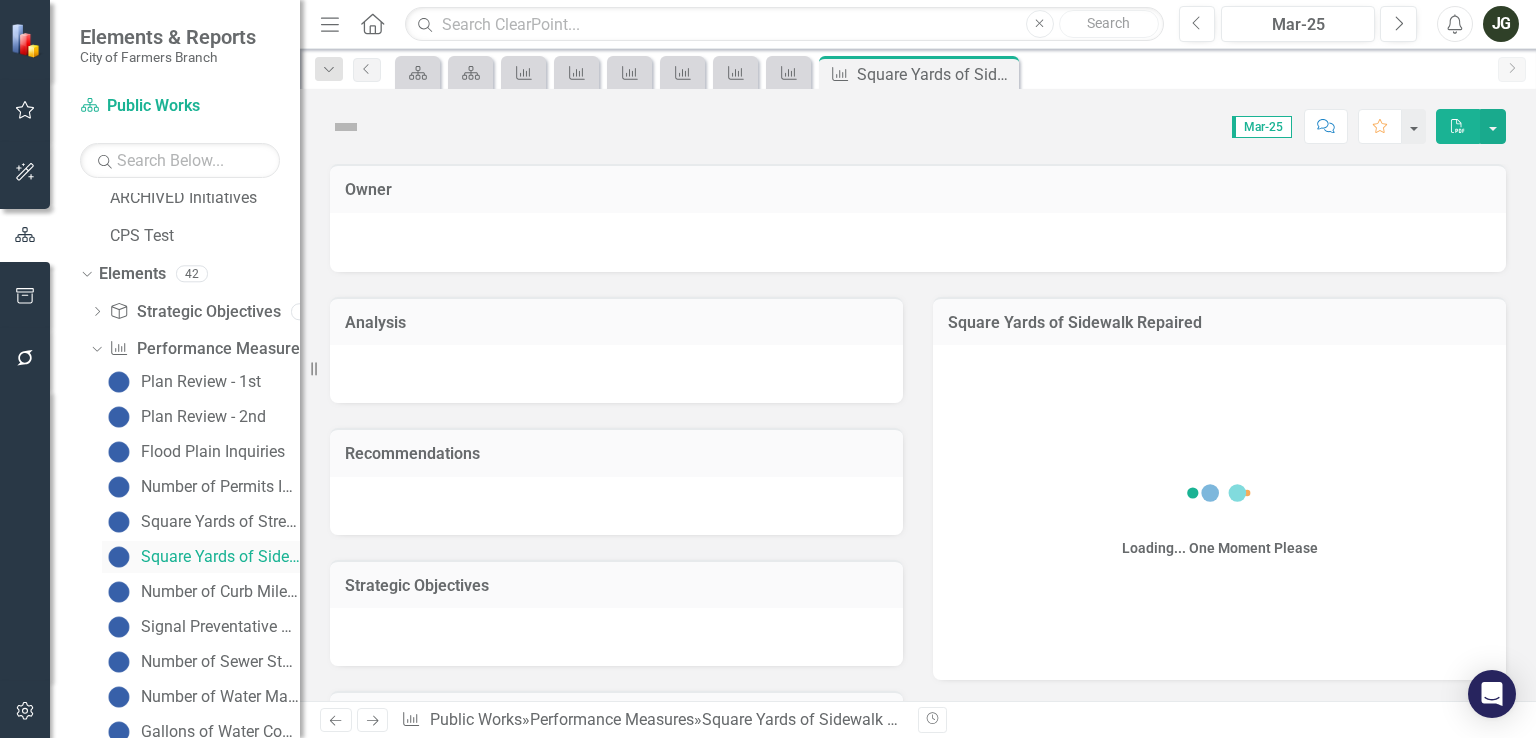 scroll, scrollTop: 338, scrollLeft: 0, axis: vertical 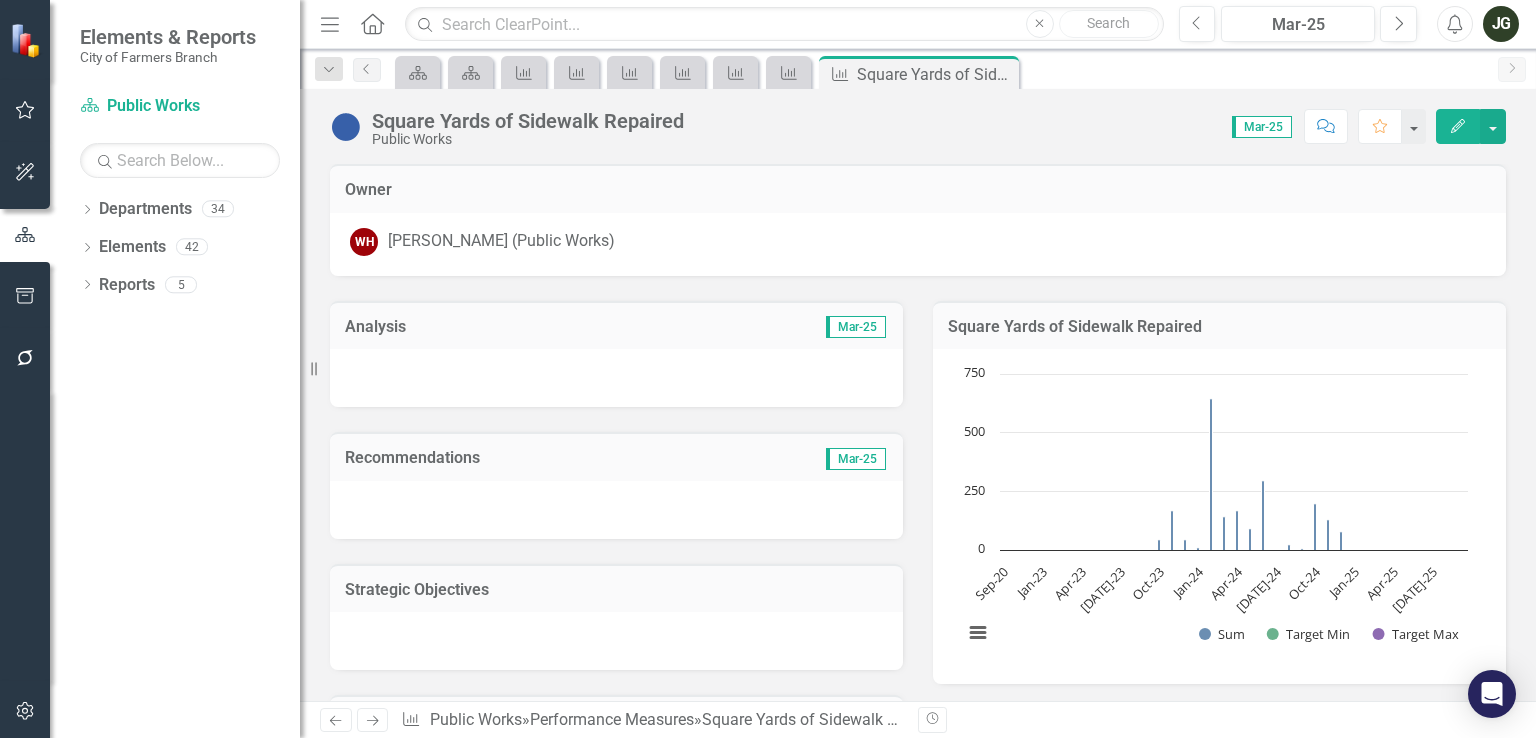 click on "[PERSON_NAME] [PERSON_NAME] (Public Works)" at bounding box center (918, 242) 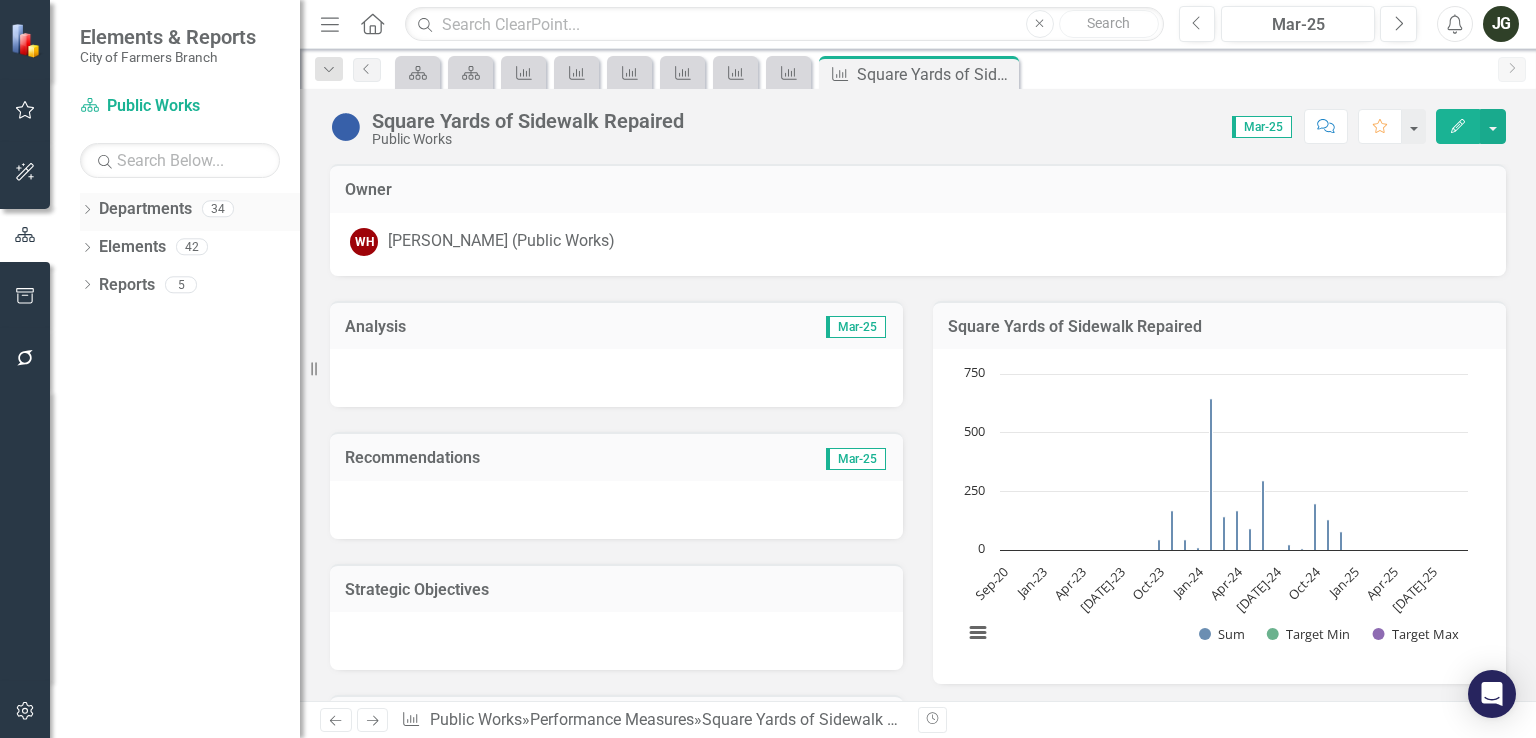 click on "Departments" at bounding box center [145, 209] 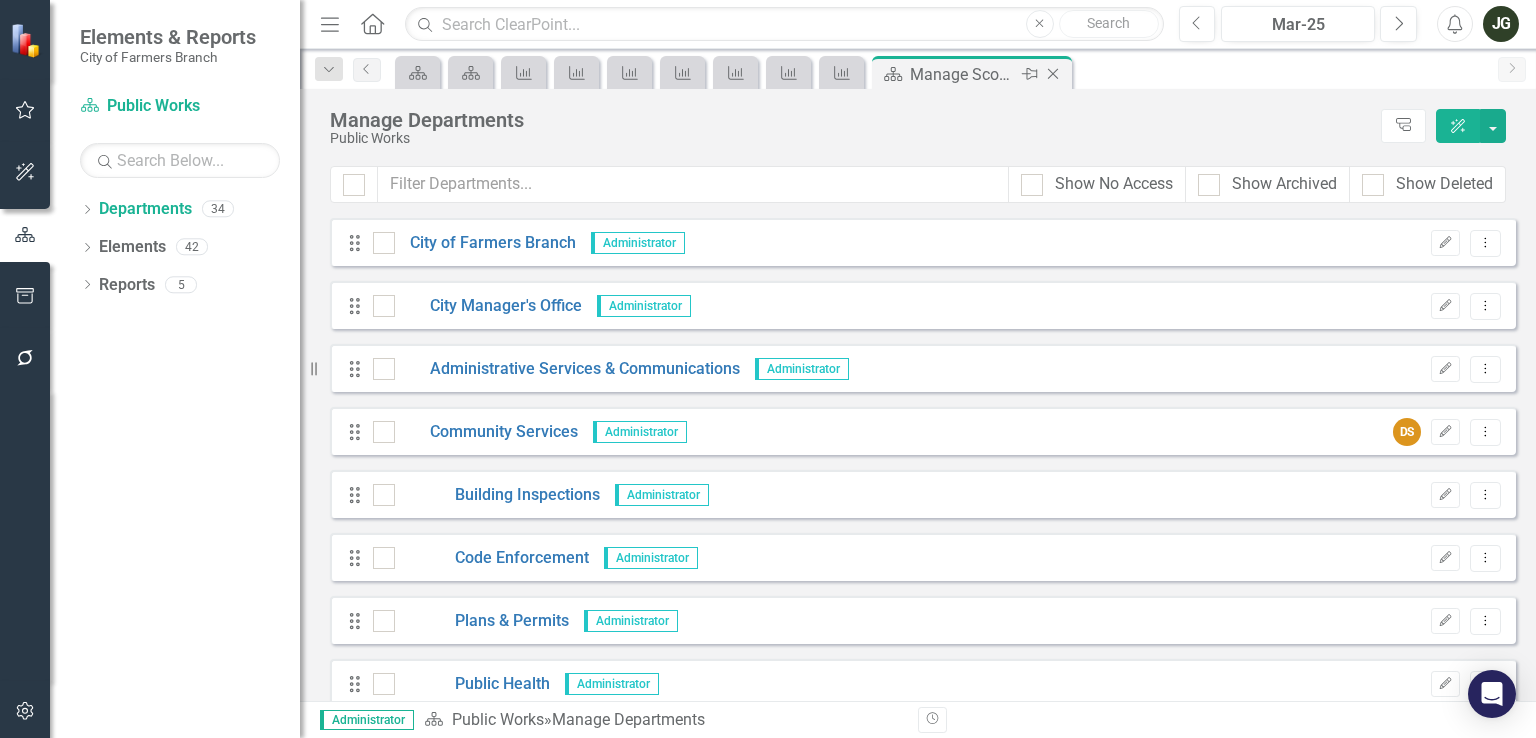 click on "Close" 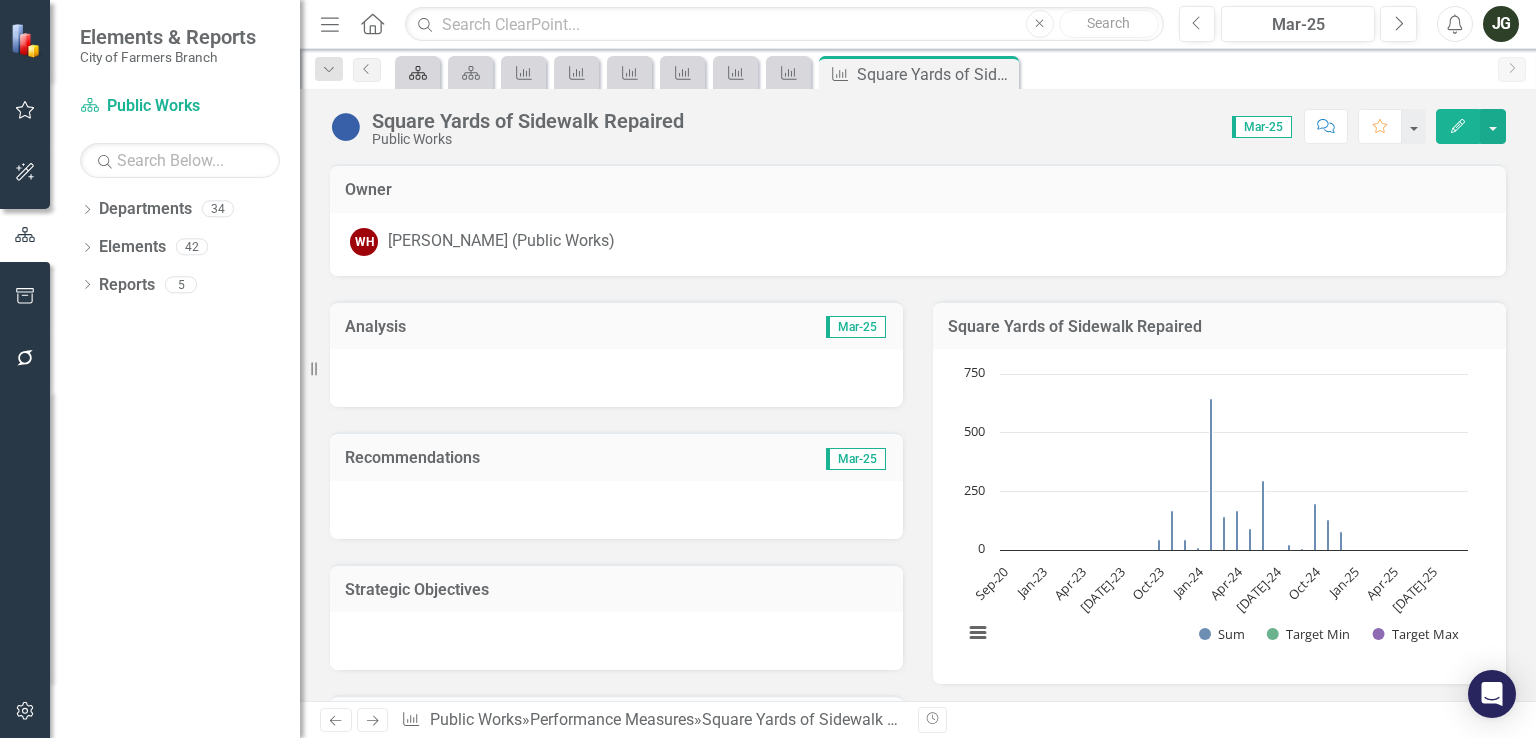 click on "Department" 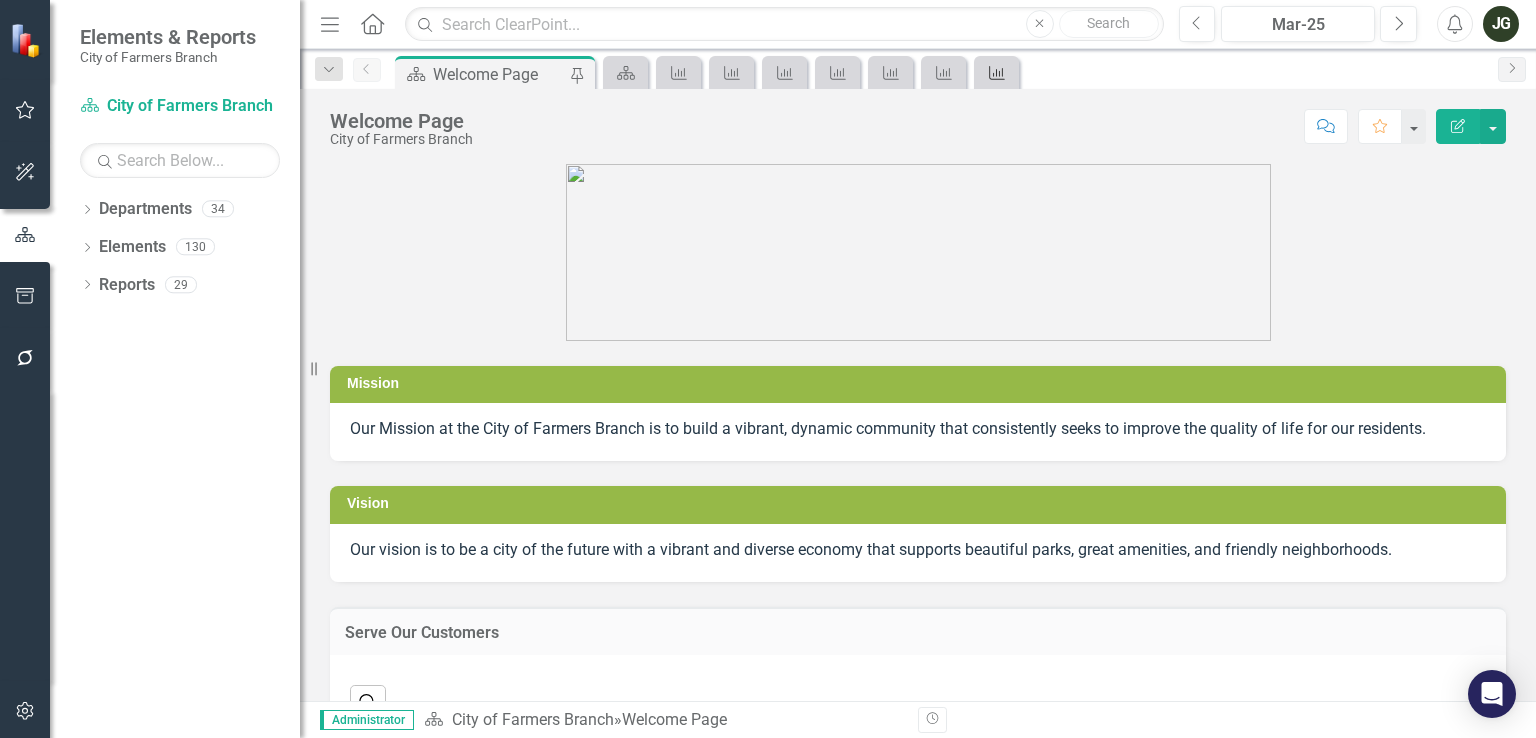 click on "Performance Measure" 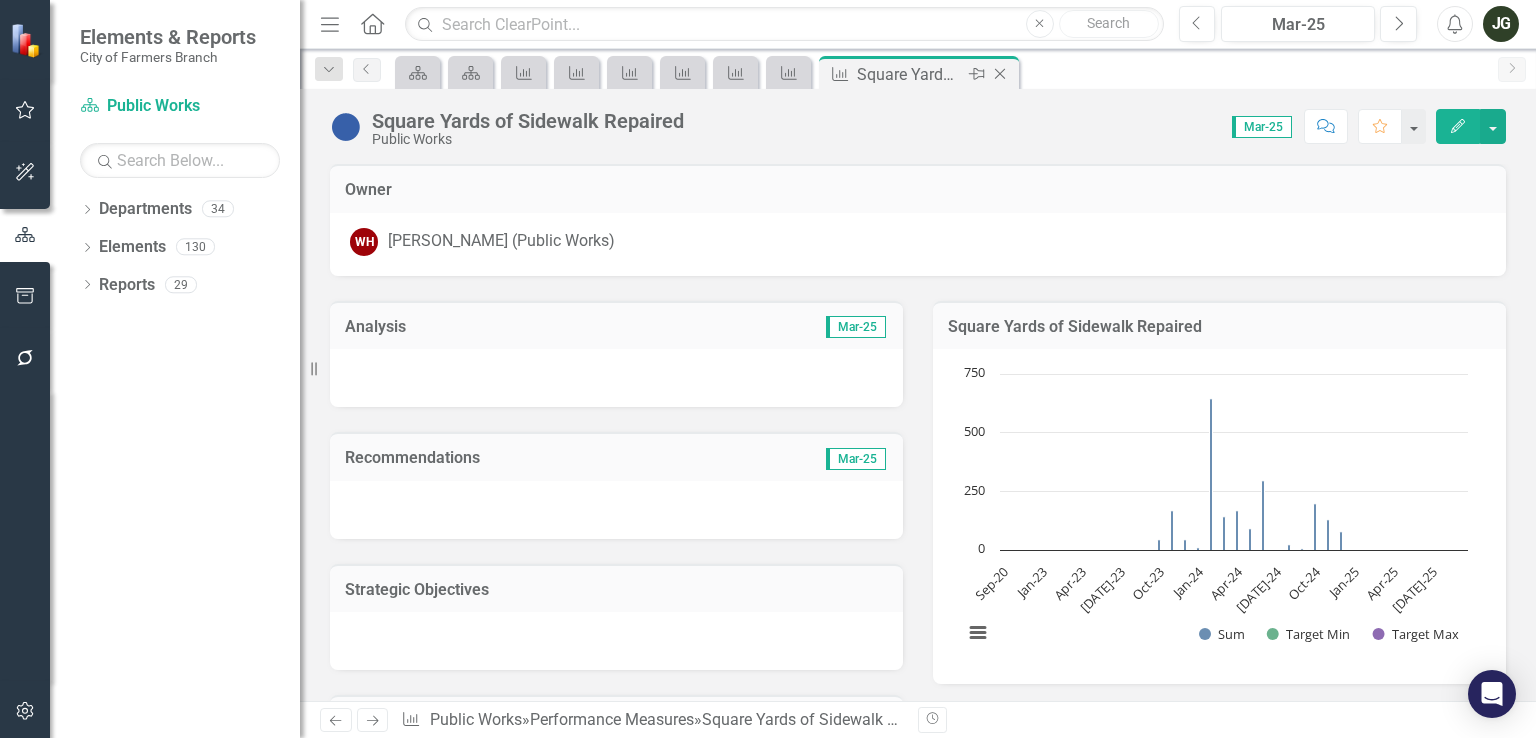 click on "Close" 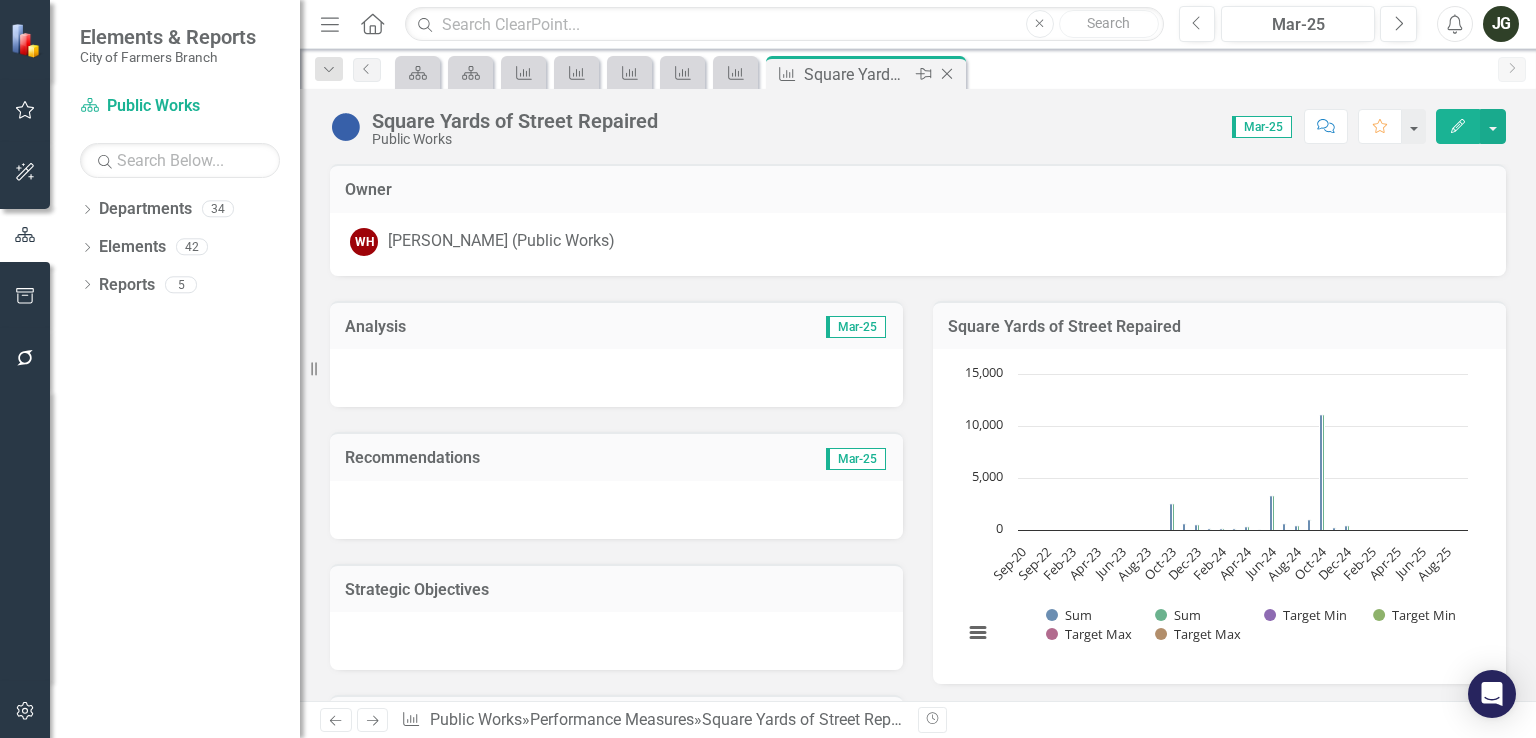 click 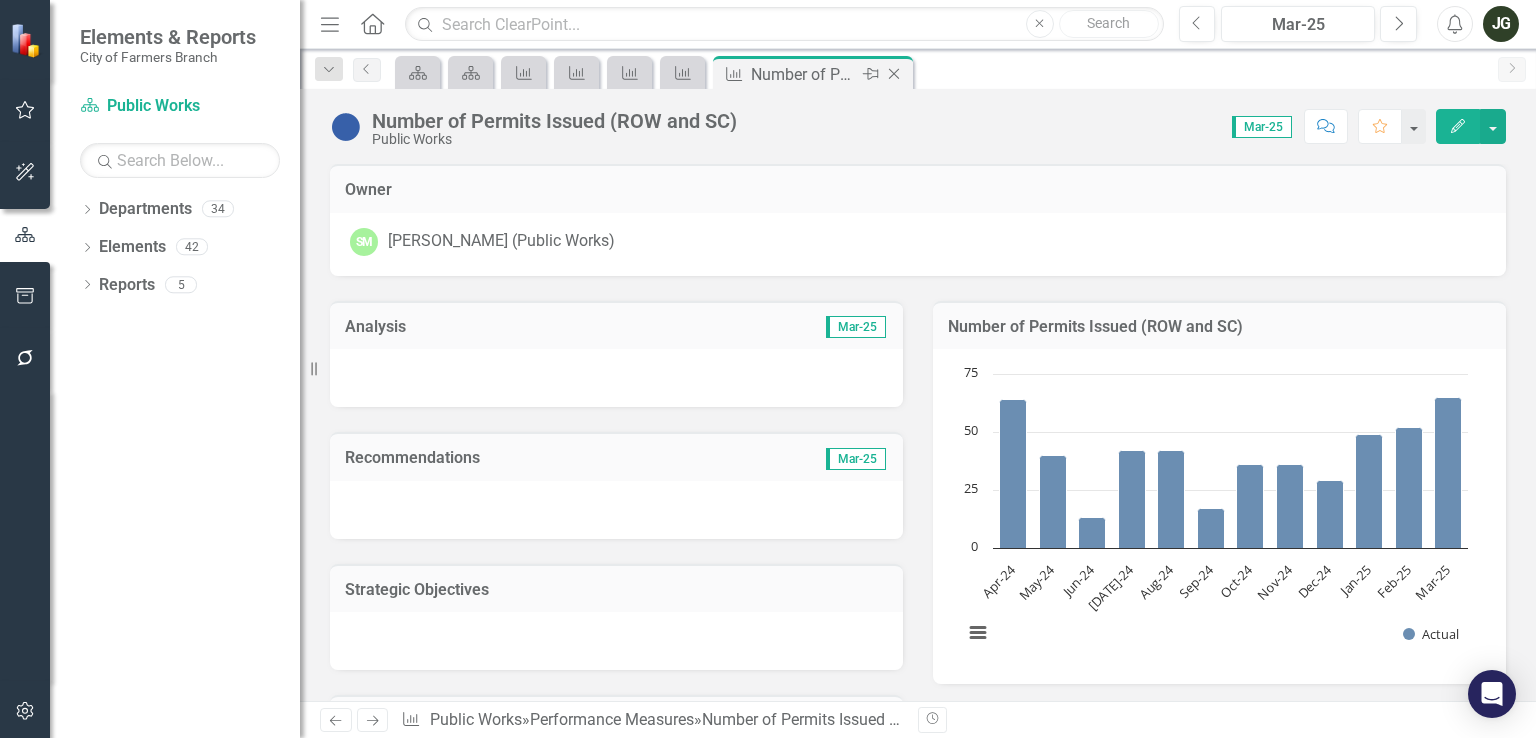 click on "Close" 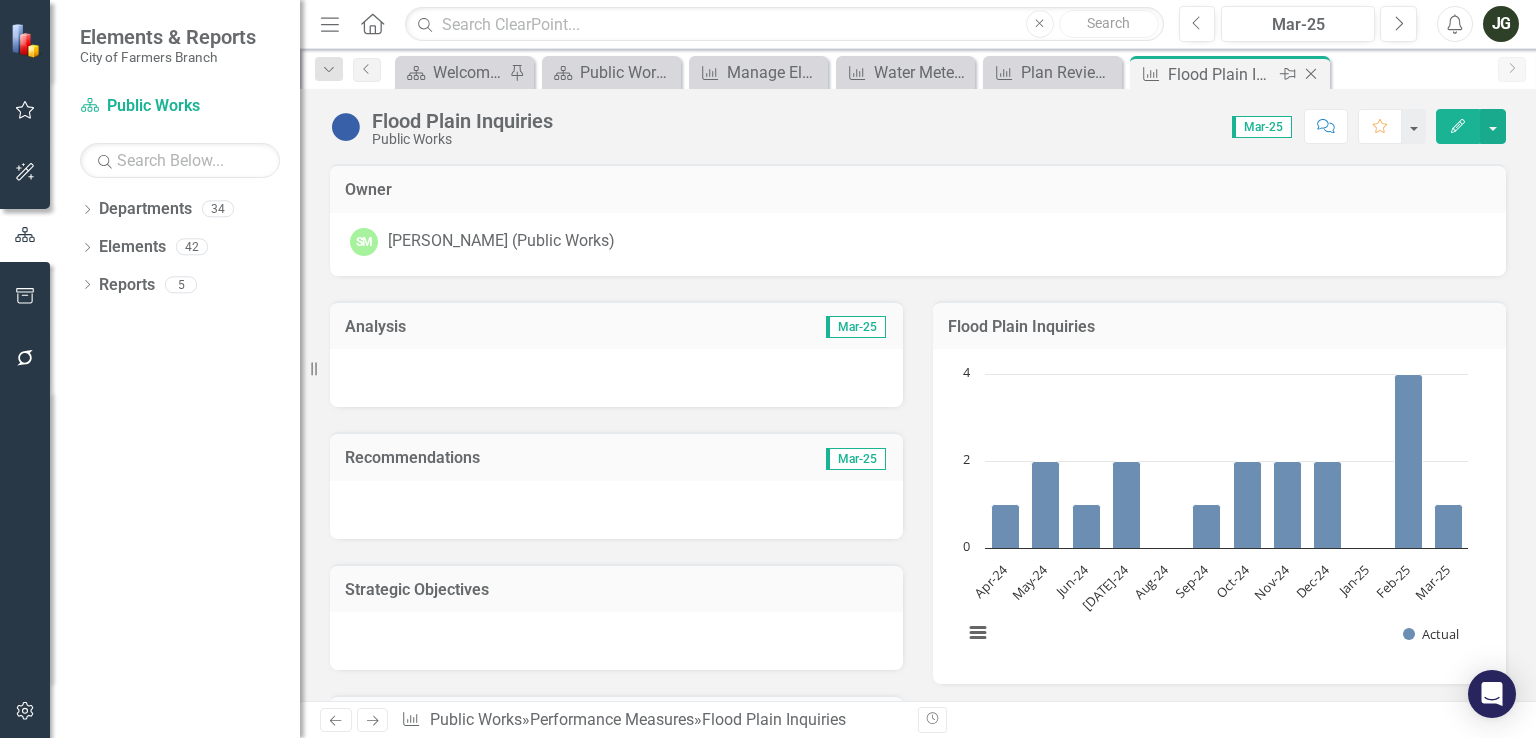 click on "Close" 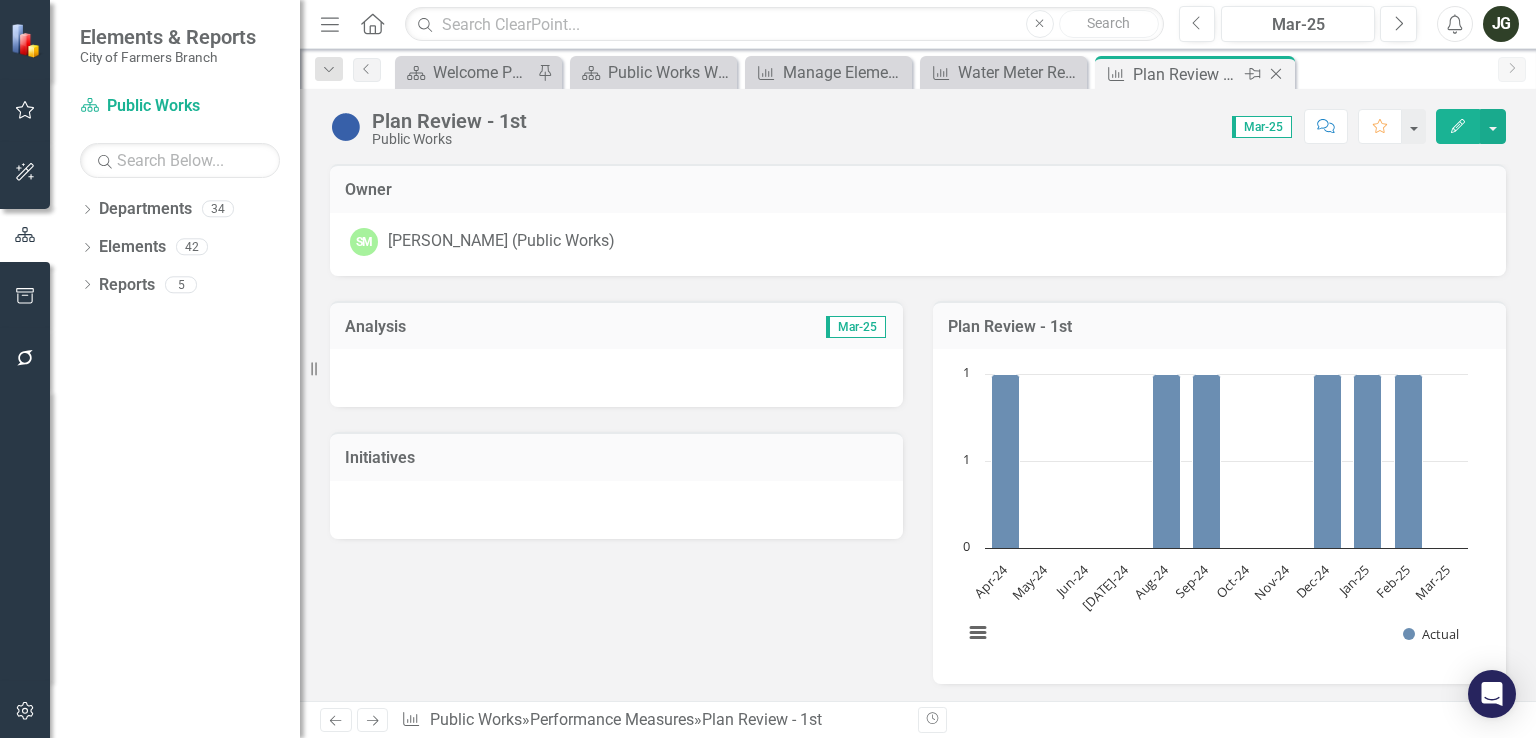 click on "Close" 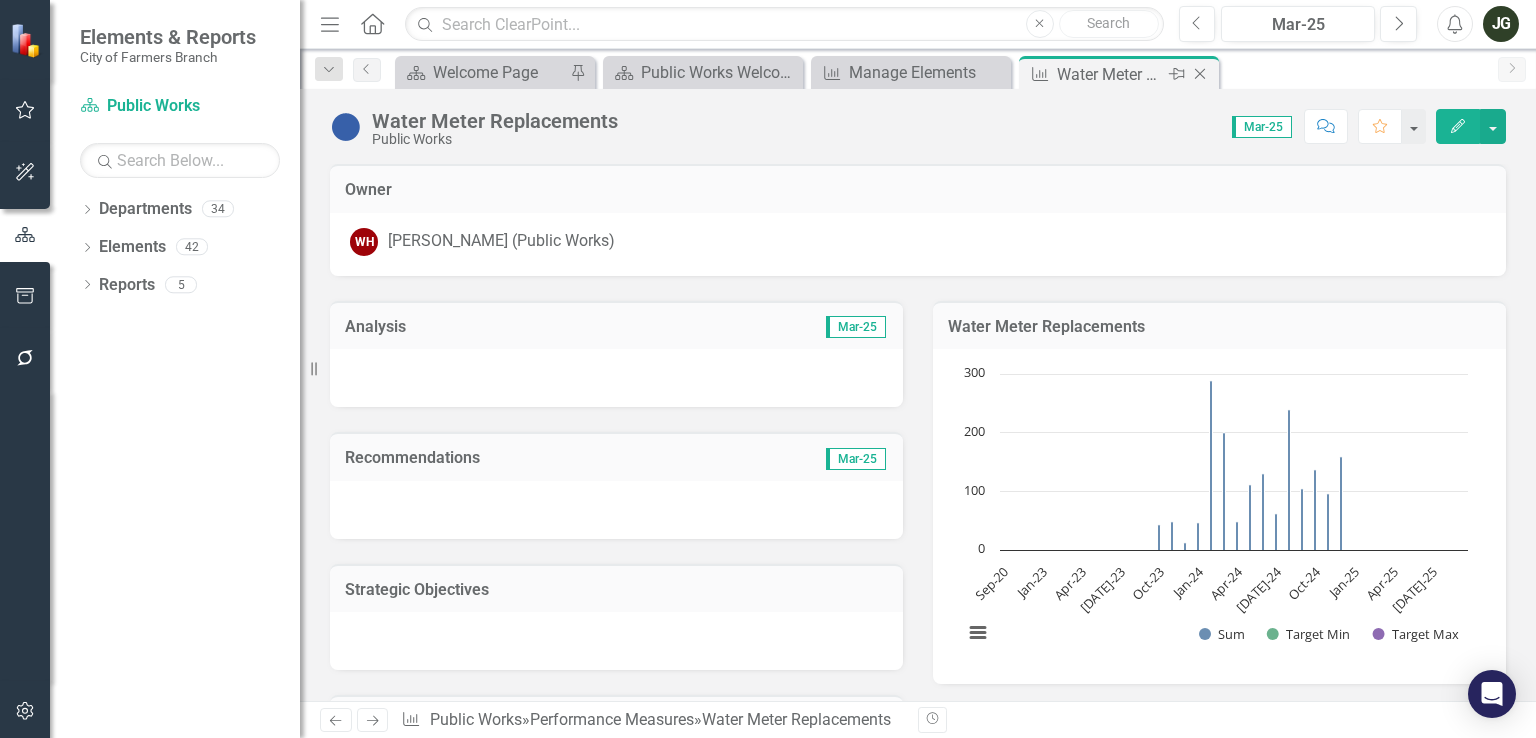 click on "Close" 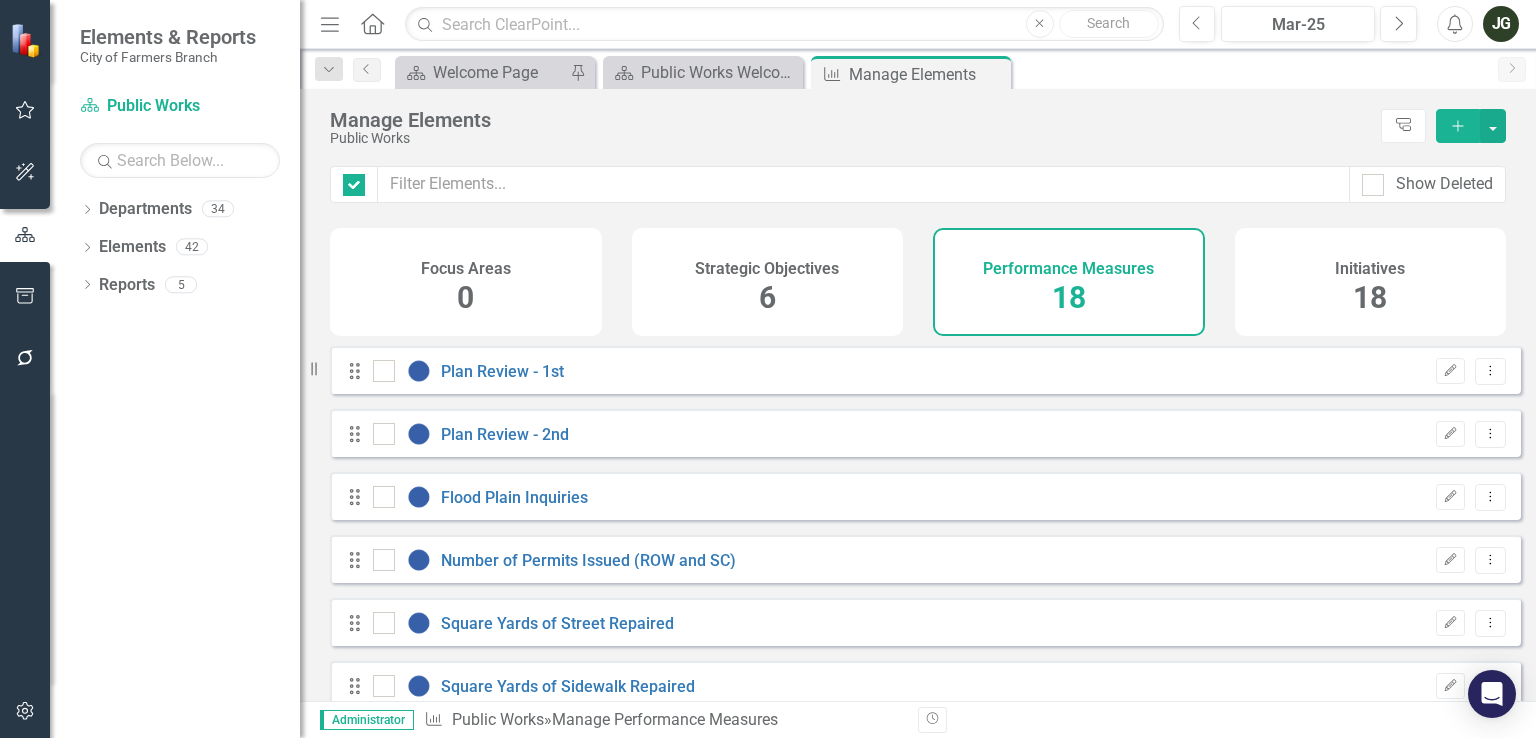 checkbox on "false" 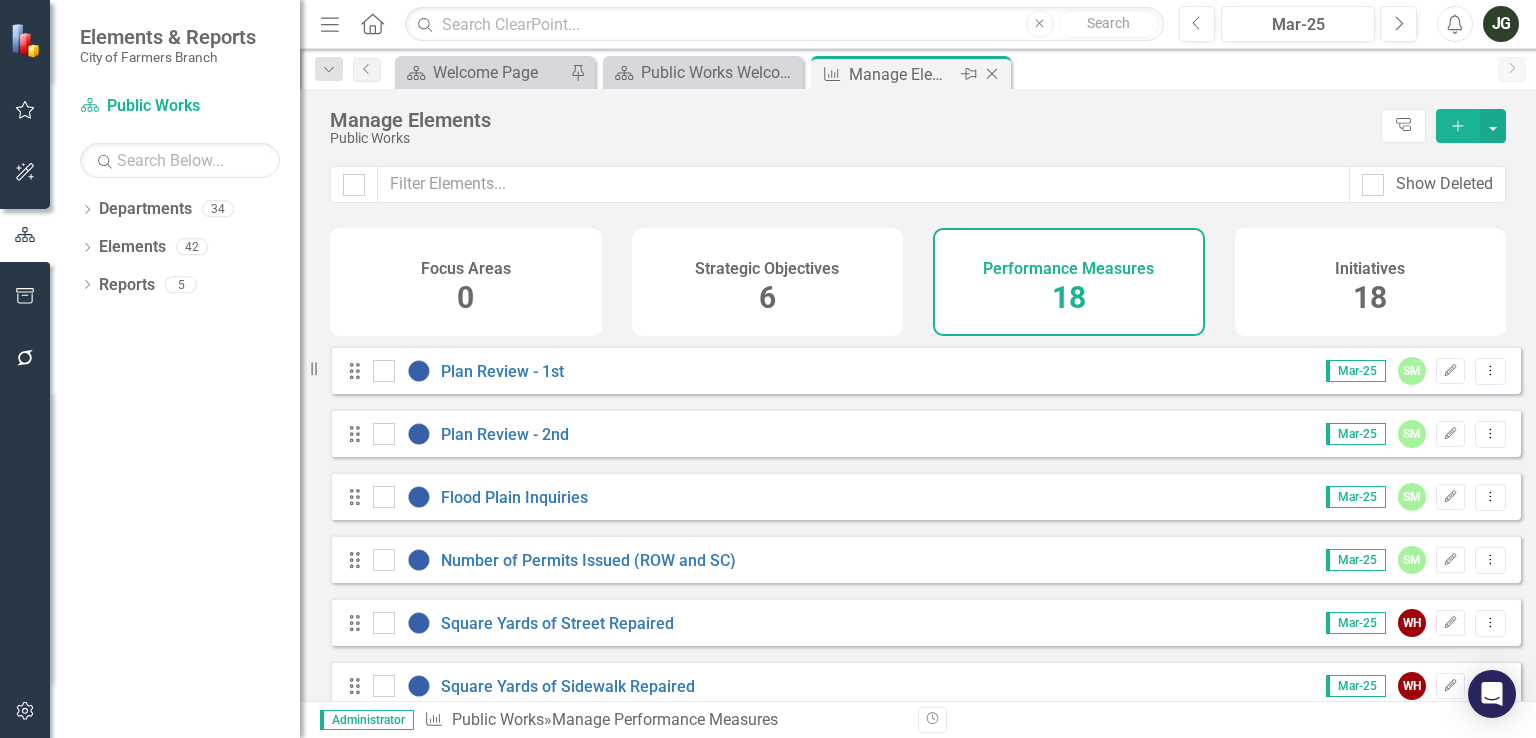 click on "Close" 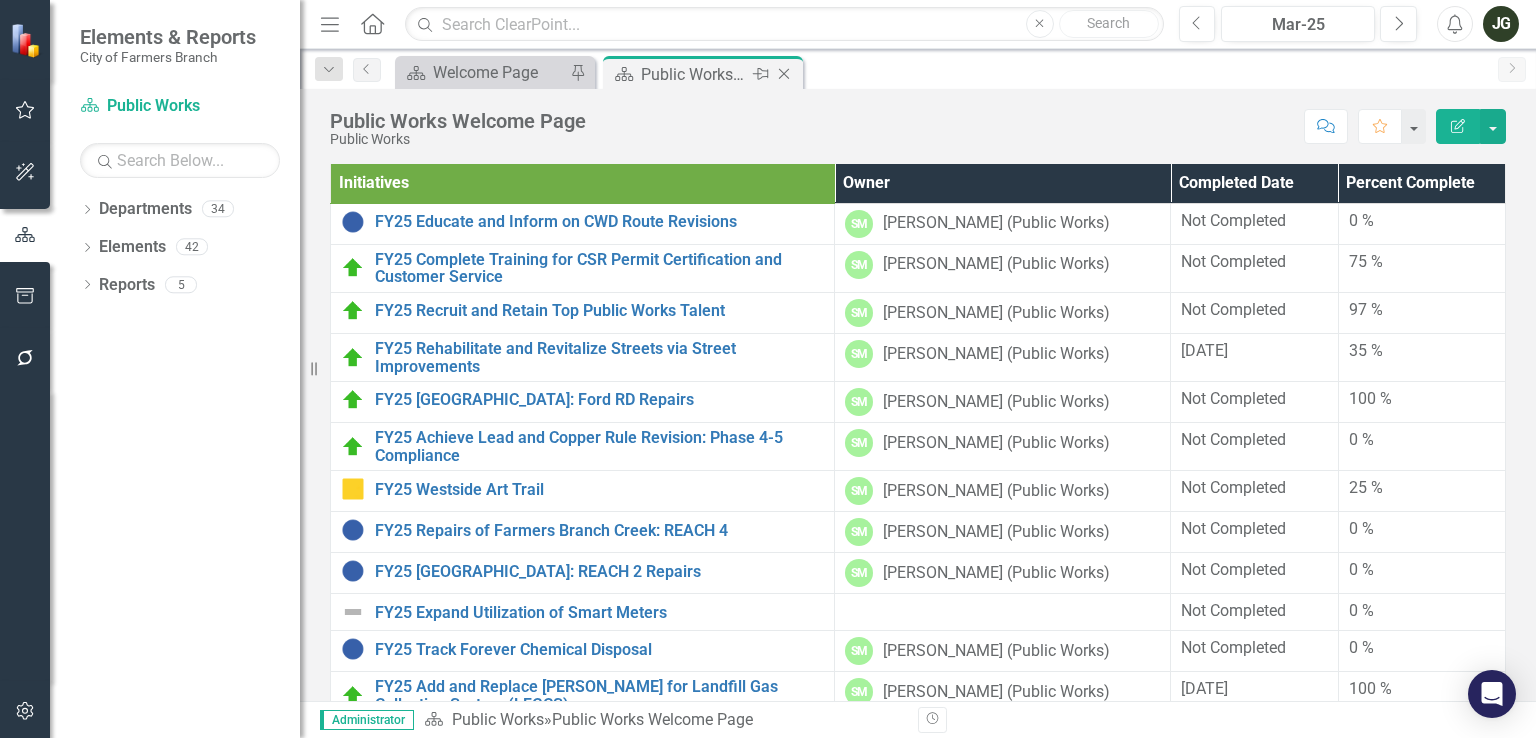 click on "Close" 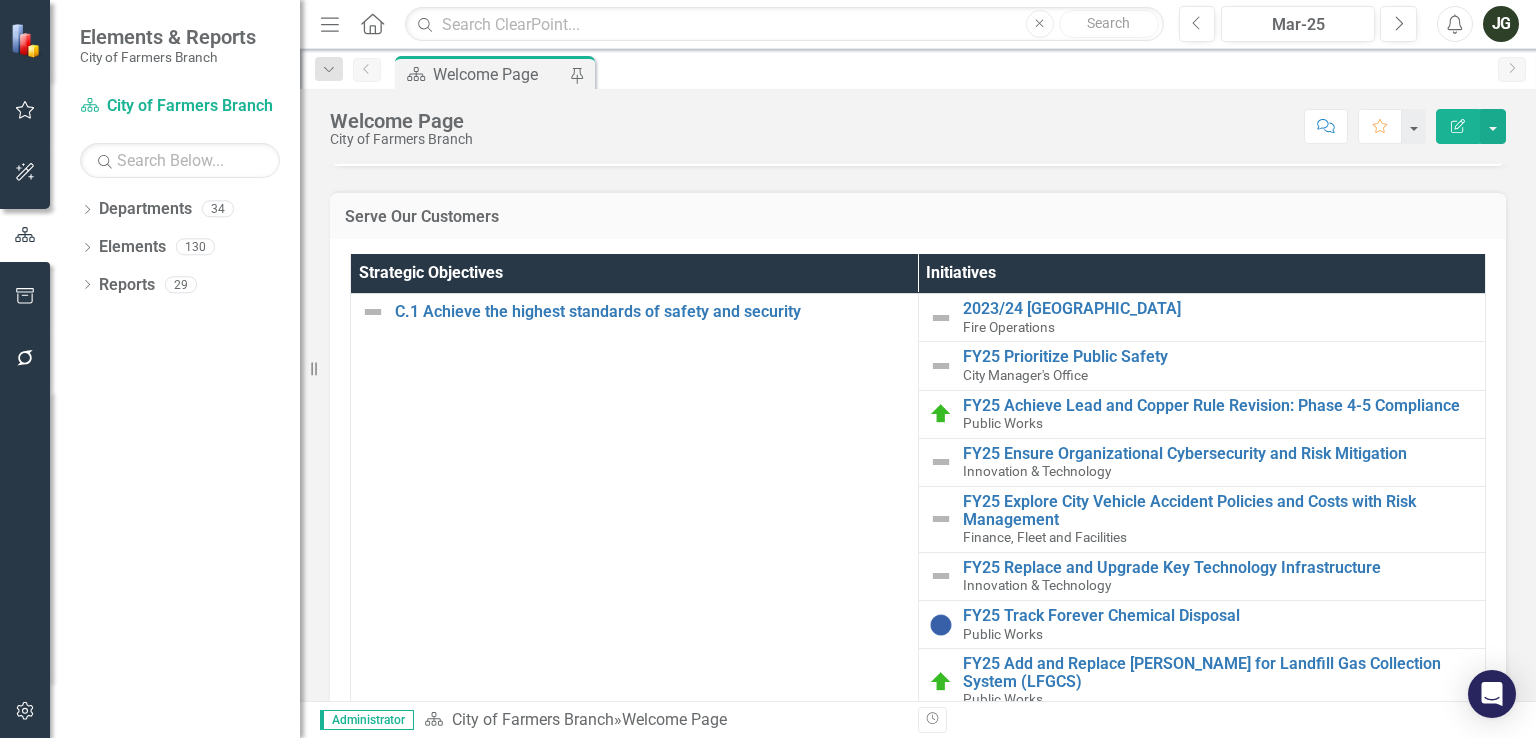 scroll, scrollTop: 128, scrollLeft: 0, axis: vertical 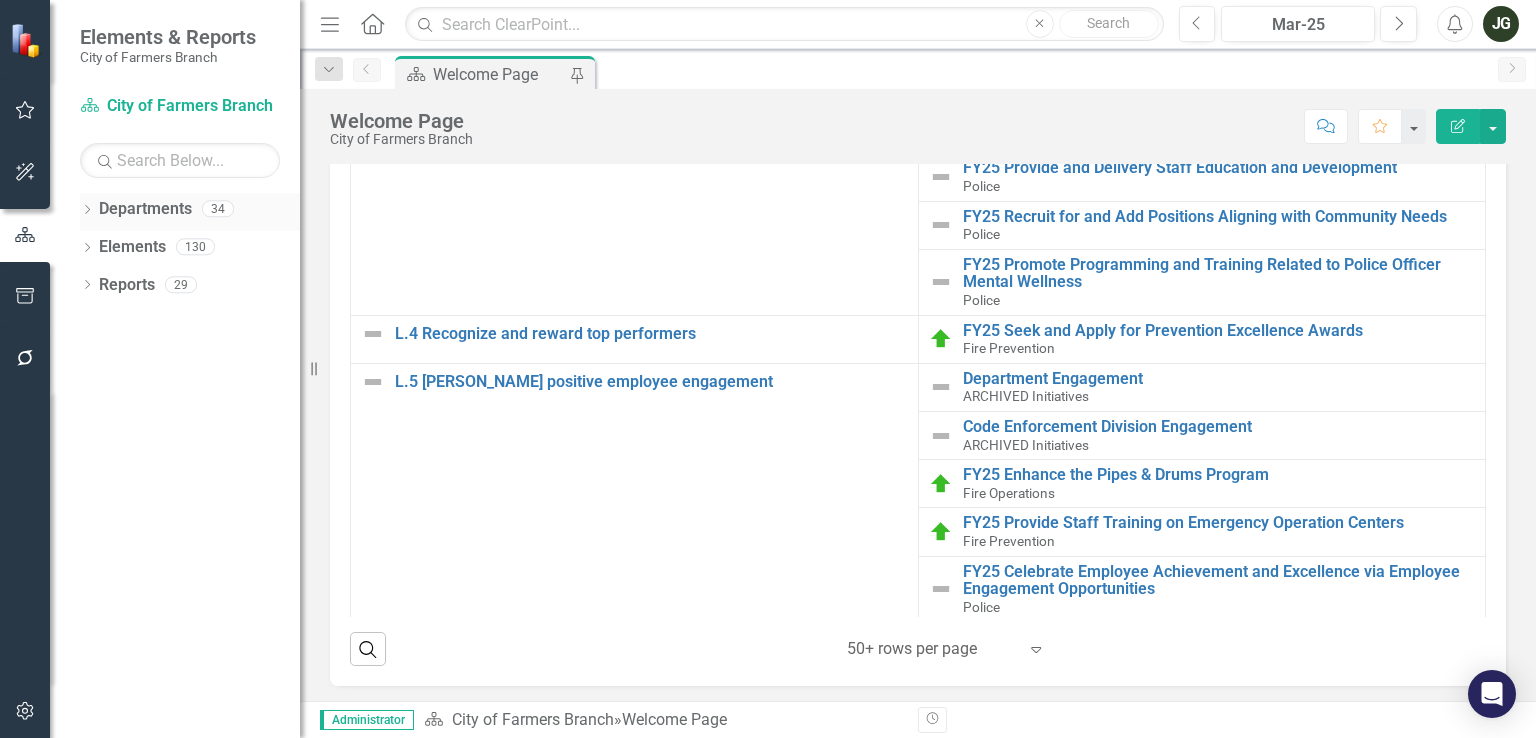 click on "Dropdown" 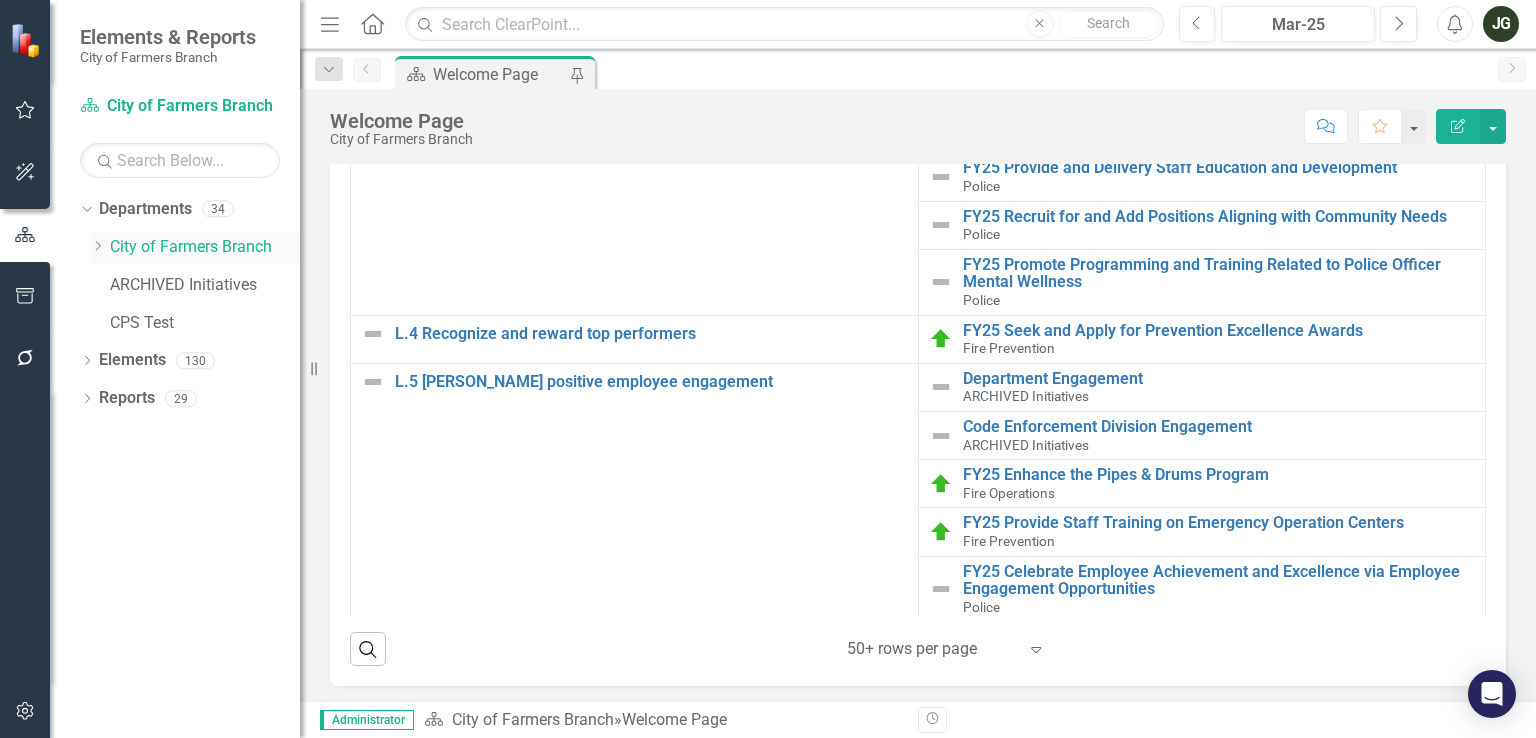click on "Dropdown" at bounding box center [97, 247] 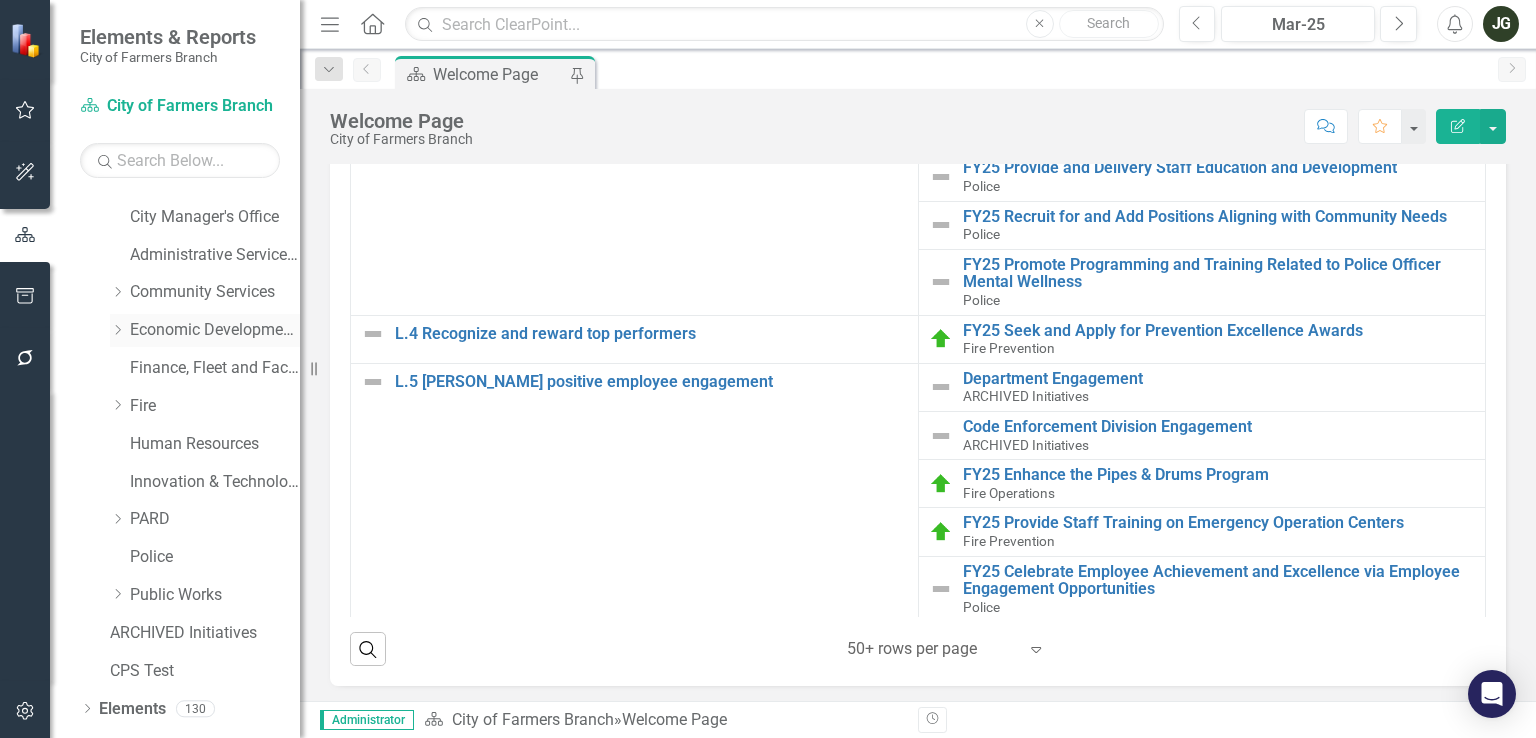 scroll, scrollTop: 98, scrollLeft: 0, axis: vertical 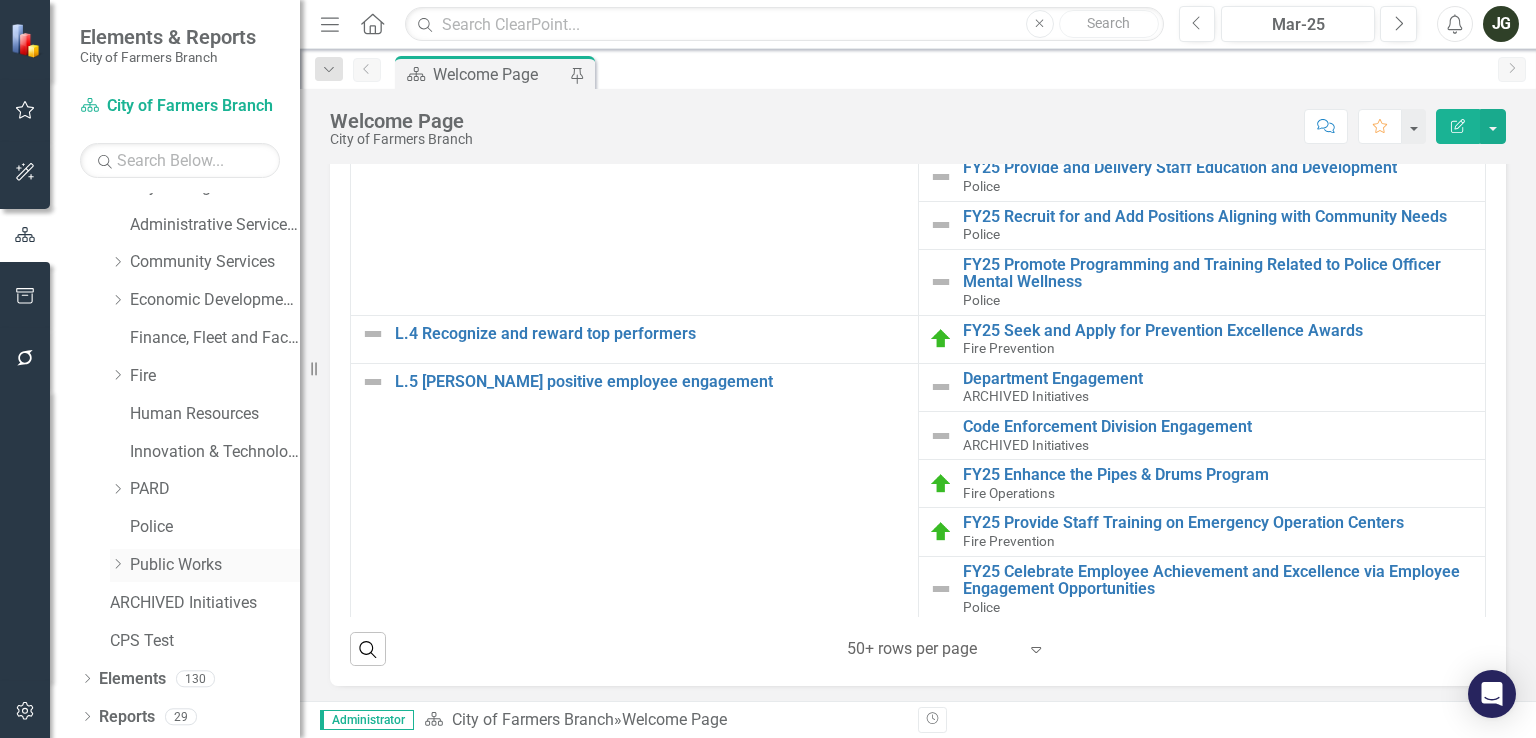 click on "Public Works" at bounding box center [215, 565] 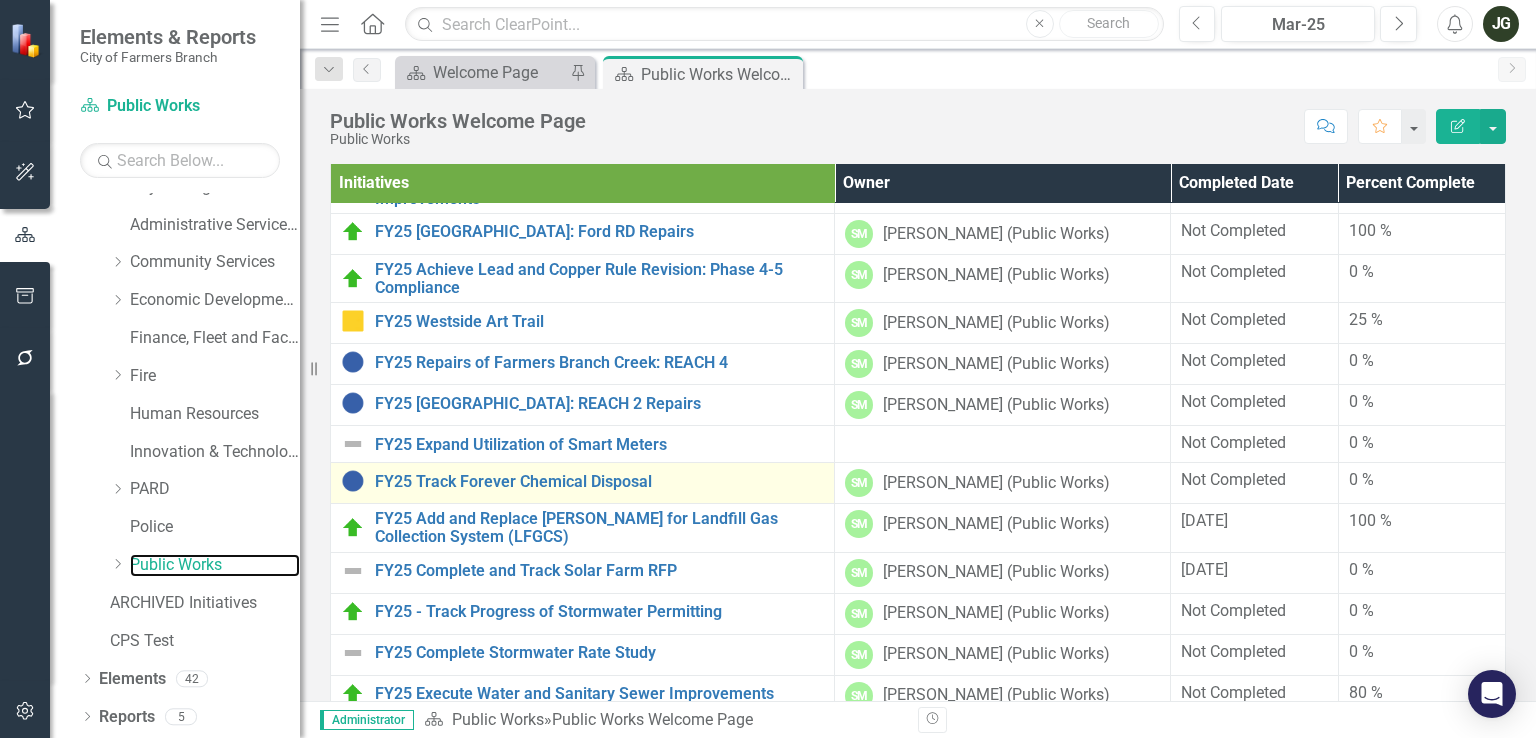 scroll, scrollTop: 245, scrollLeft: 0, axis: vertical 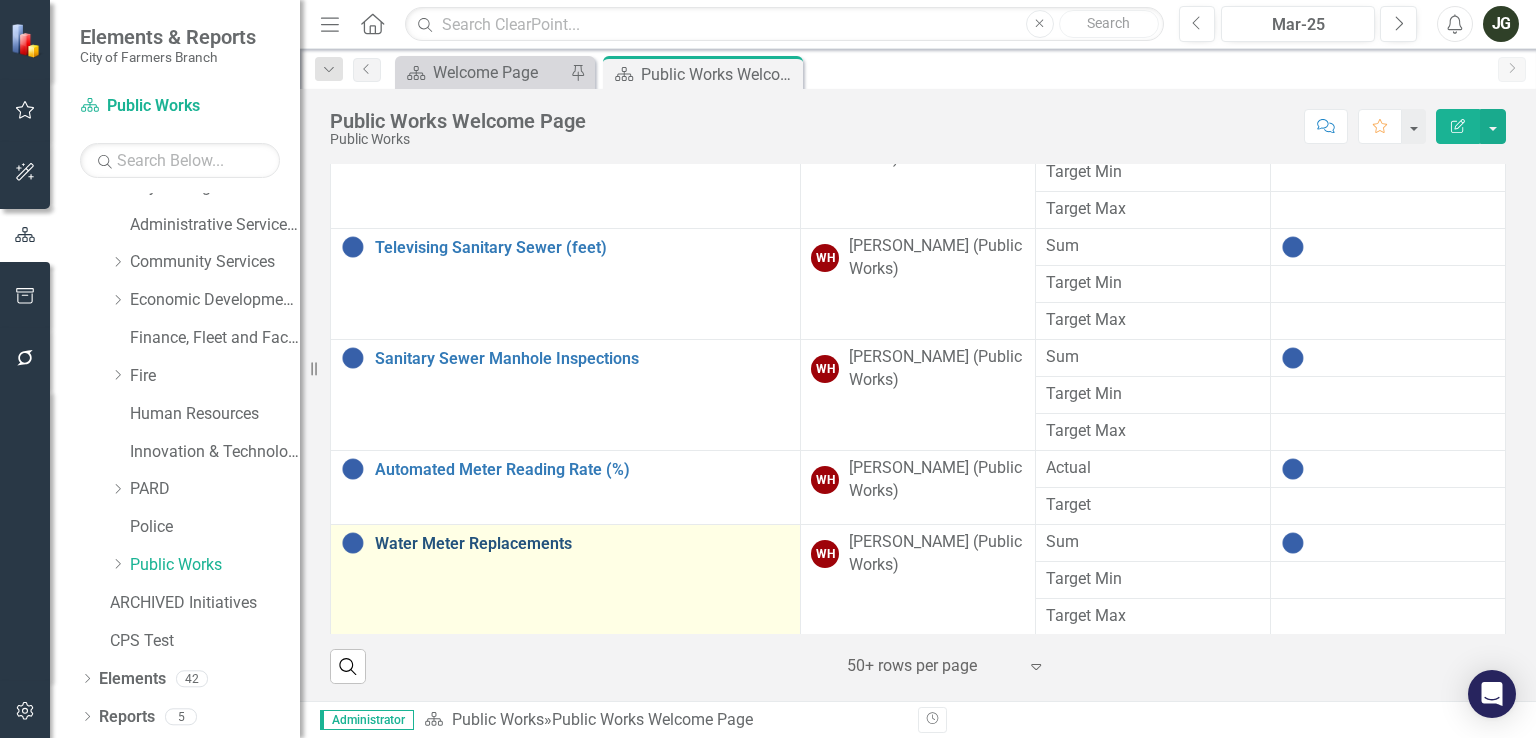 click on "Water Meter Replacements" at bounding box center (582, 544) 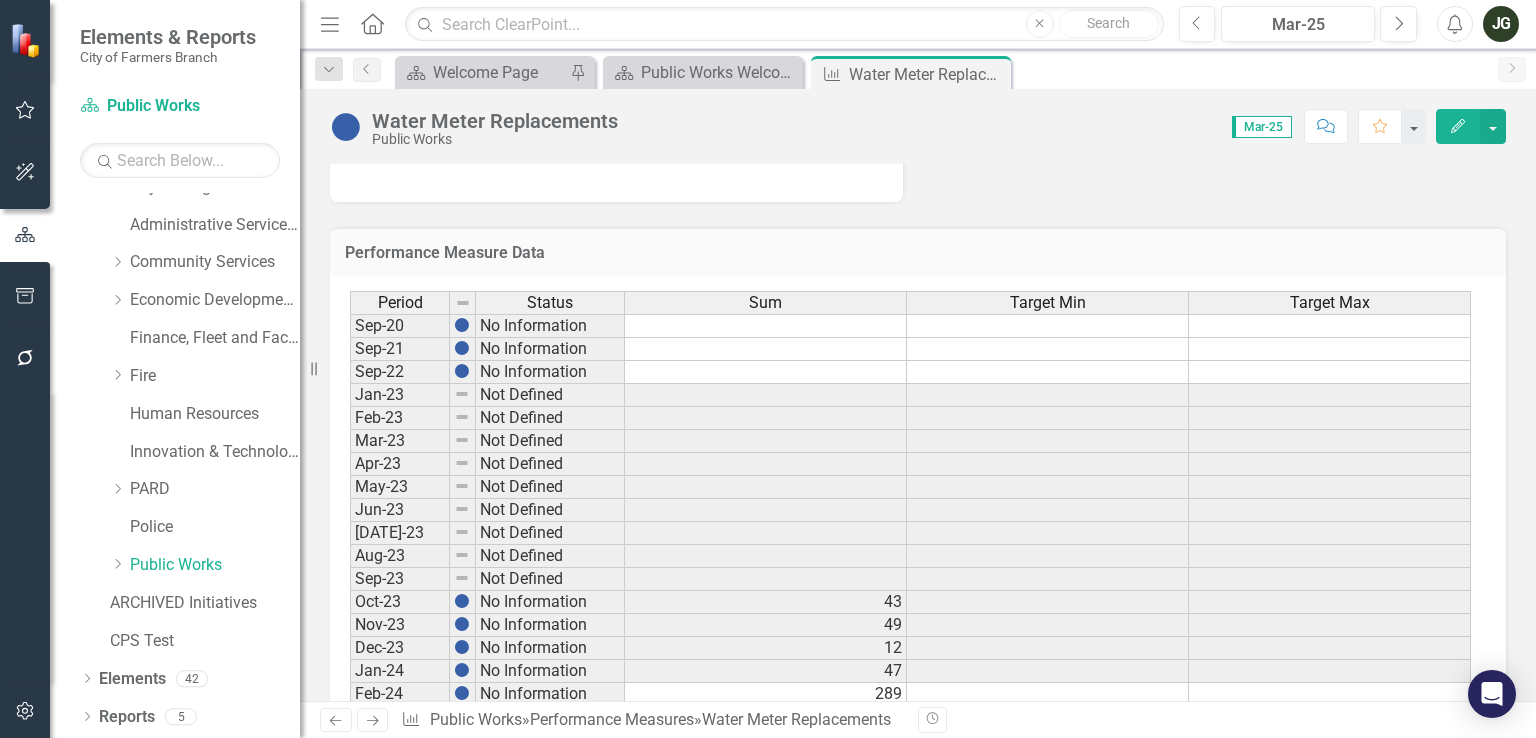scroll, scrollTop: 1088, scrollLeft: 0, axis: vertical 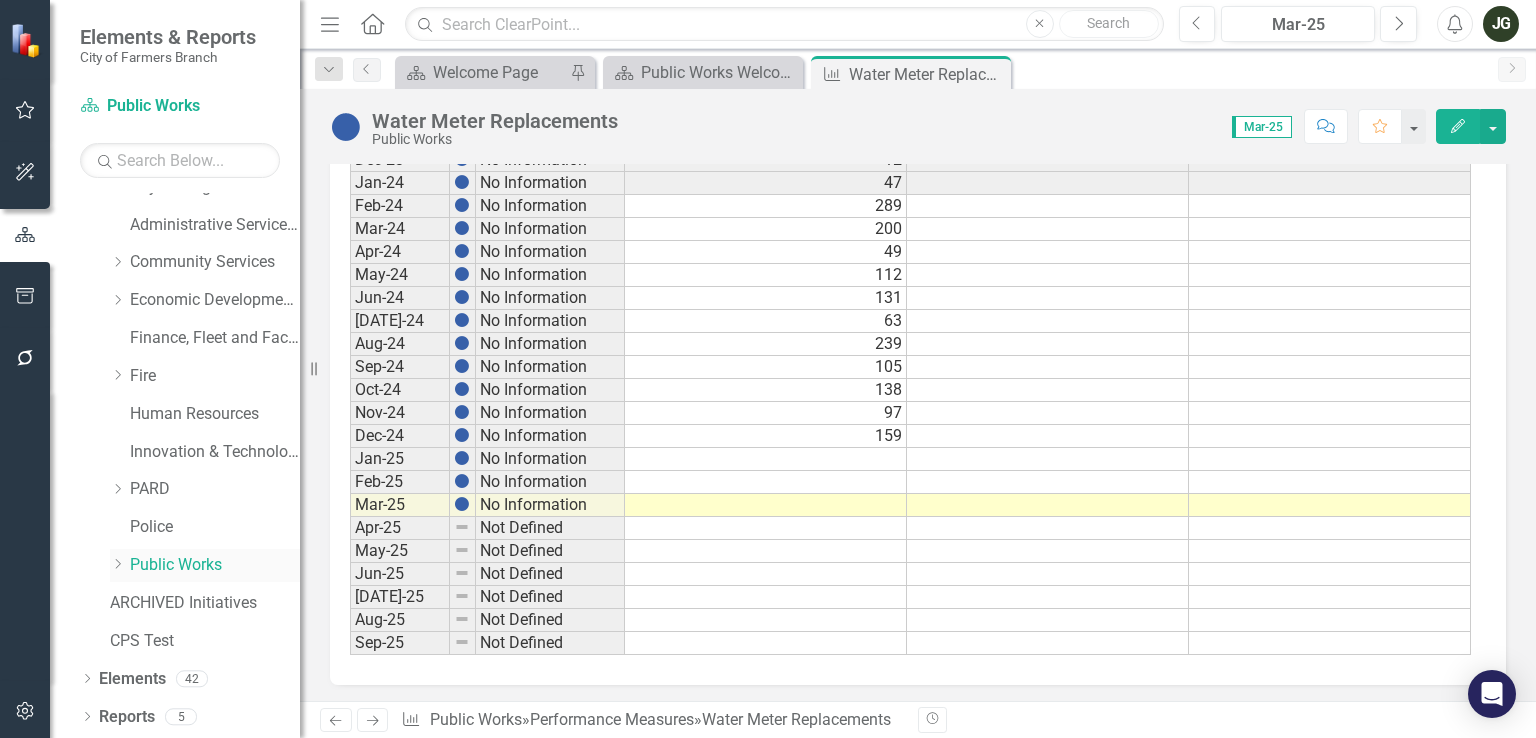 click on "Dropdown" 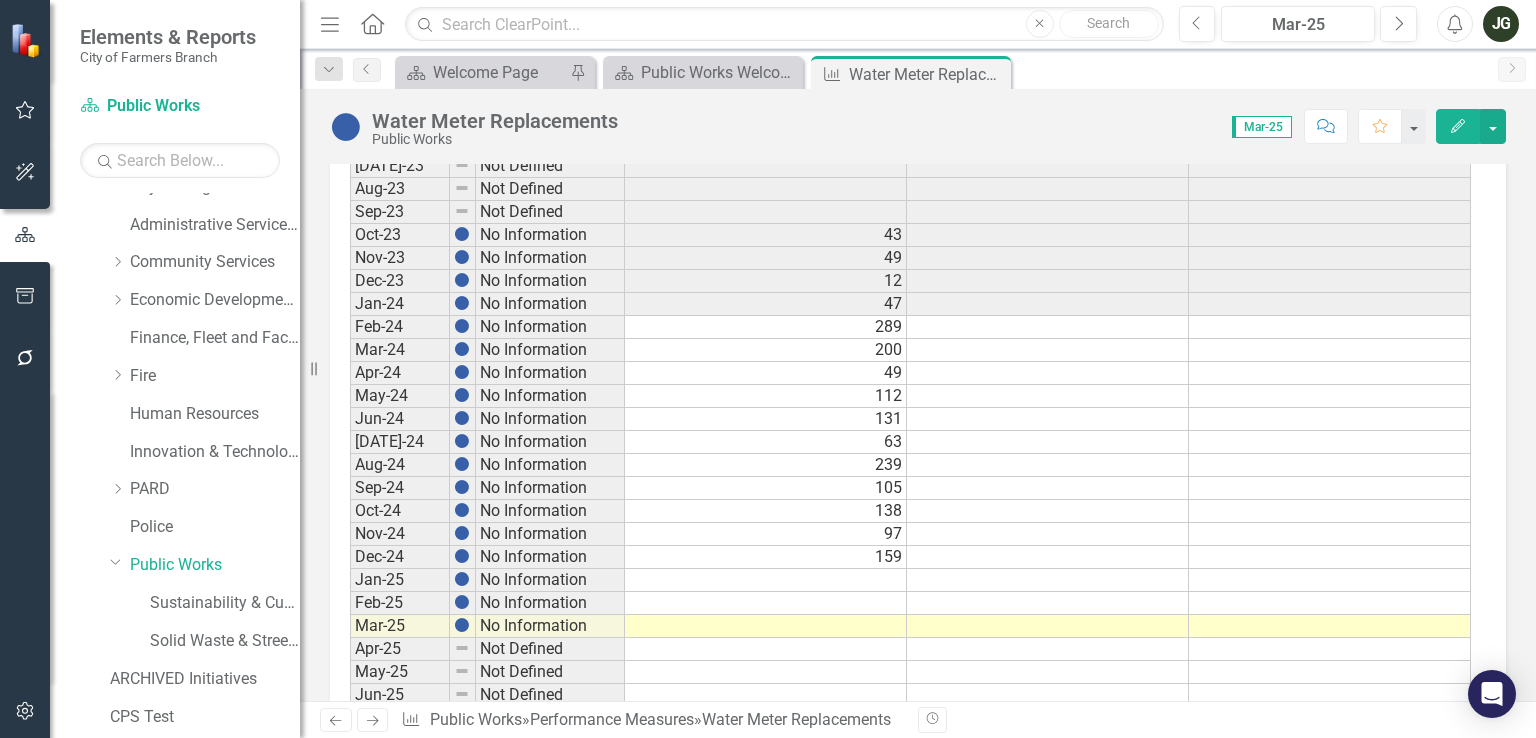 scroll, scrollTop: 1088, scrollLeft: 0, axis: vertical 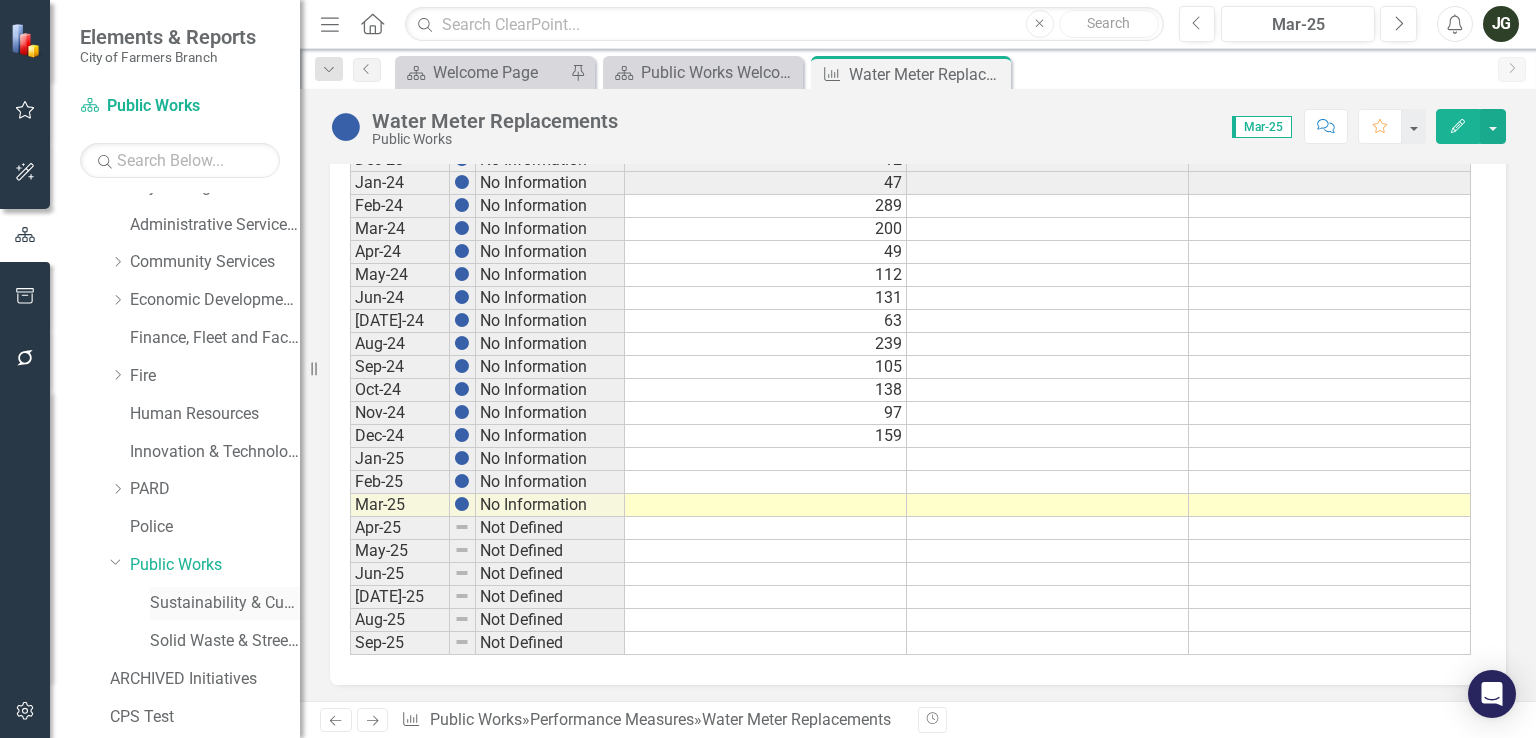 click on "Sustainability & Customer Success" at bounding box center [225, 603] 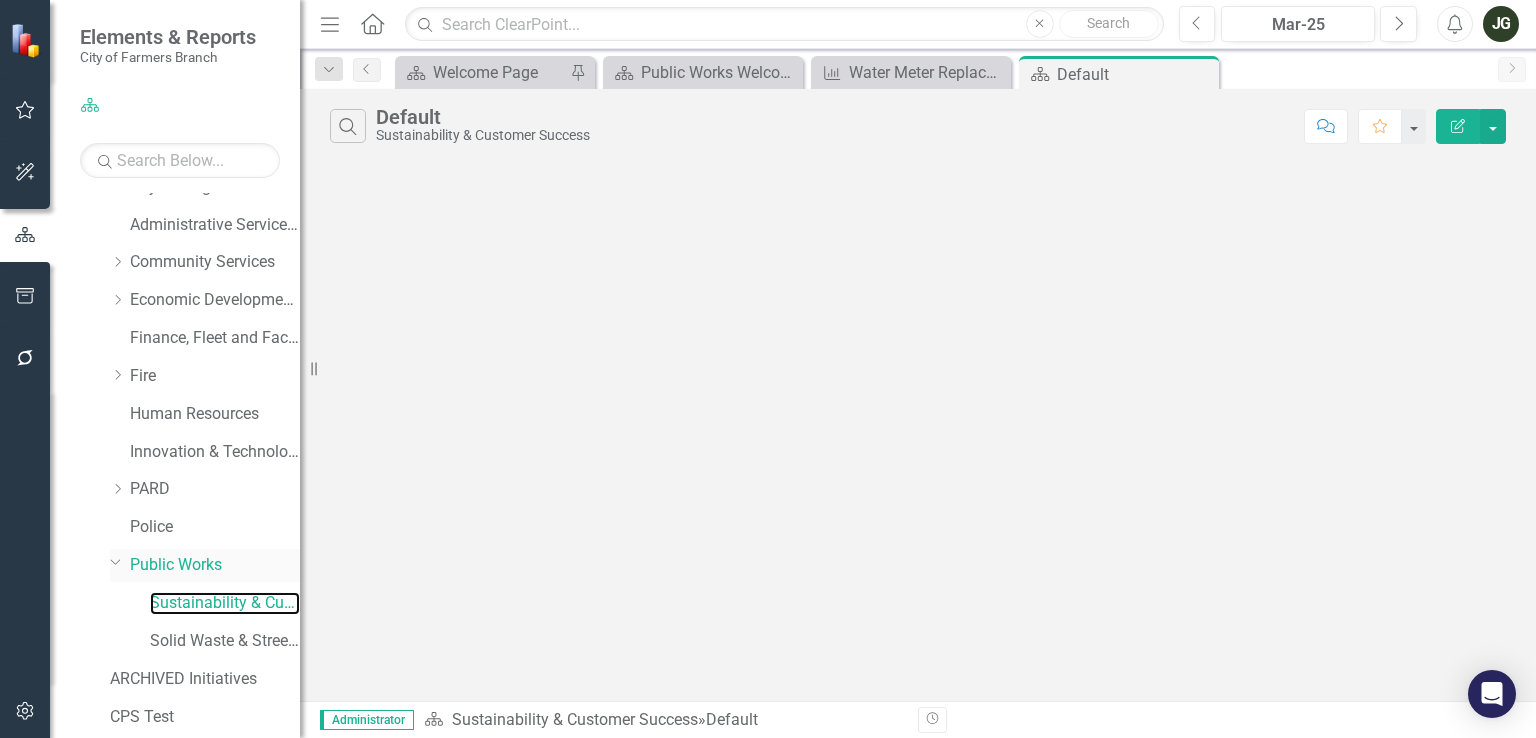 scroll, scrollTop: 174, scrollLeft: 0, axis: vertical 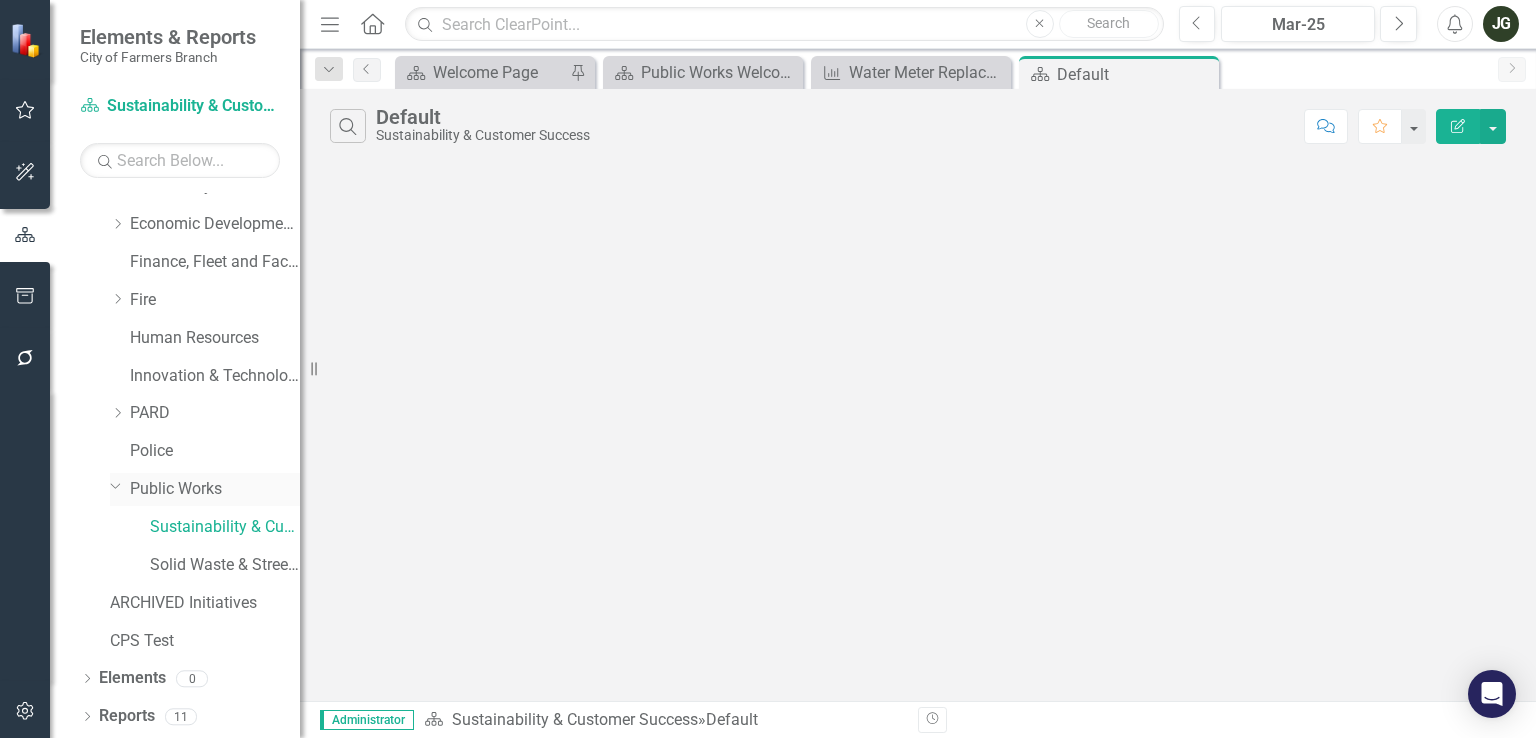 click on "Public Works" at bounding box center [215, 489] 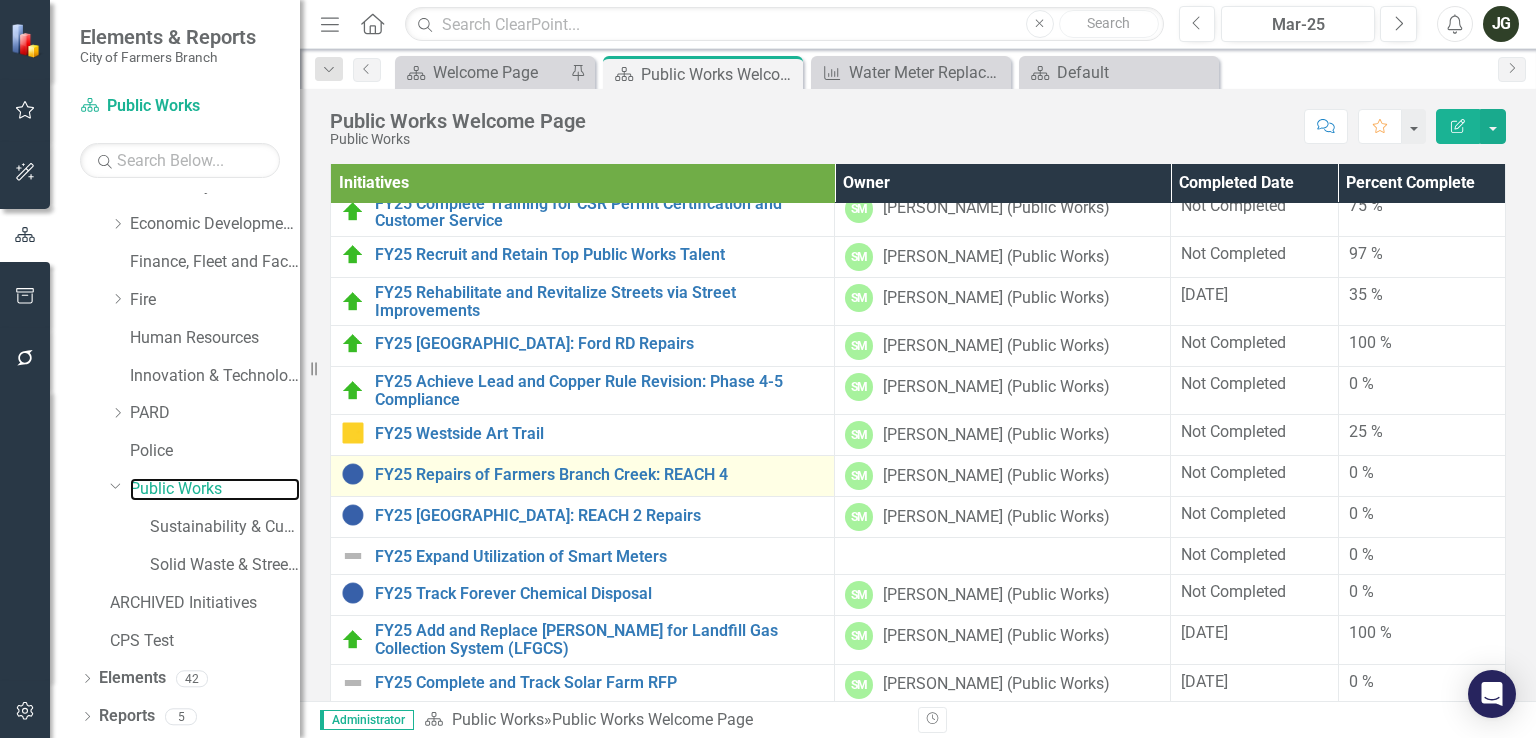 scroll, scrollTop: 100, scrollLeft: 0, axis: vertical 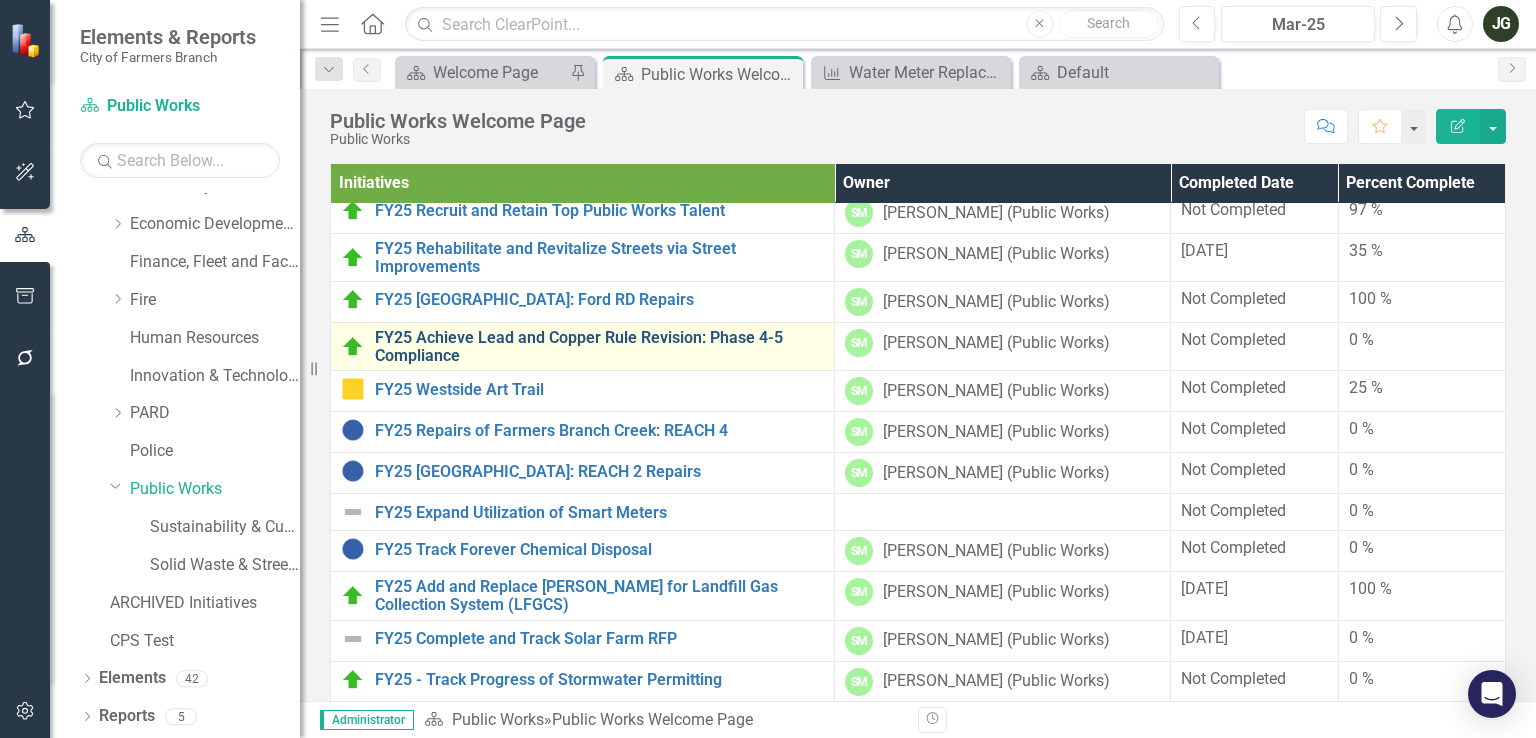 click on "FY25 Achieve Lead and Copper Rule Revision: Phase 4-5 Compliance" at bounding box center [599, 346] 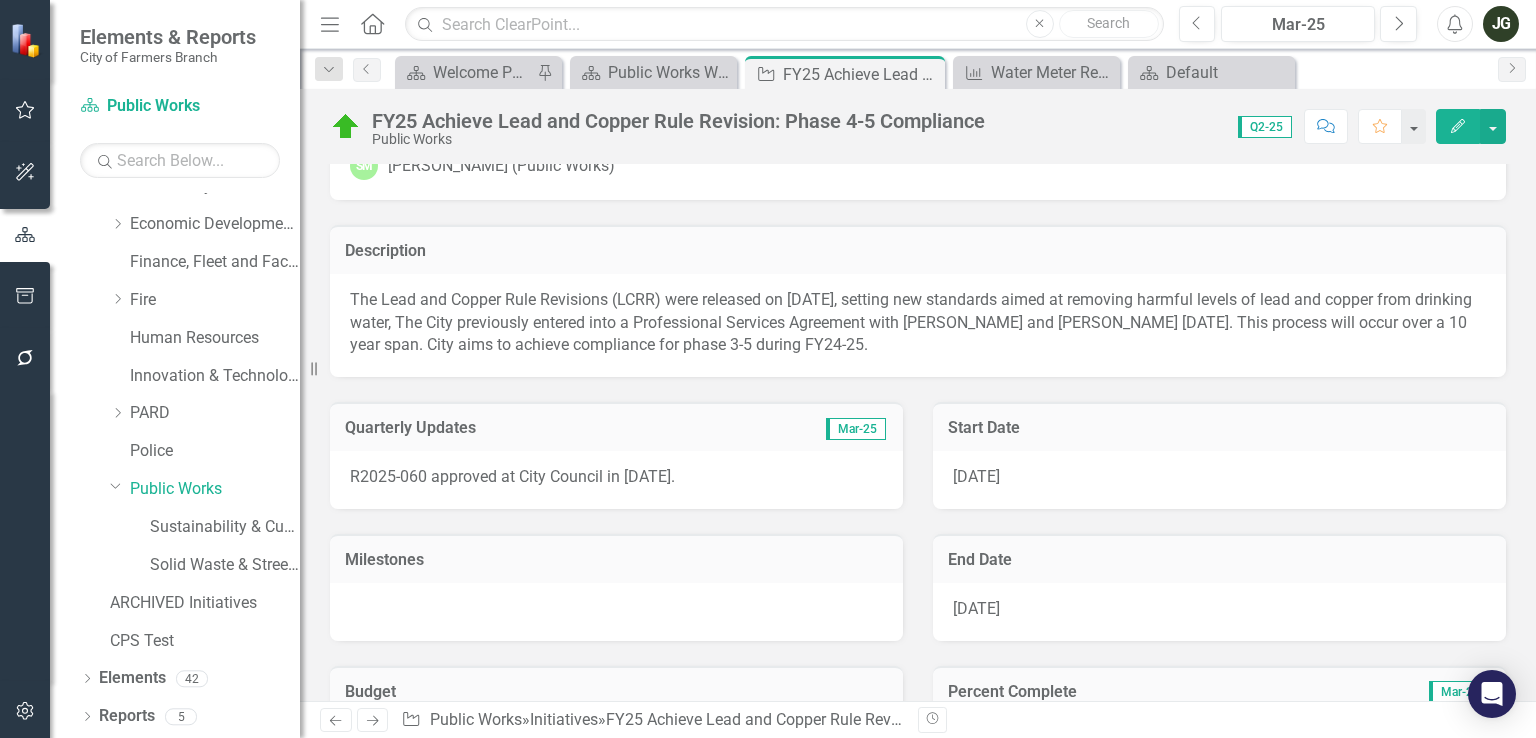 scroll, scrollTop: 58, scrollLeft: 0, axis: vertical 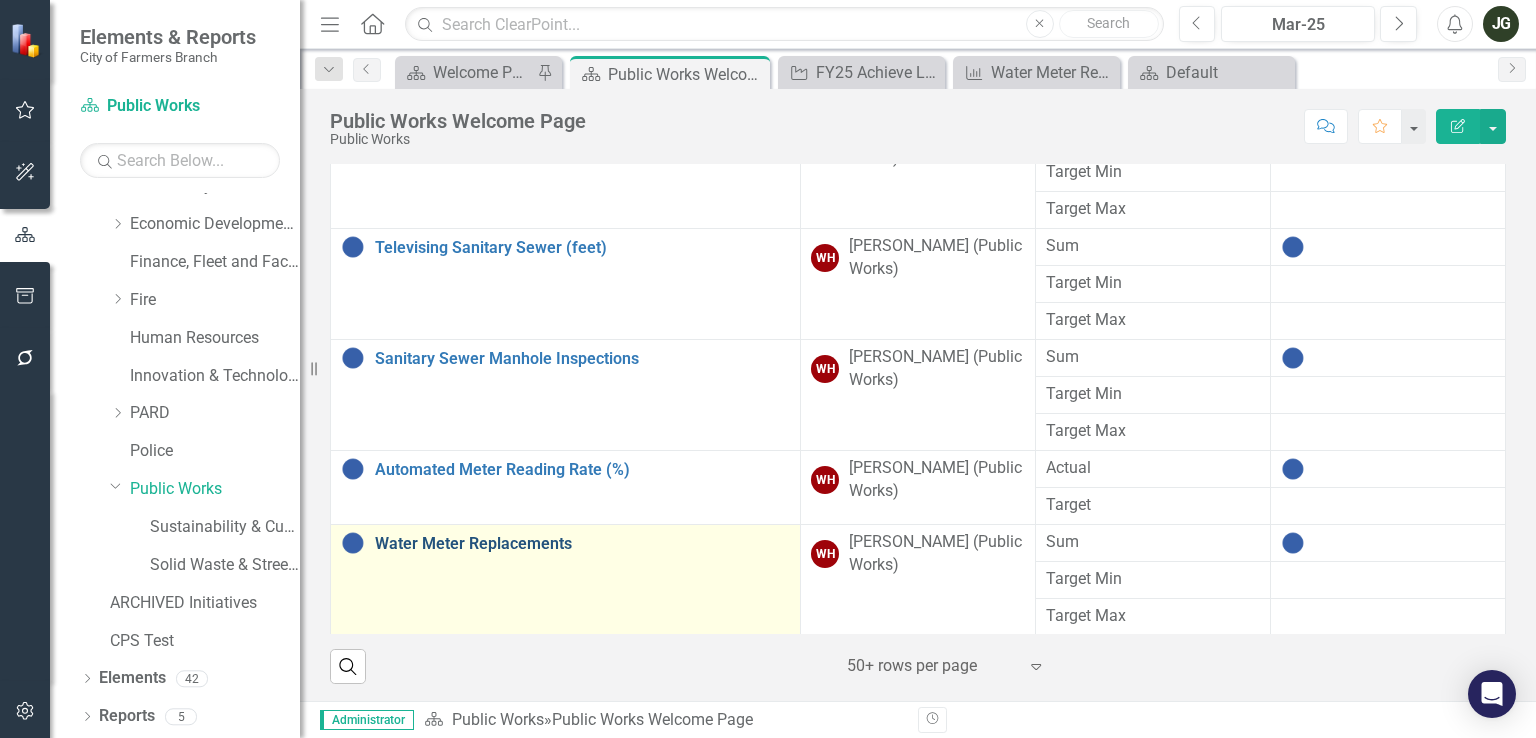 click on "Water Meter Replacements" at bounding box center [582, 544] 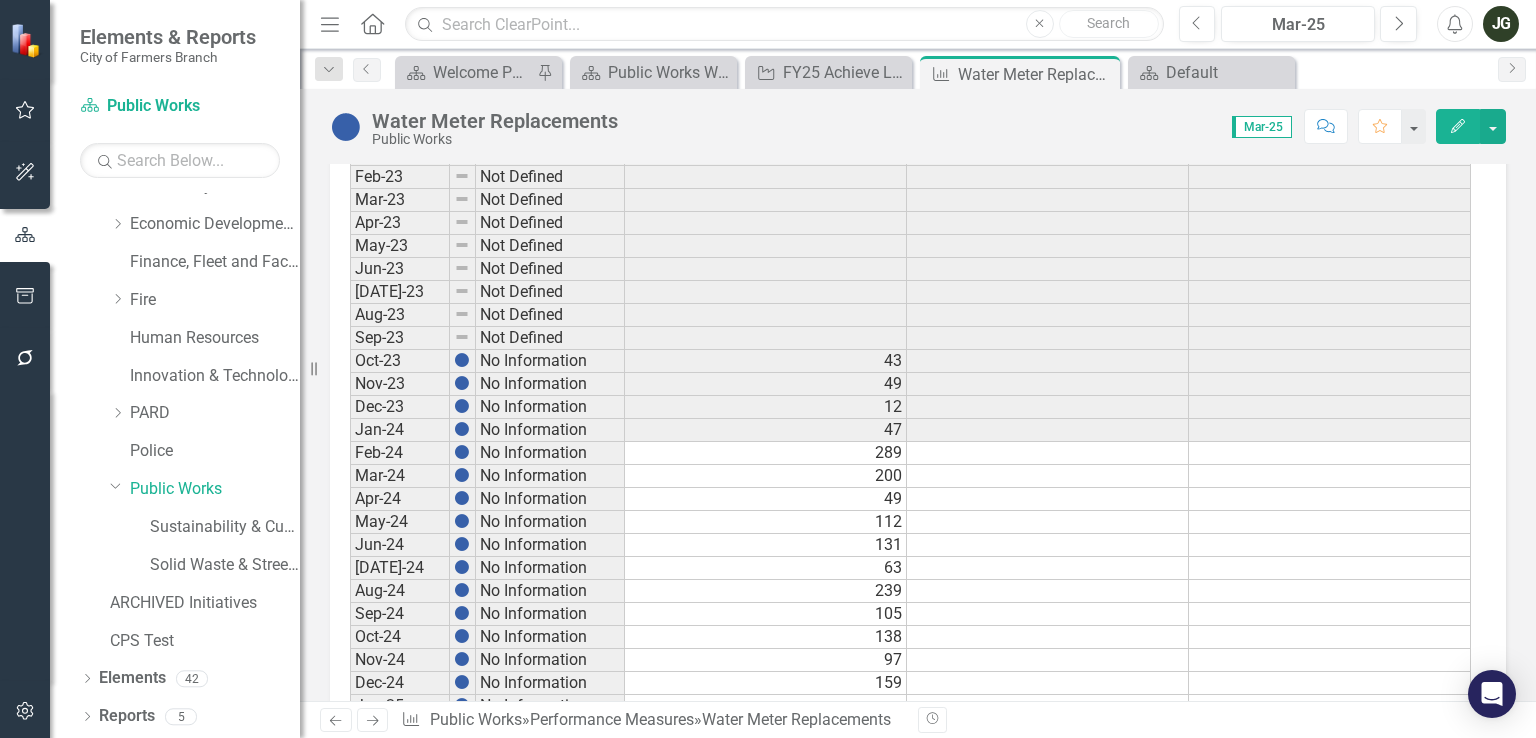 scroll, scrollTop: 1088, scrollLeft: 0, axis: vertical 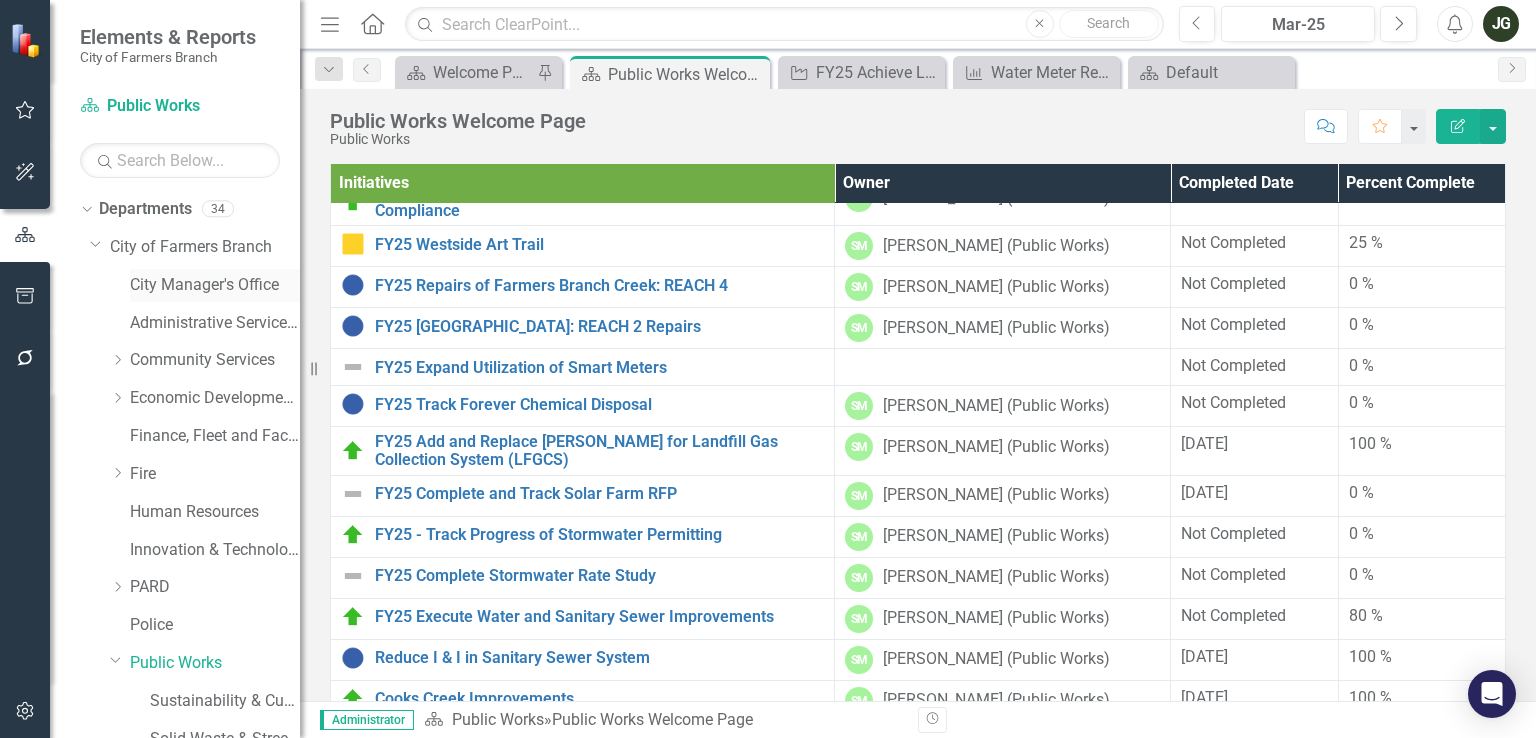 click on "City Manager's Office" at bounding box center [215, 285] 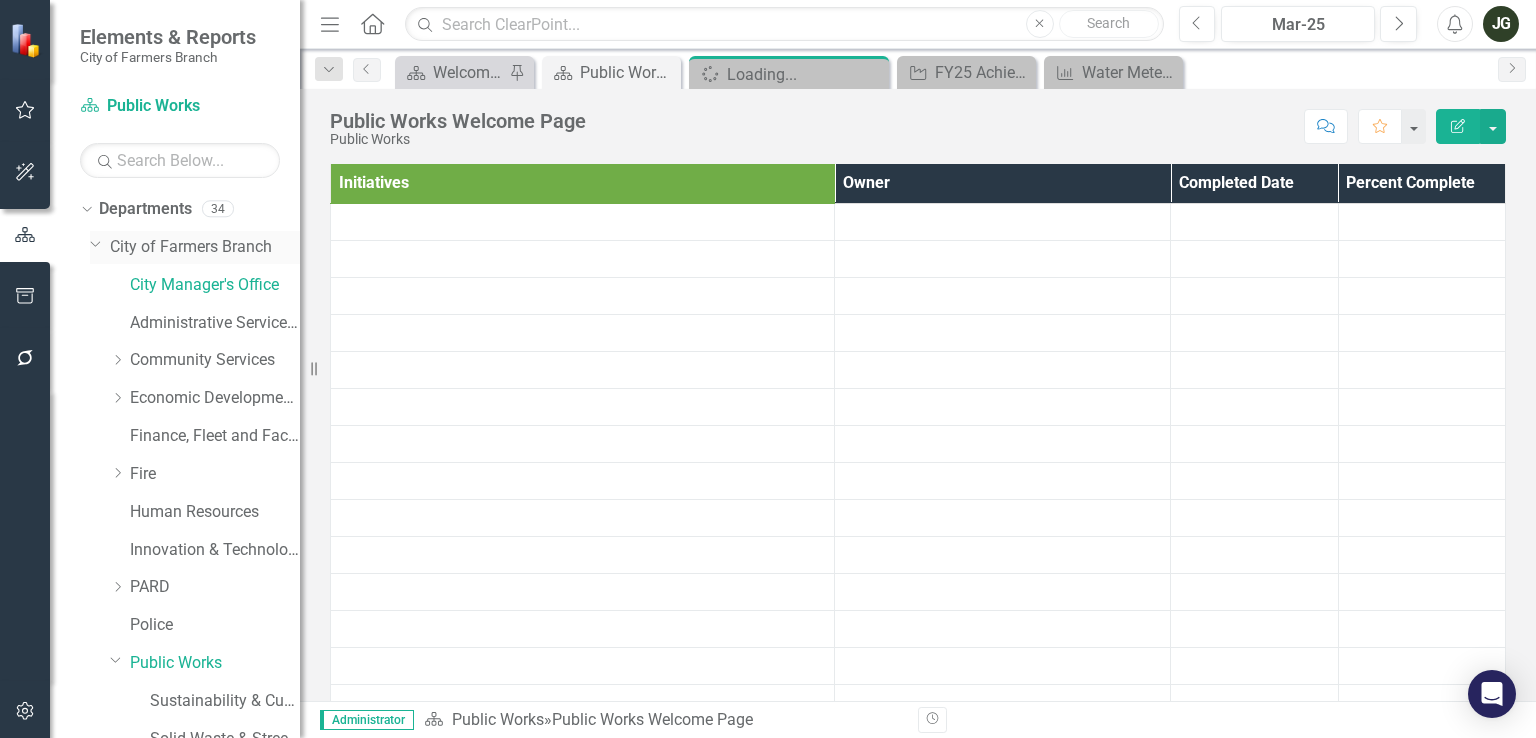 click on "City of Farmers Branch" at bounding box center (205, 247) 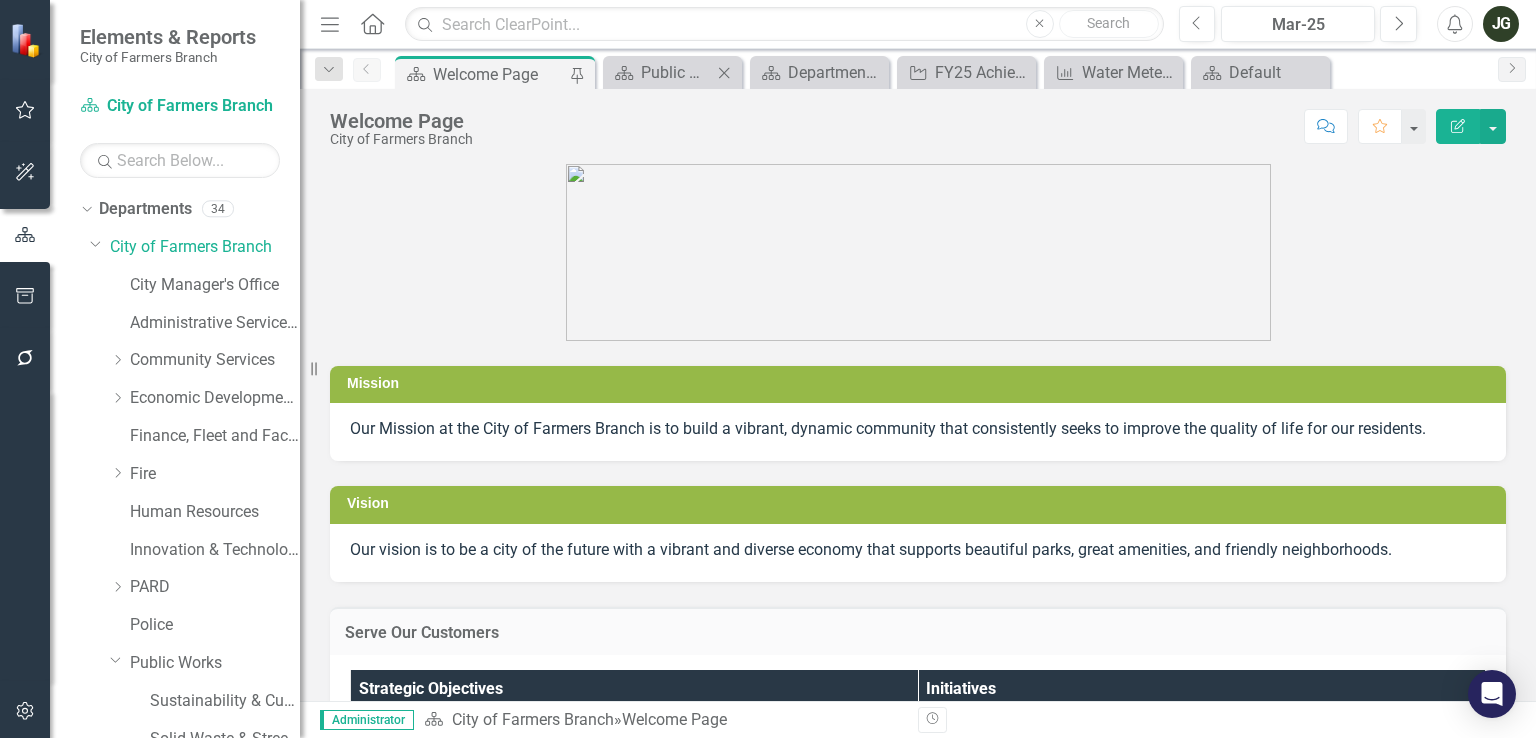click on "Close" at bounding box center (724, 72) 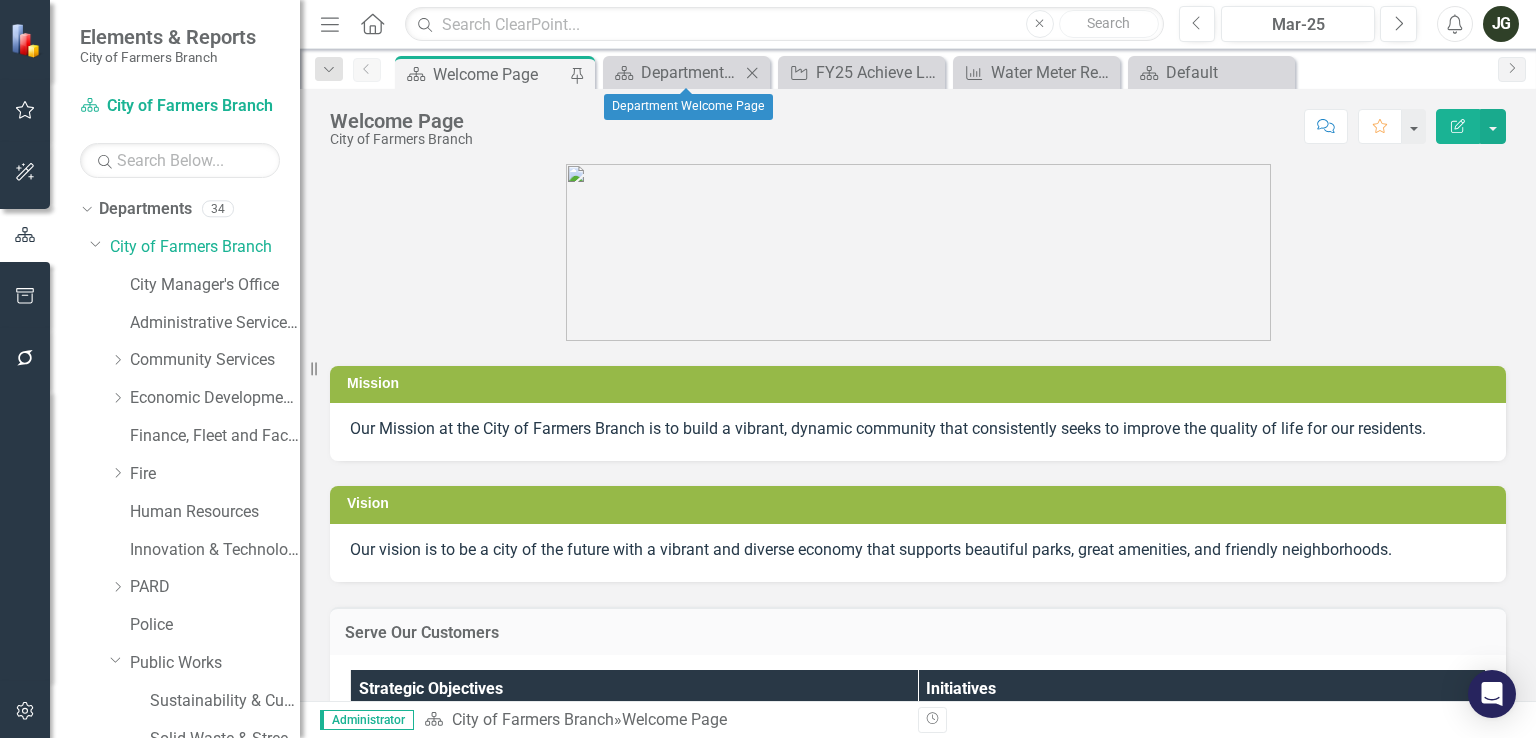 click 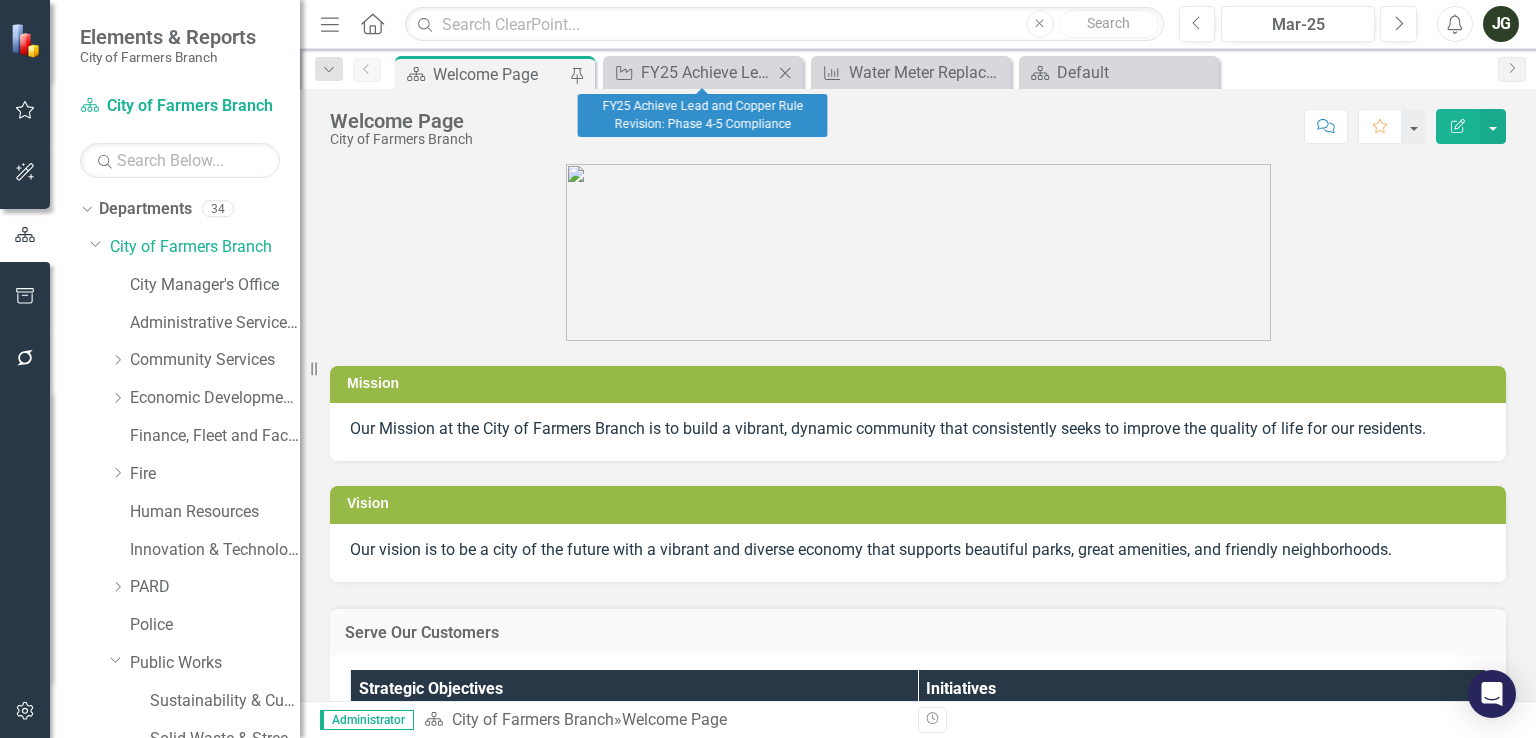 click 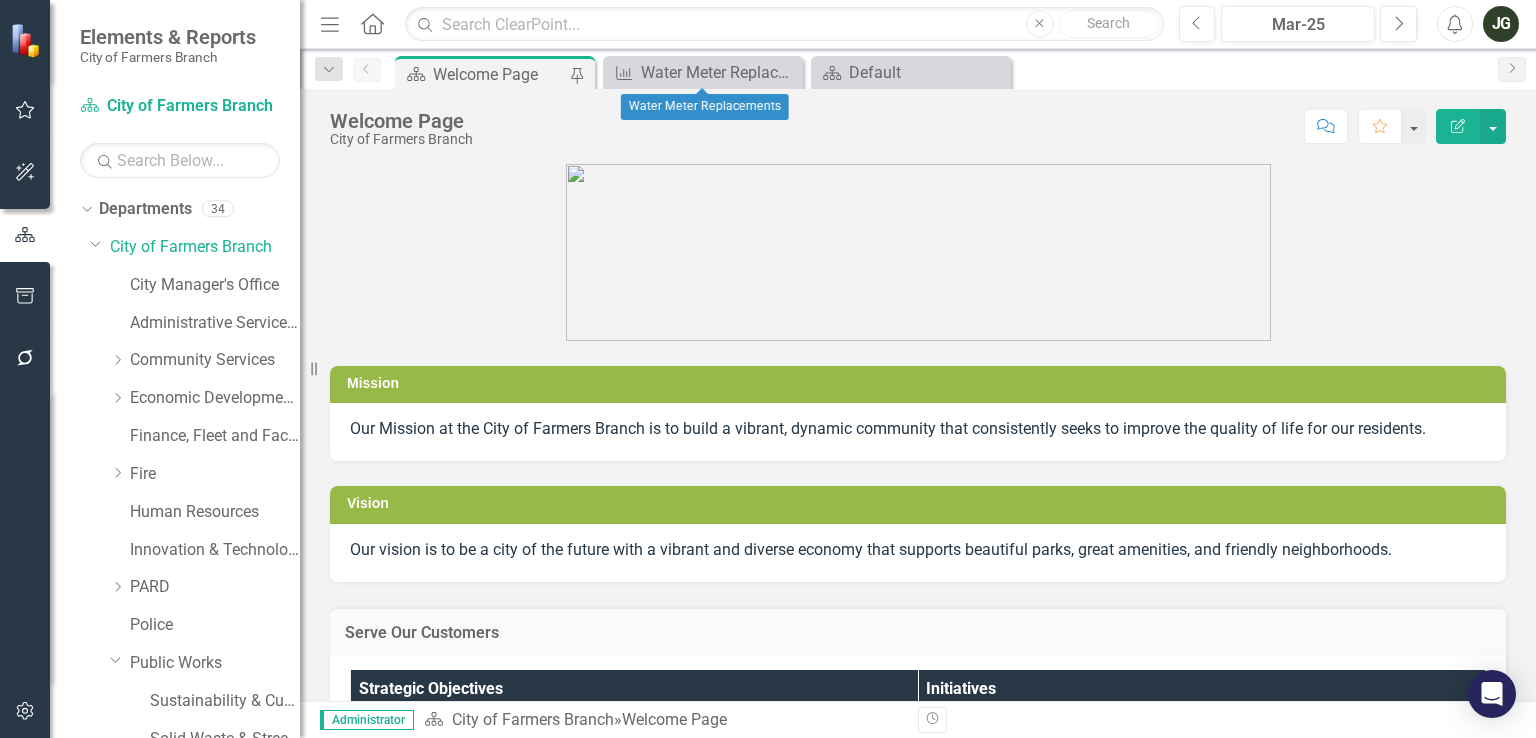 click 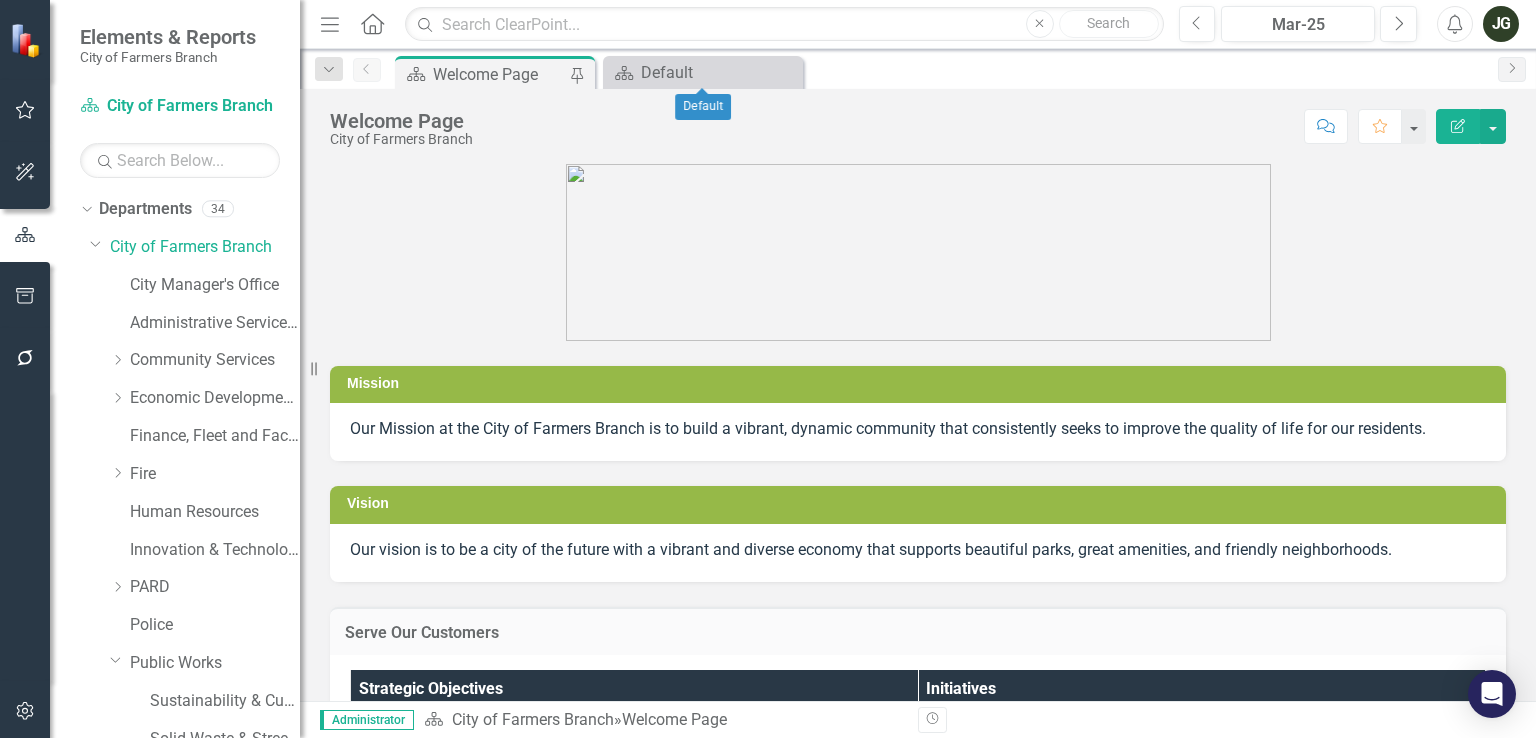 click 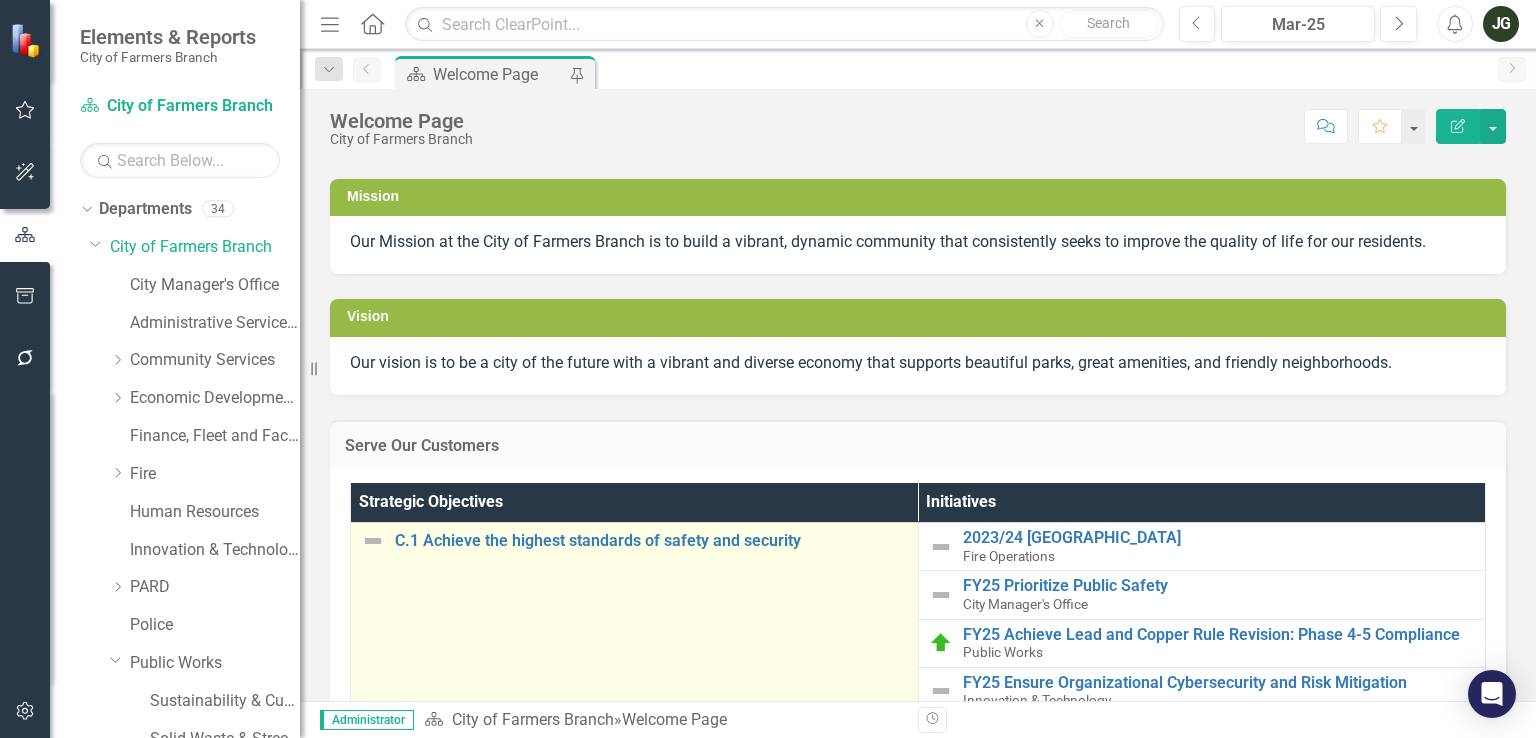 scroll, scrollTop: 200, scrollLeft: 0, axis: vertical 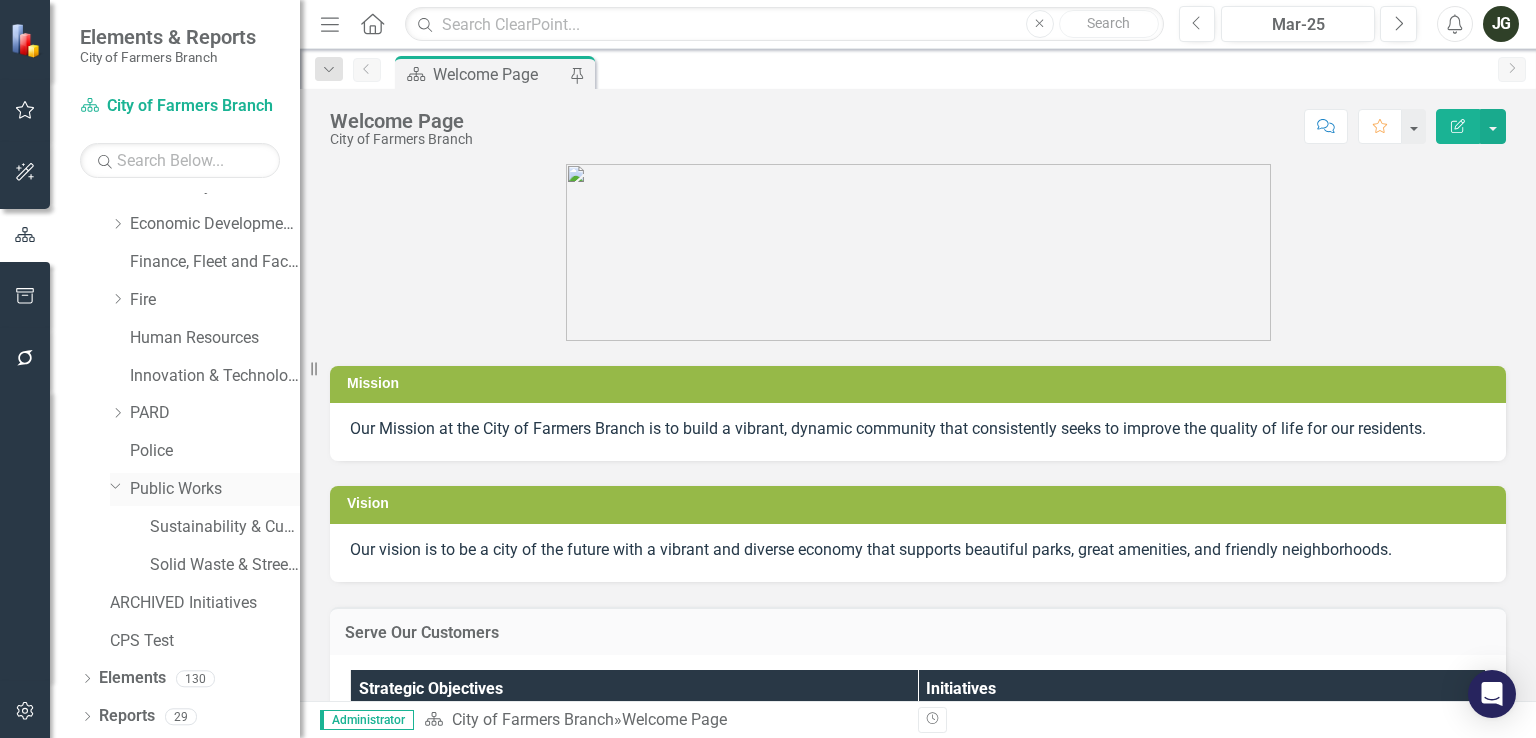click 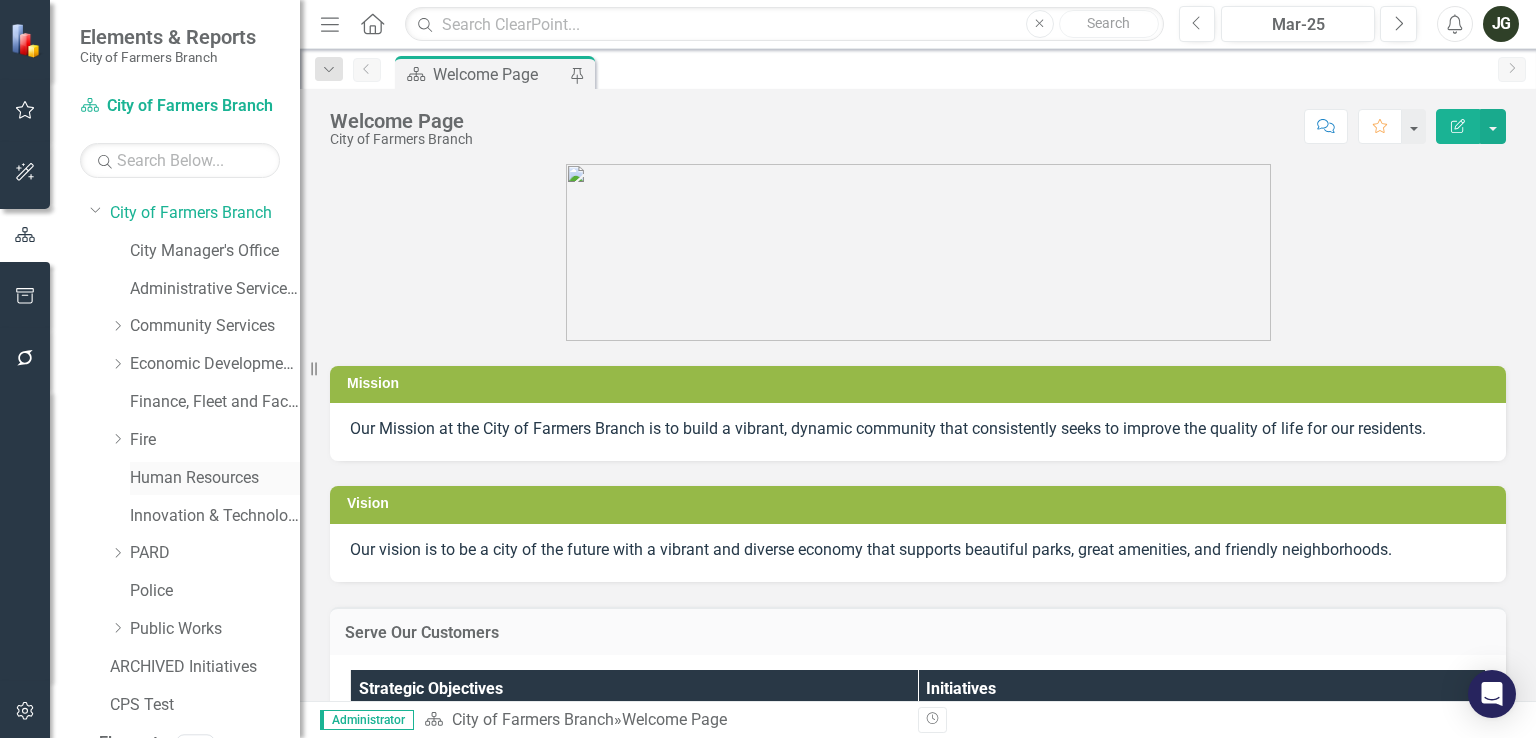 scroll, scrollTop: 0, scrollLeft: 0, axis: both 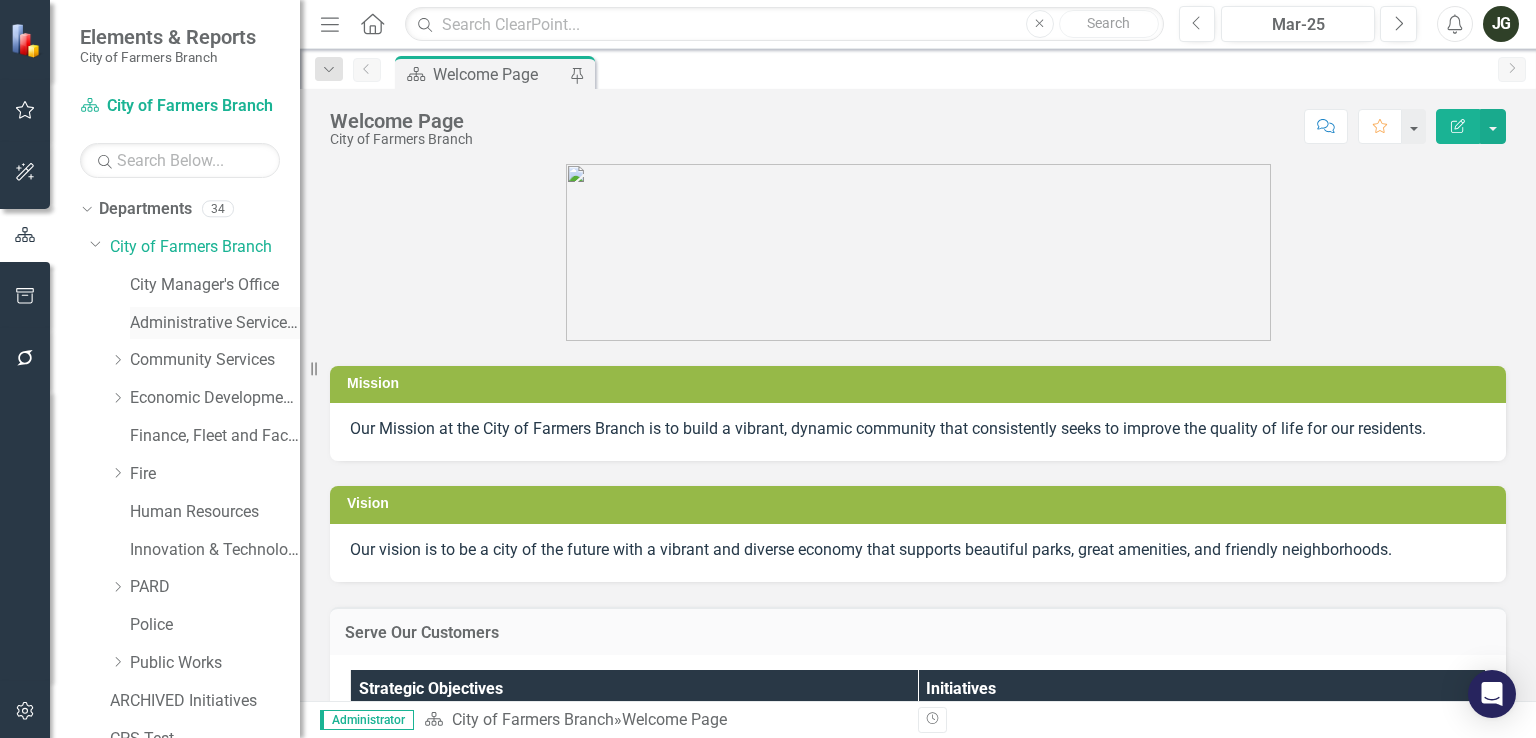 click on "Administrative Services & Communications" at bounding box center (215, 323) 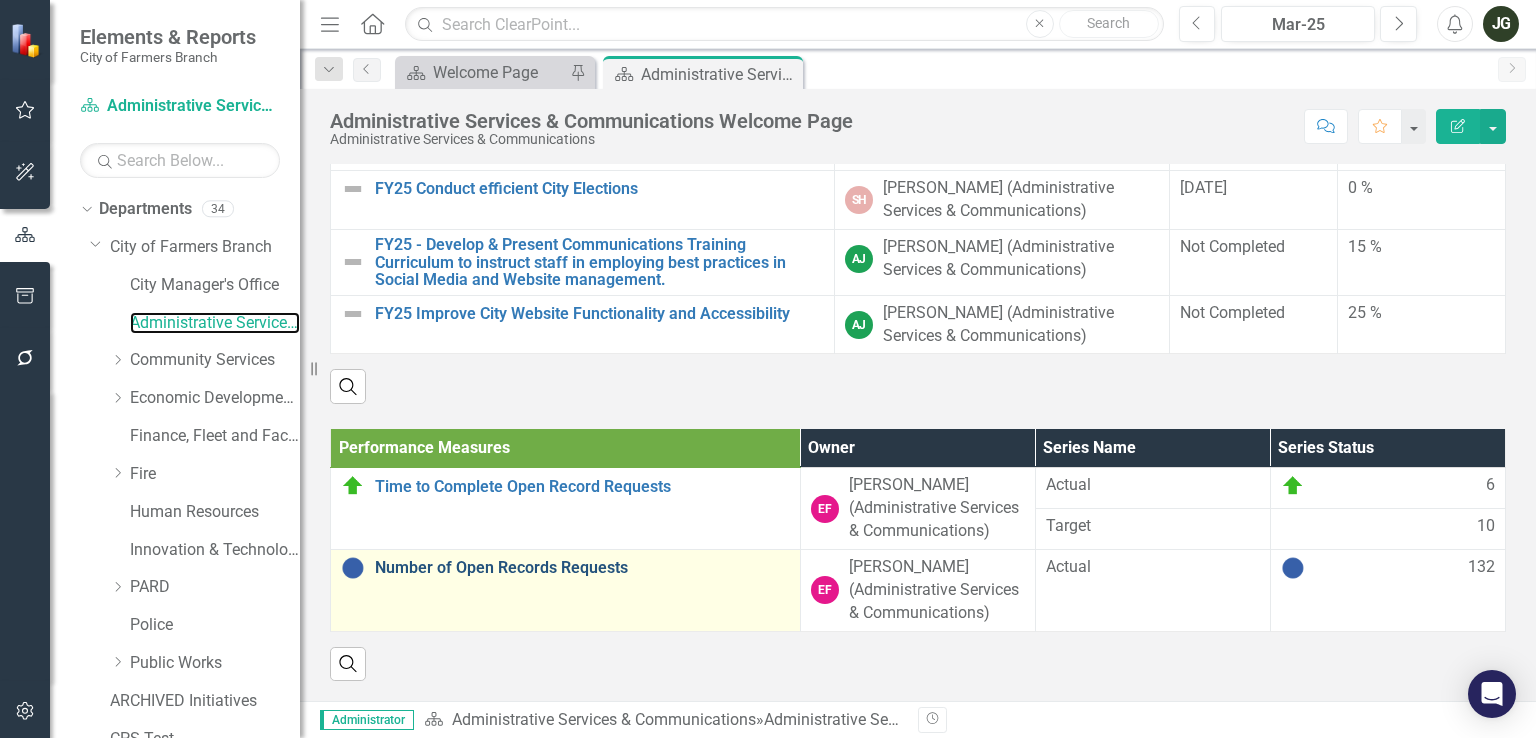 scroll, scrollTop: 160, scrollLeft: 0, axis: vertical 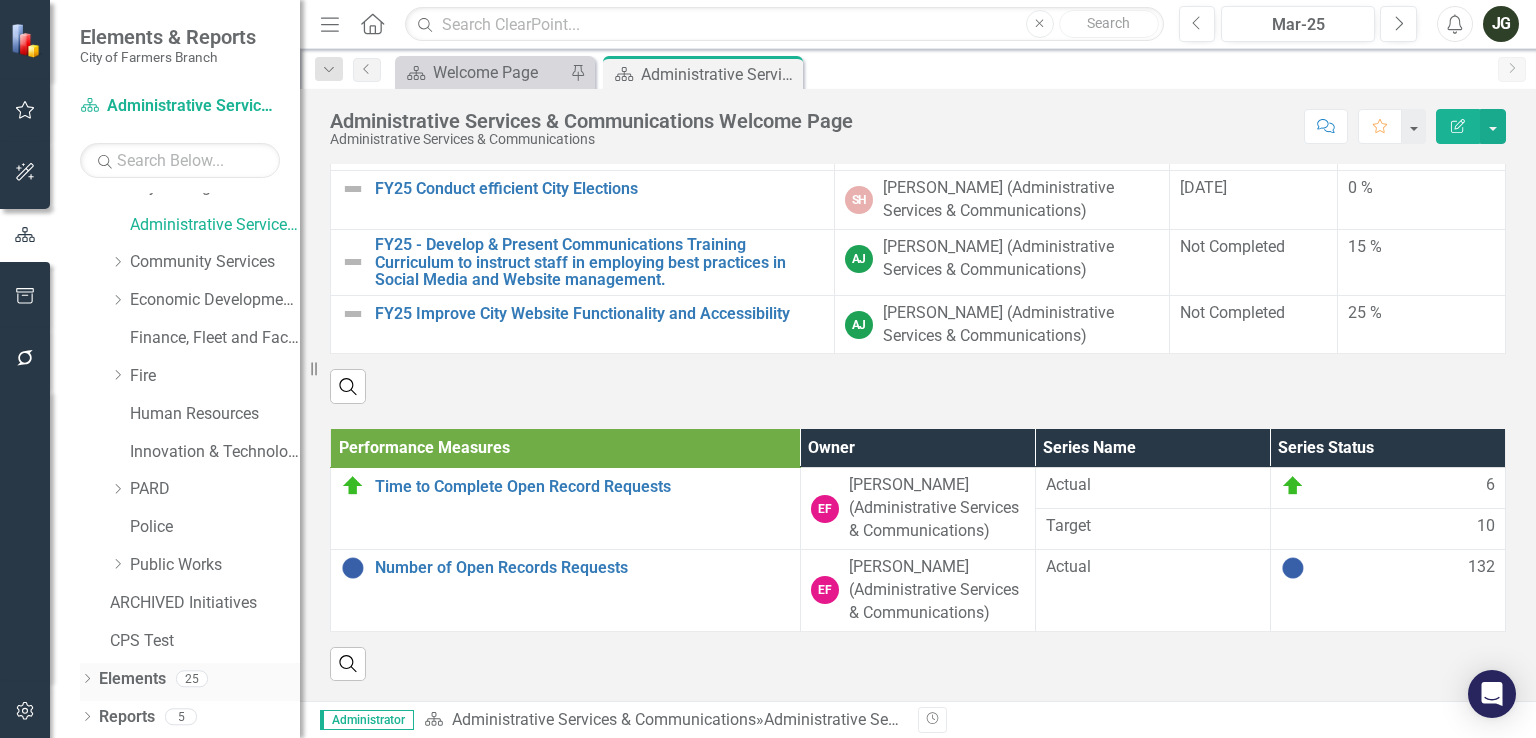 click on "Dropdown" at bounding box center [87, 681] 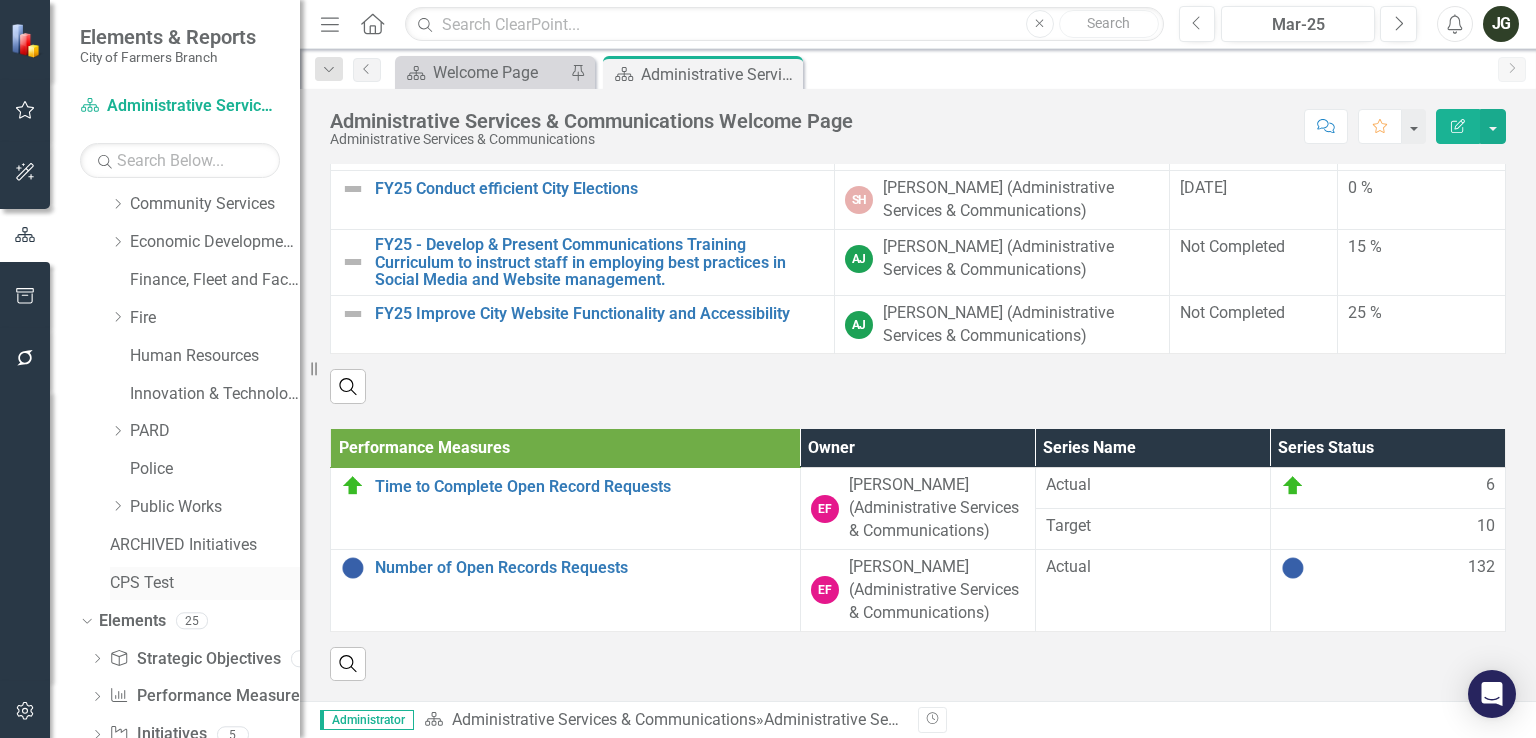 scroll, scrollTop: 212, scrollLeft: 0, axis: vertical 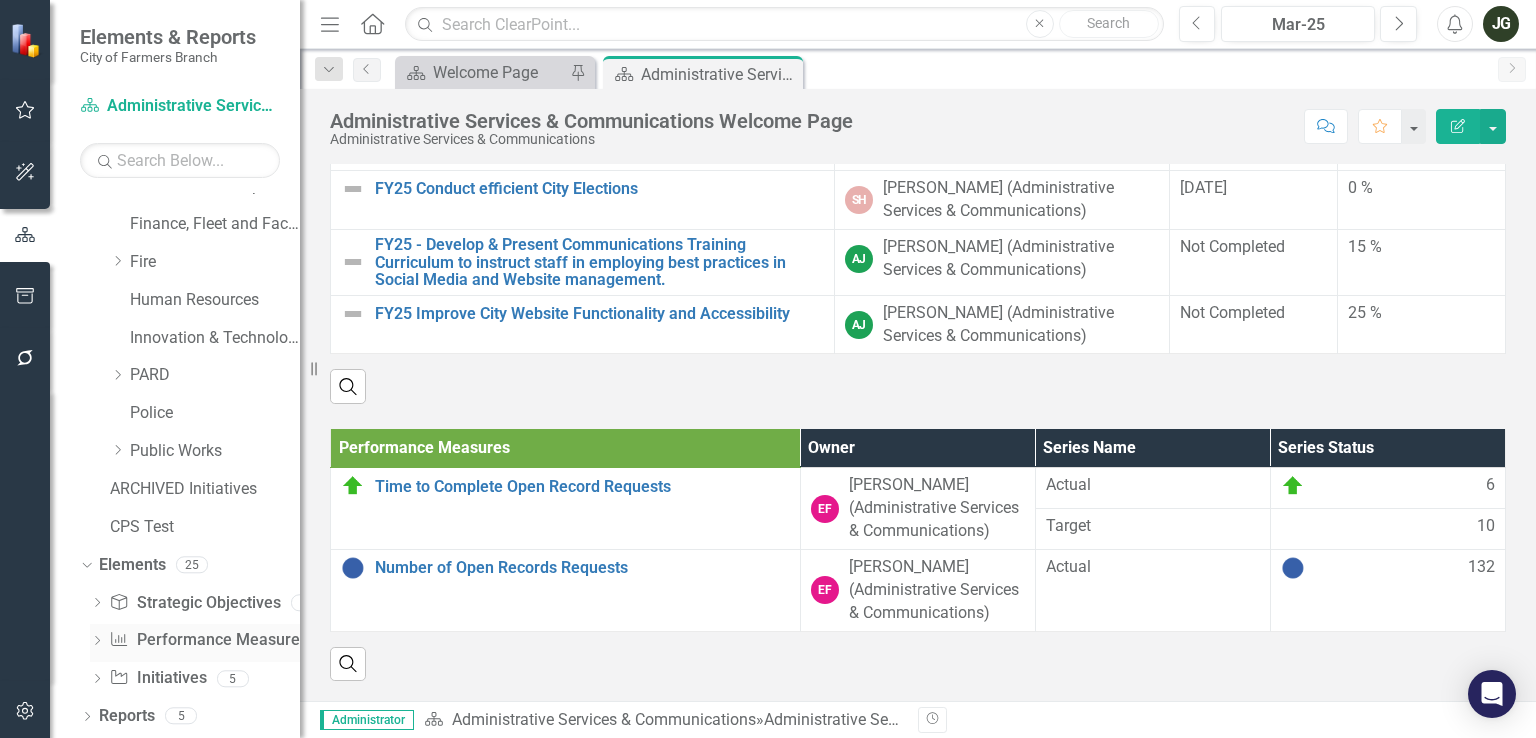 click on "Dropdown" 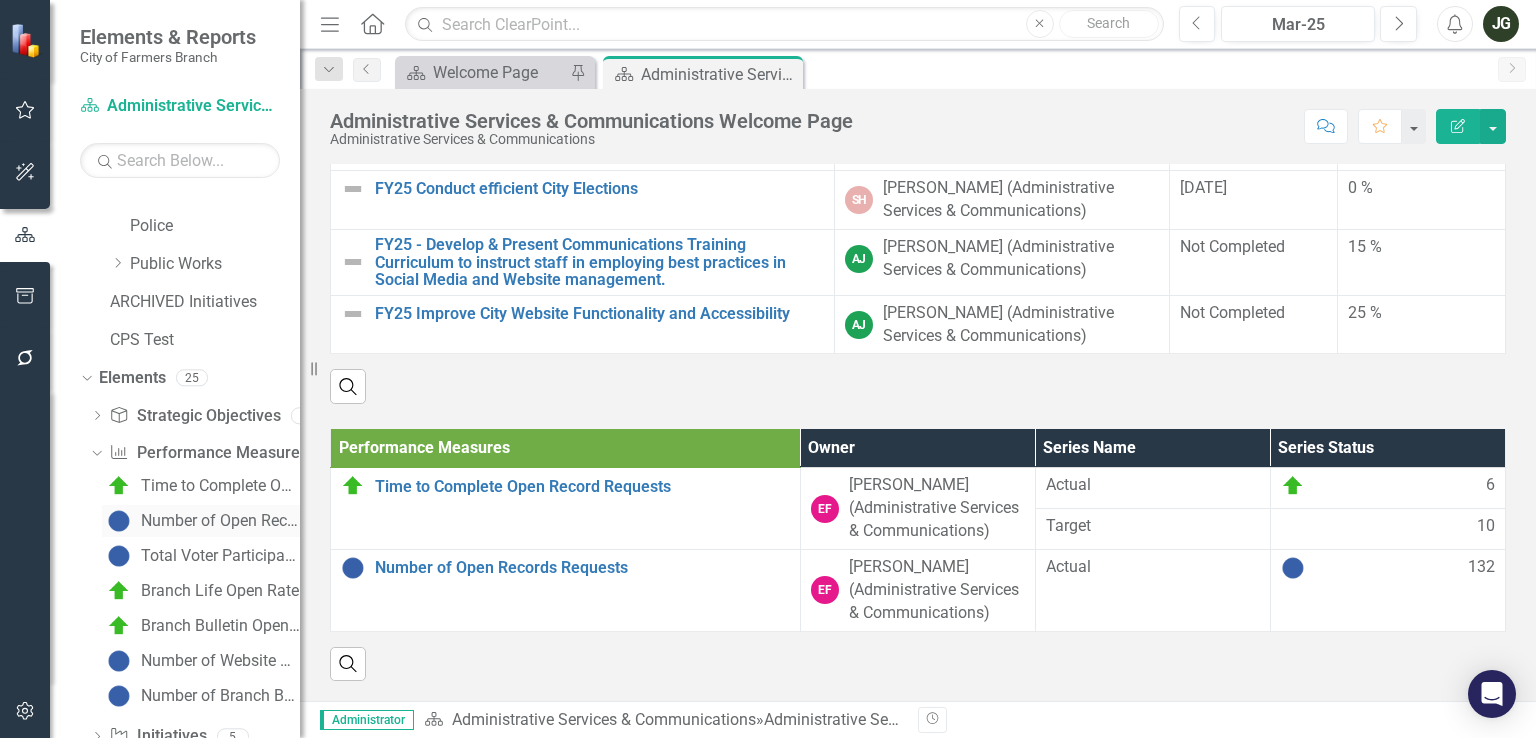 scroll, scrollTop: 412, scrollLeft: 0, axis: vertical 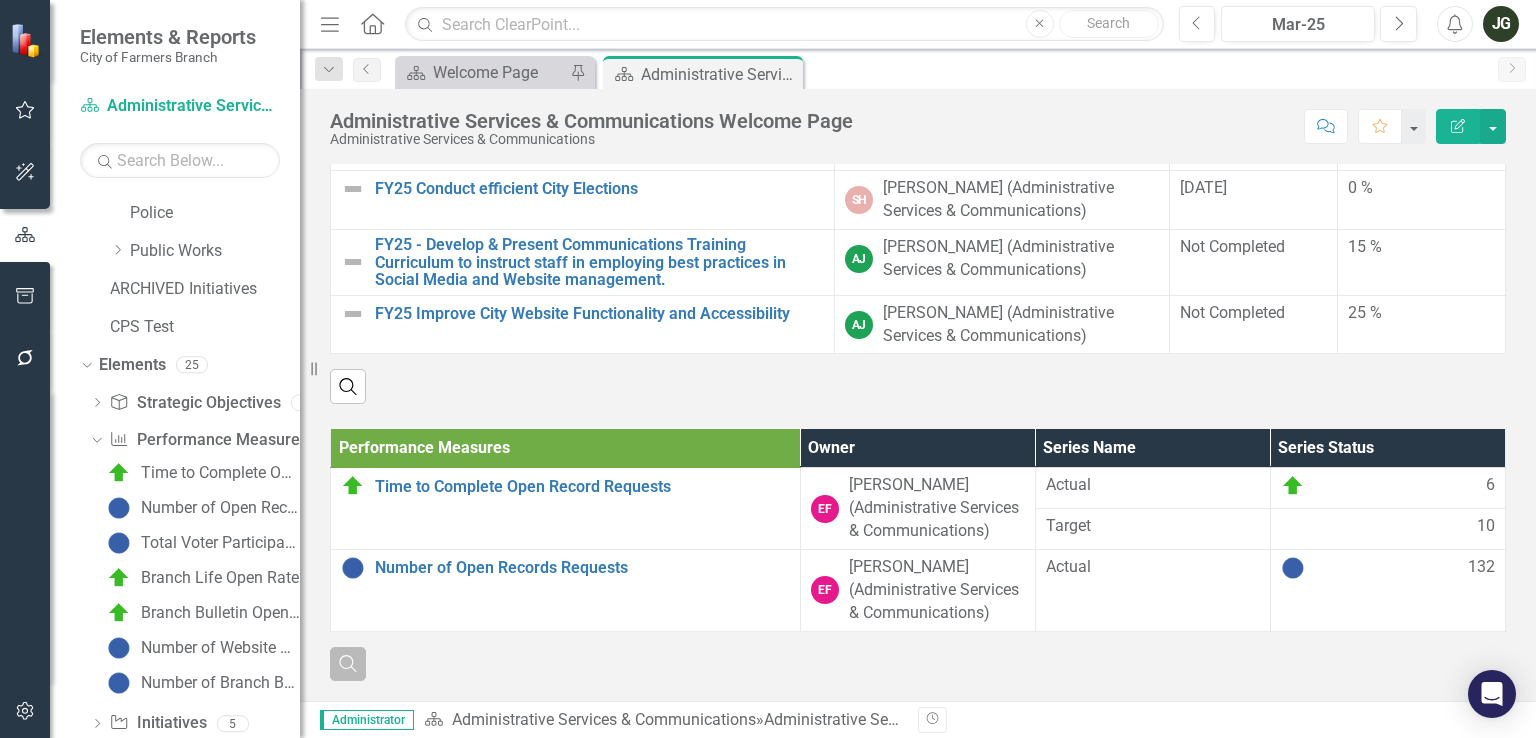 click on "Search" at bounding box center (348, 664) 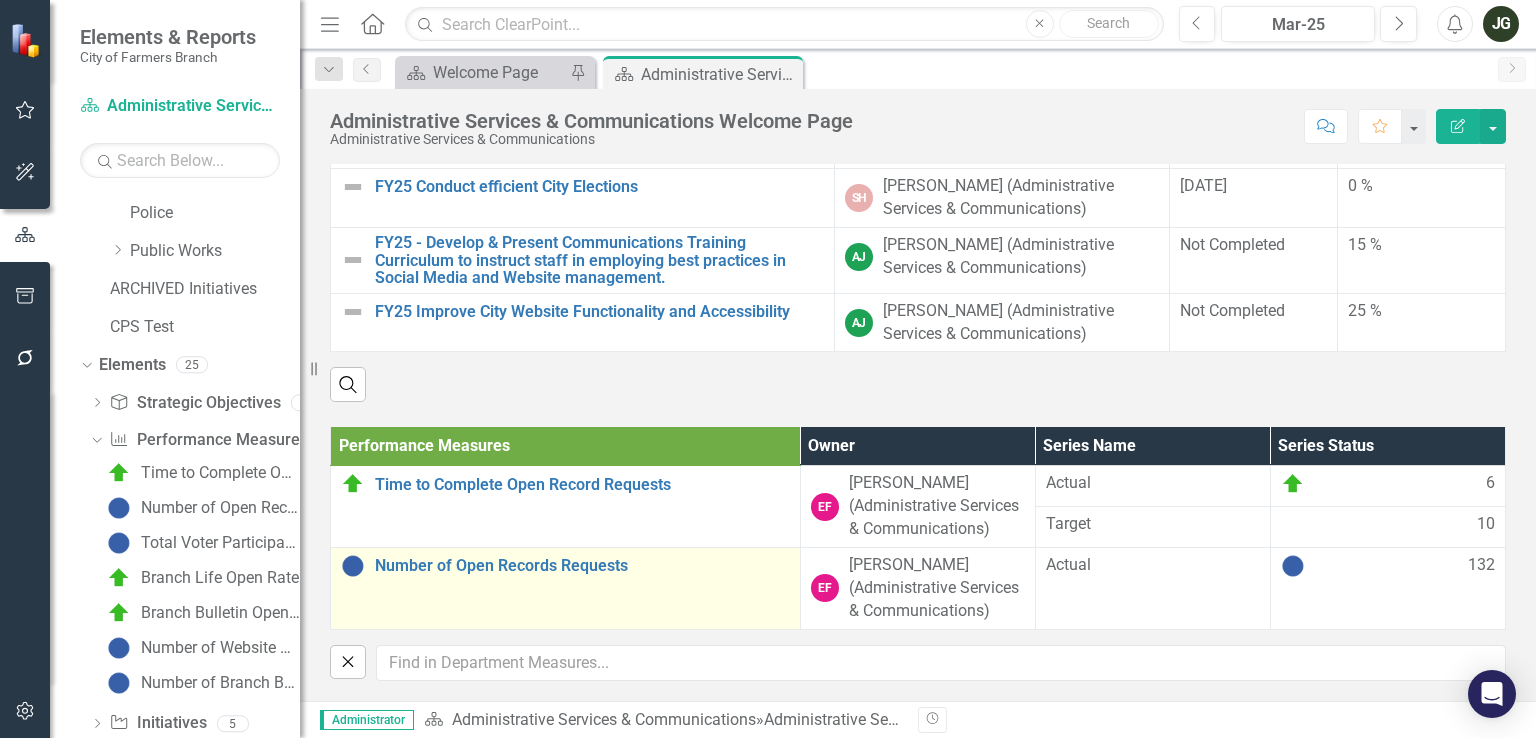 scroll, scrollTop: 164, scrollLeft: 0, axis: vertical 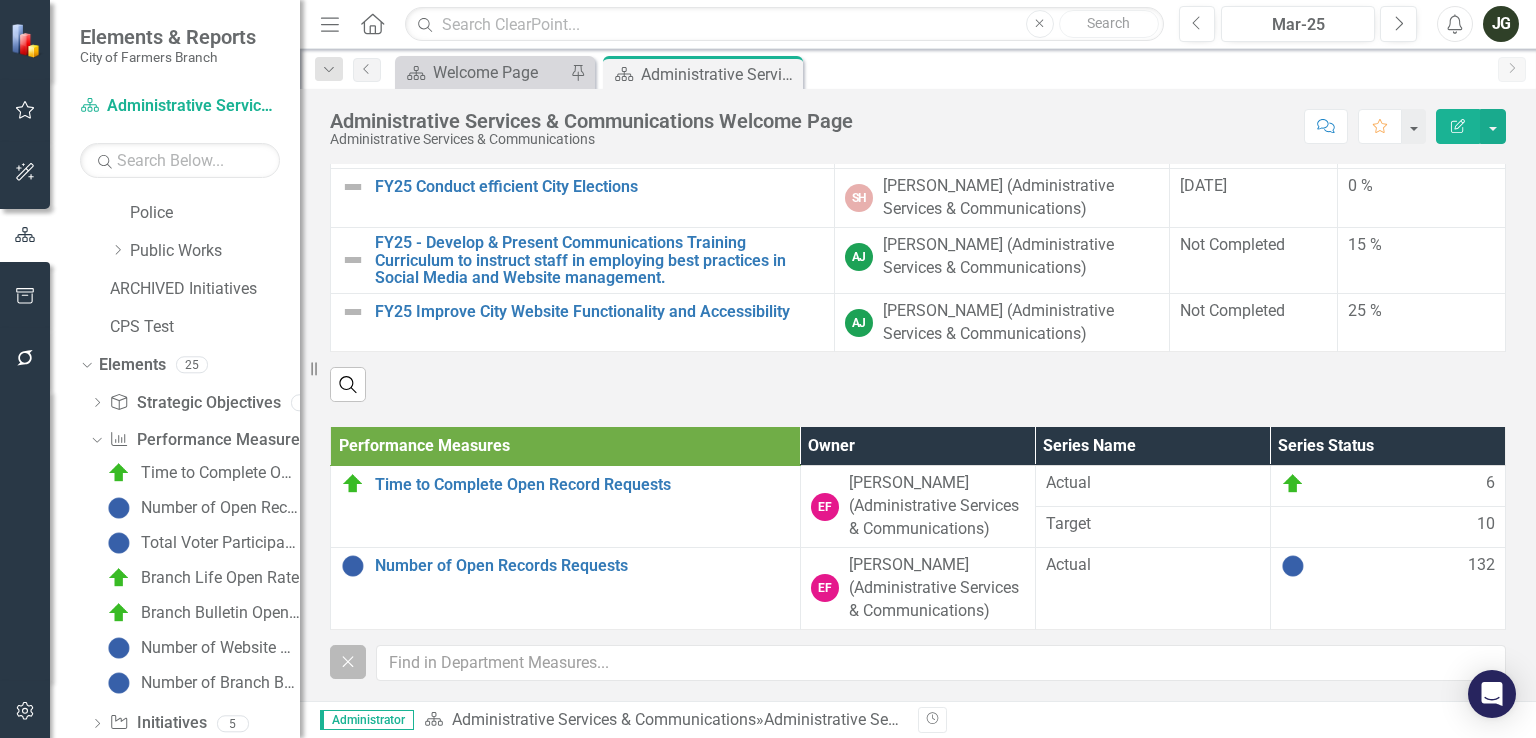 click on "Close" at bounding box center [348, 662] 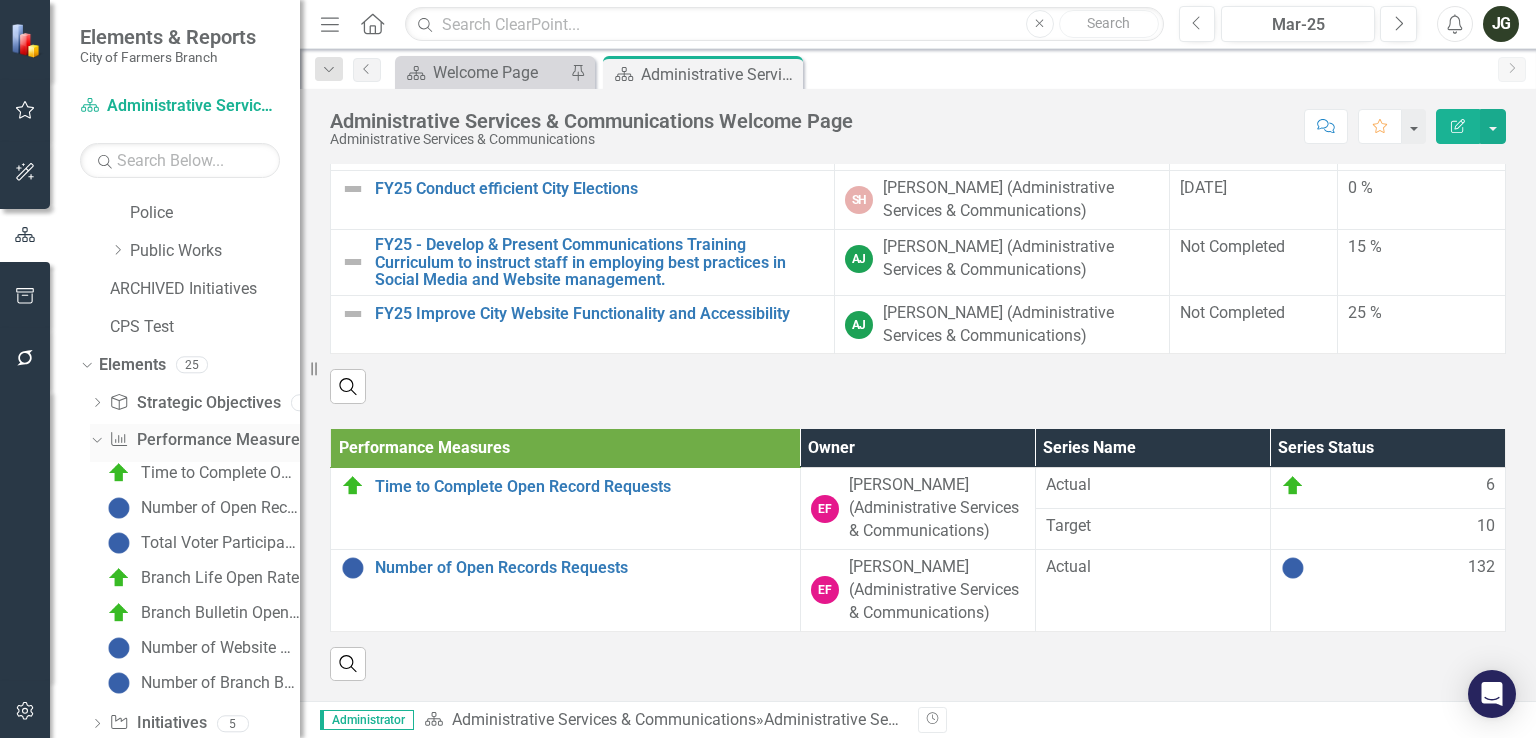click on "Performance Measure Performance Measures" at bounding box center (208, 440) 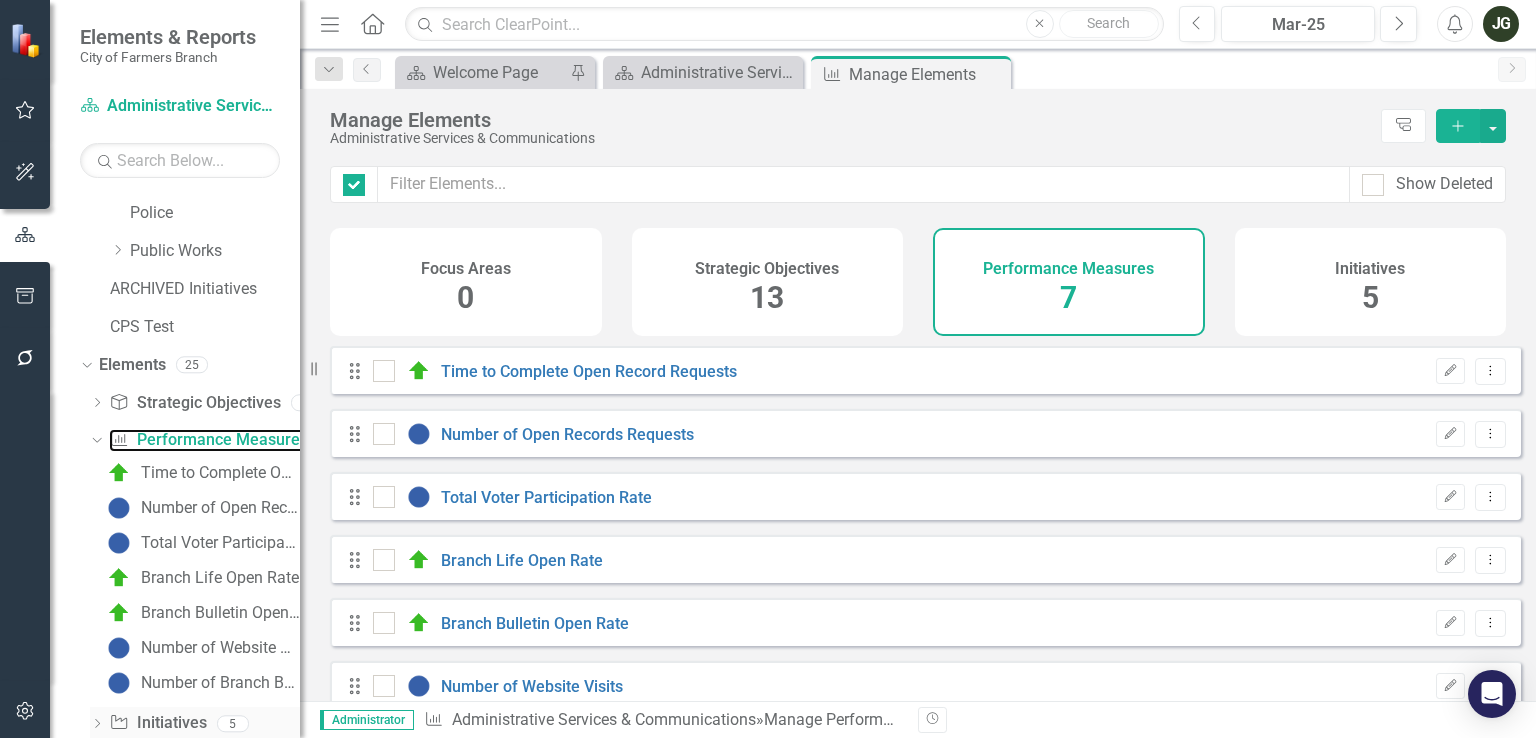 checkbox on "false" 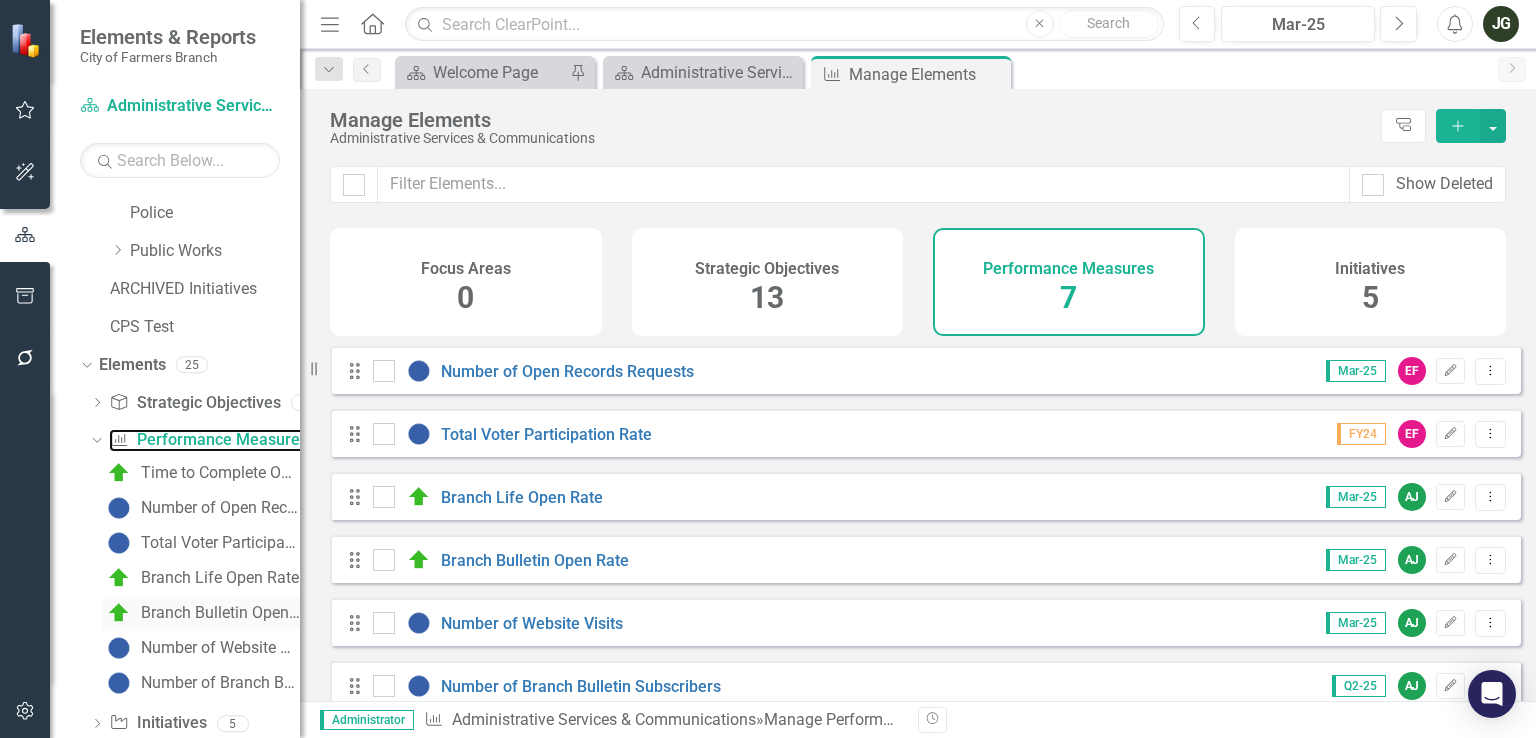 scroll, scrollTop: 100, scrollLeft: 0, axis: vertical 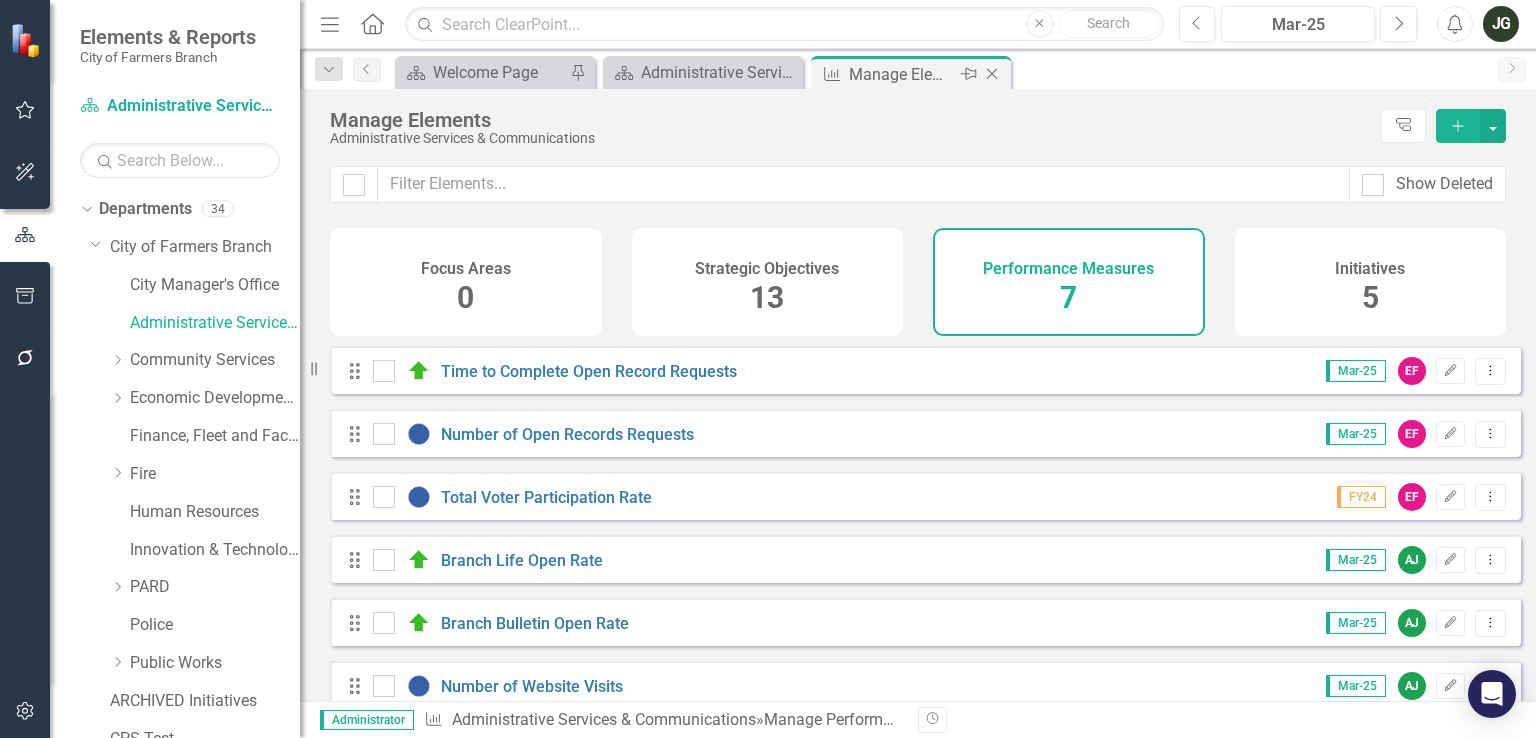 click on "Close" 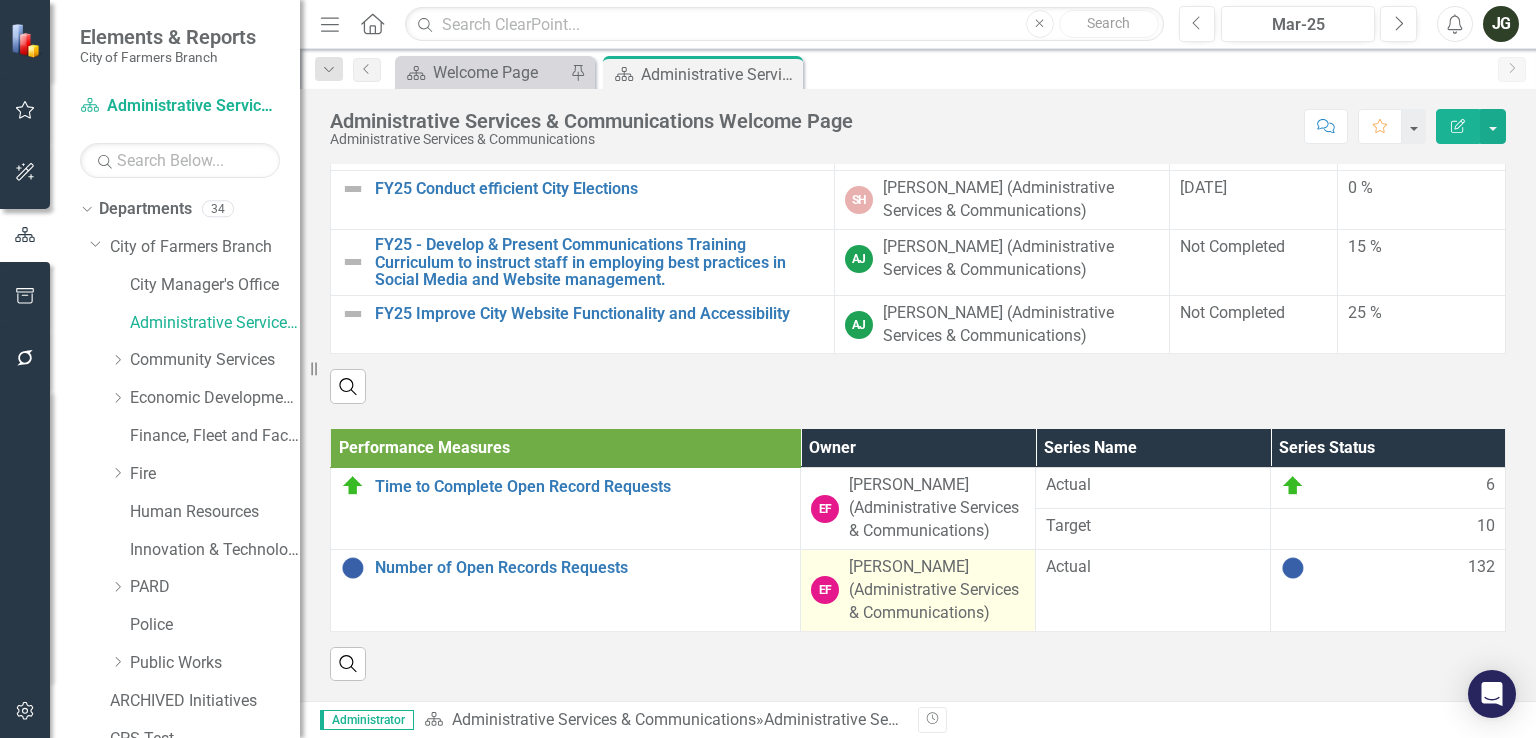 scroll, scrollTop: 160, scrollLeft: 0, axis: vertical 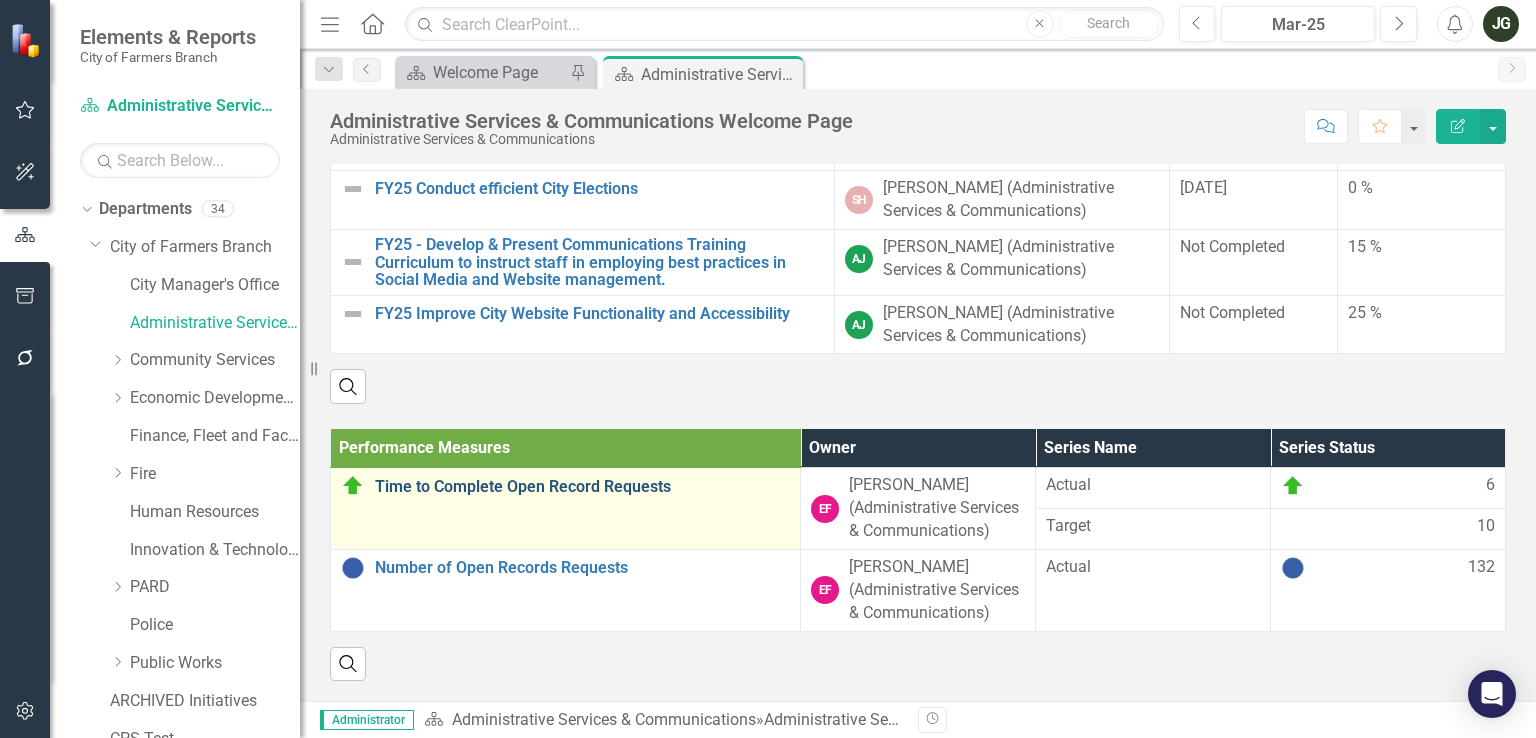 click on "Time to Complete Open Record Requests" at bounding box center [582, 487] 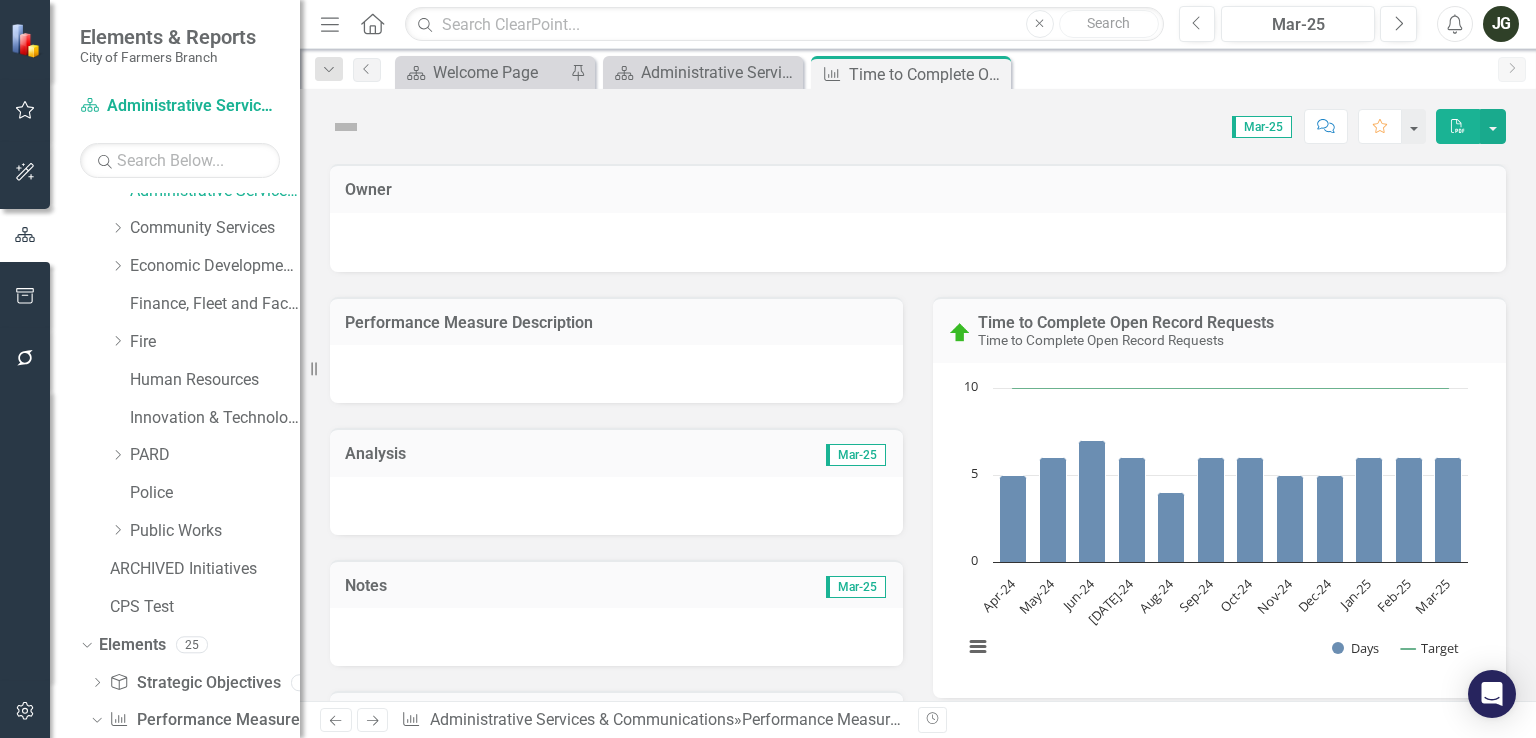scroll, scrollTop: 163, scrollLeft: 0, axis: vertical 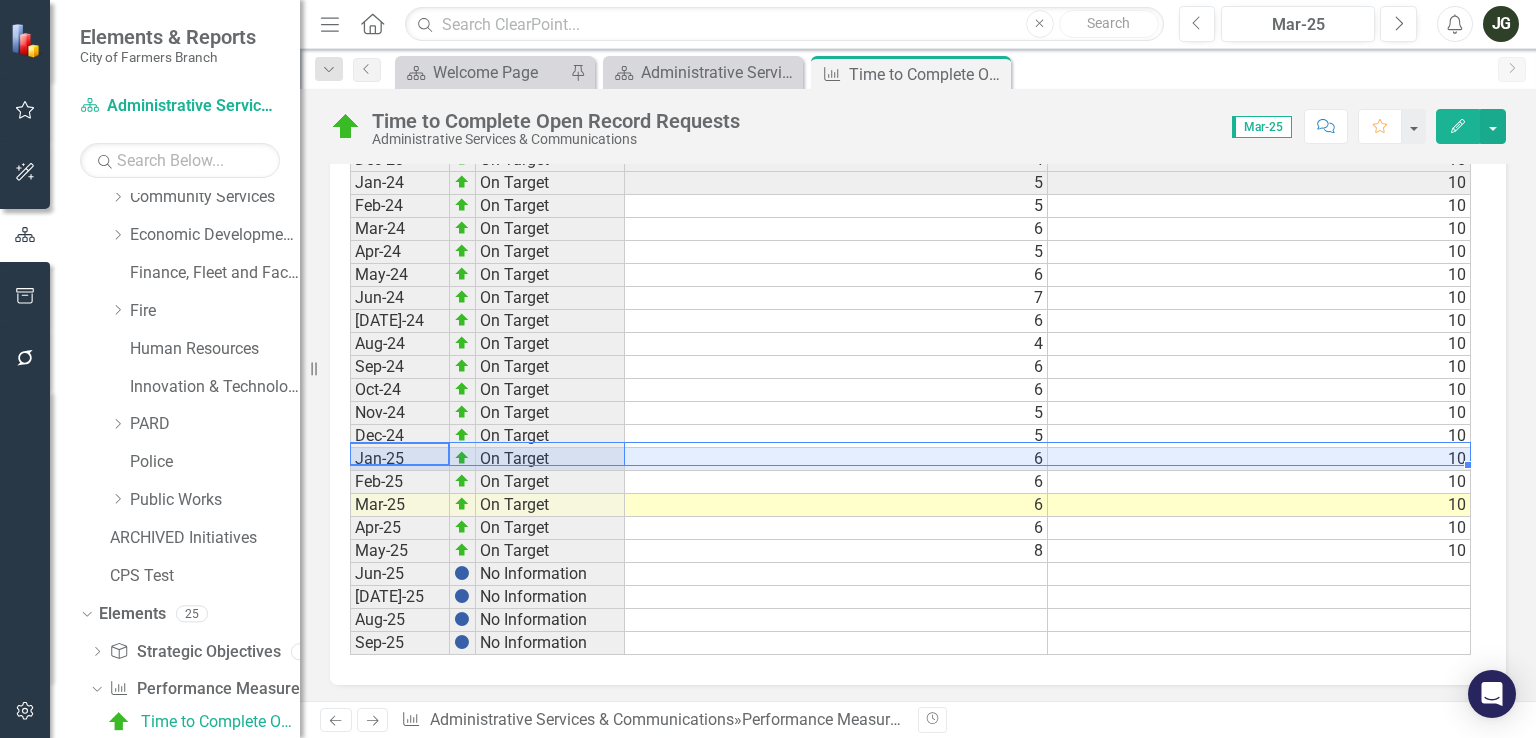 drag, startPoint x: 355, startPoint y: 450, endPoint x: 1420, endPoint y: 449, distance: 1065.0005 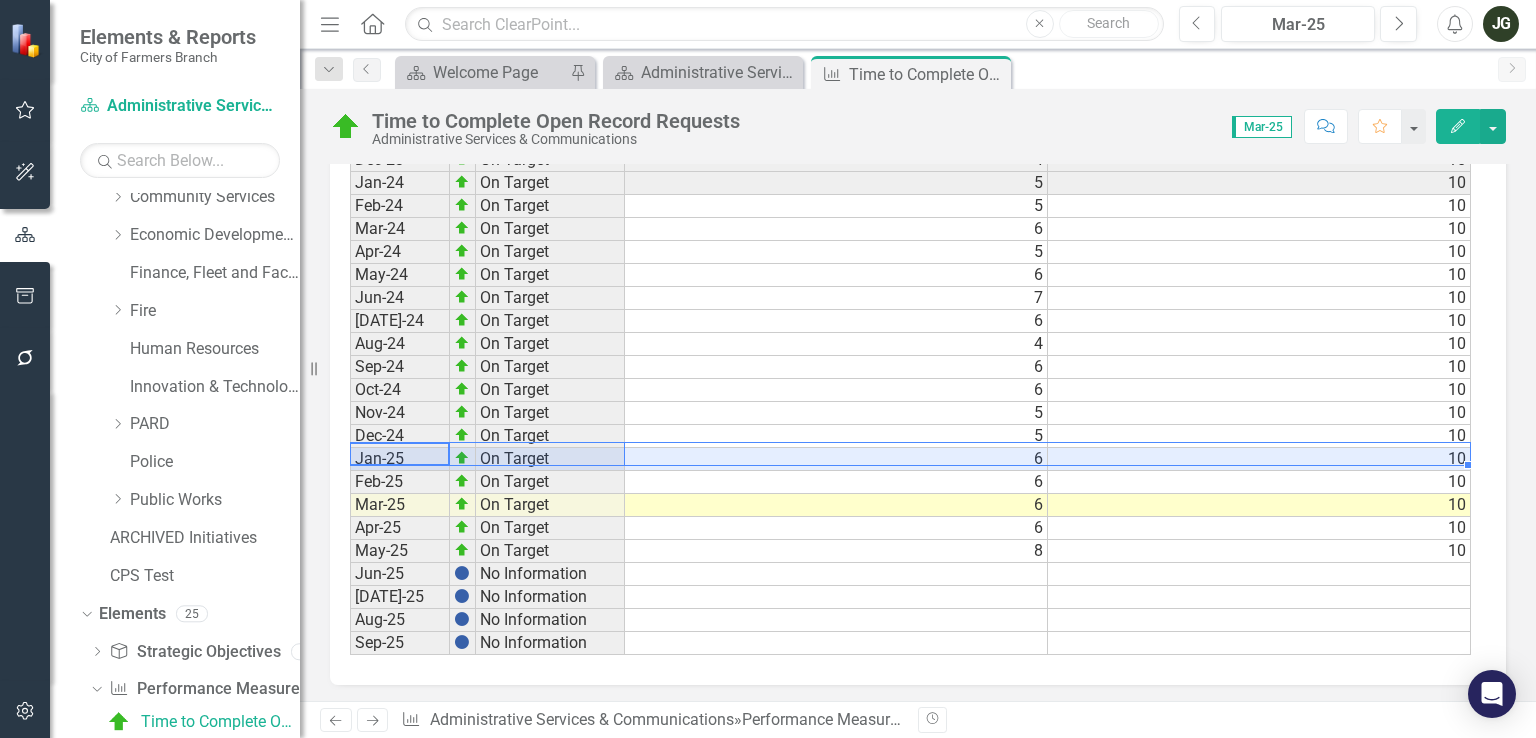 click on "Period Status Actual Target Sep-20 No Information Sep-21 No Information Sep-22 No Information Jan-23 No Information [DATE]-23 No Information [DATE]-23 No Information [DATE]-23 No Information [DATE]-23 No Information [DATE]-23 No Information [DATE]-23 No Information [DATE]-23 No Information [DATE]-23 No Information [DATE]-23 No Information [DATE]-23 On Target 5 [DATE]-23 On Target 4 [DATE]-24 On Target 5 [DATE]-24 On Target 5 [DATE]-24 On Target 6 [DATE]-24 On Target 5 [DATE]-24 On Target 6 [DATE]-24 On Target 7 [DATE]-24 On Target 6 [DATE]-24 On Target 4 [DATE]-24 On Target 6 [DATE]-24 On Target 6 [DATE]-24 On Target 5 [DATE]-24 On Target 5 [DATE]-25 On Target 6 [DATE]-25 On Target 6 [DATE]-25 On Target 6 [DATE]-25 On Target 6 [DATE]-25 On Target 8 [DATE]-25 No Information [DATE]-25 No Information Aug-25 No Information Sep-25 No Information Period Status Actual Target Period Status Sep-20 No Information Sep-21 No Information Sep-22 No Information Jan-23 No Information Feb-23 No Information Mar-23 No Information" at bounding box center (910, 229) 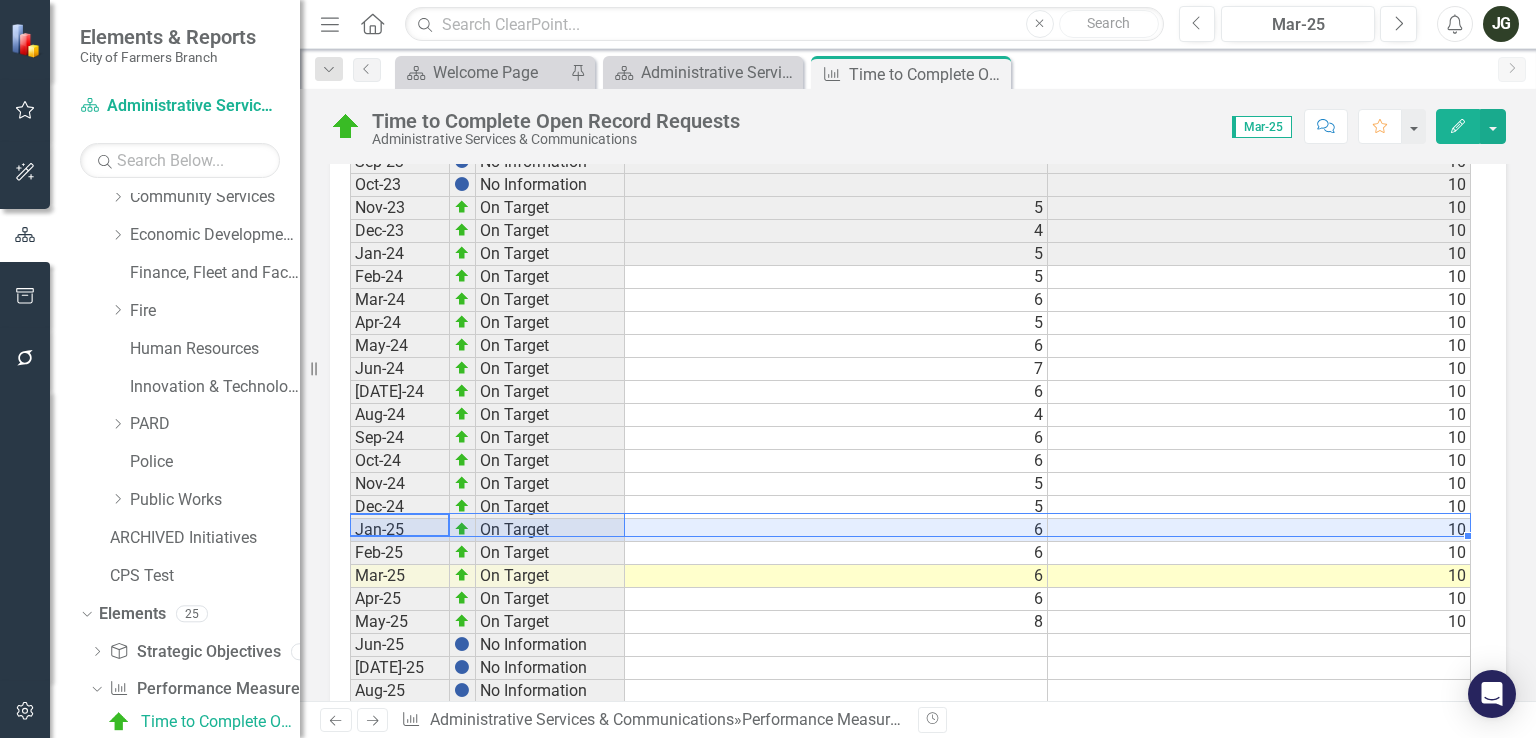 scroll, scrollTop: 988, scrollLeft: 0, axis: vertical 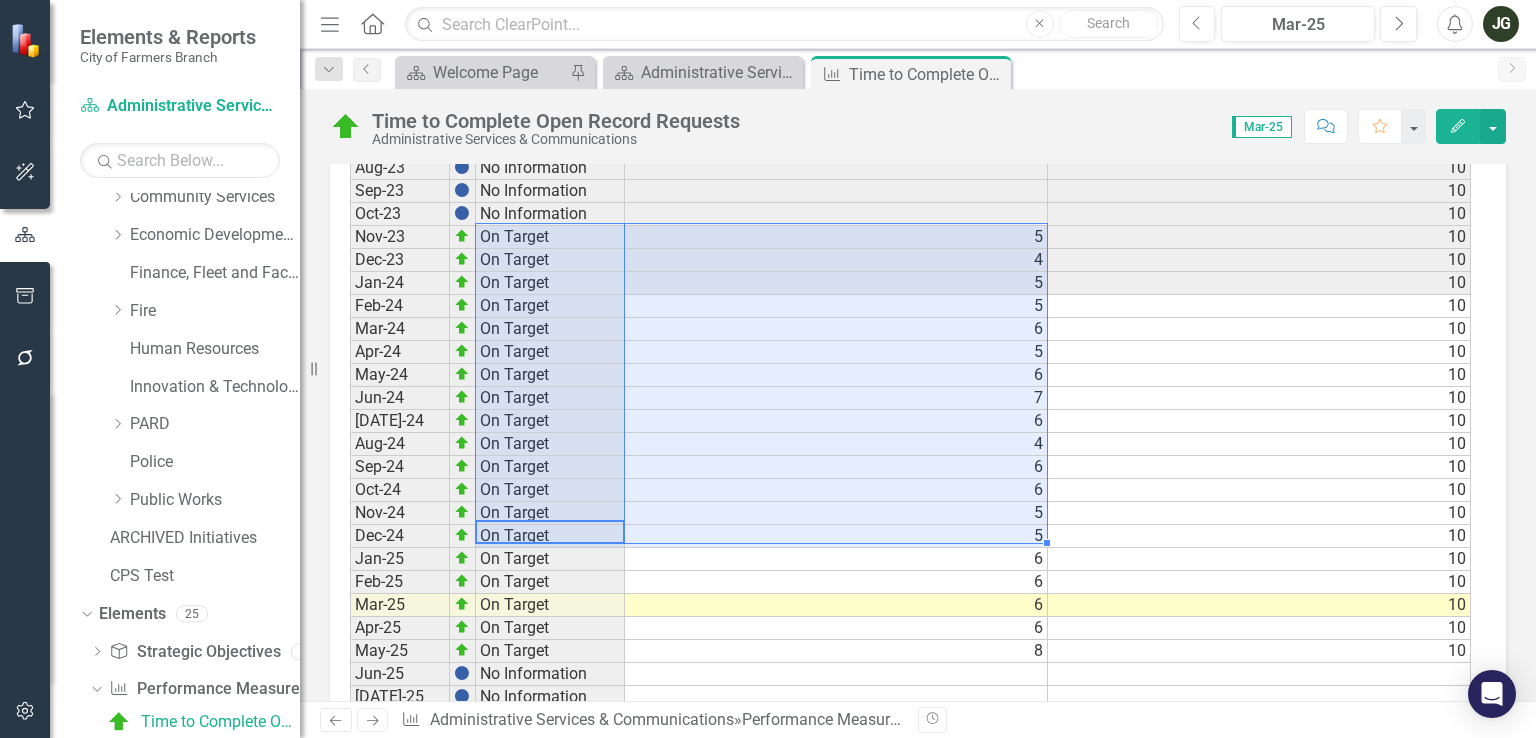 drag, startPoint x: 598, startPoint y: 519, endPoint x: 694, endPoint y: 229, distance: 305.47668 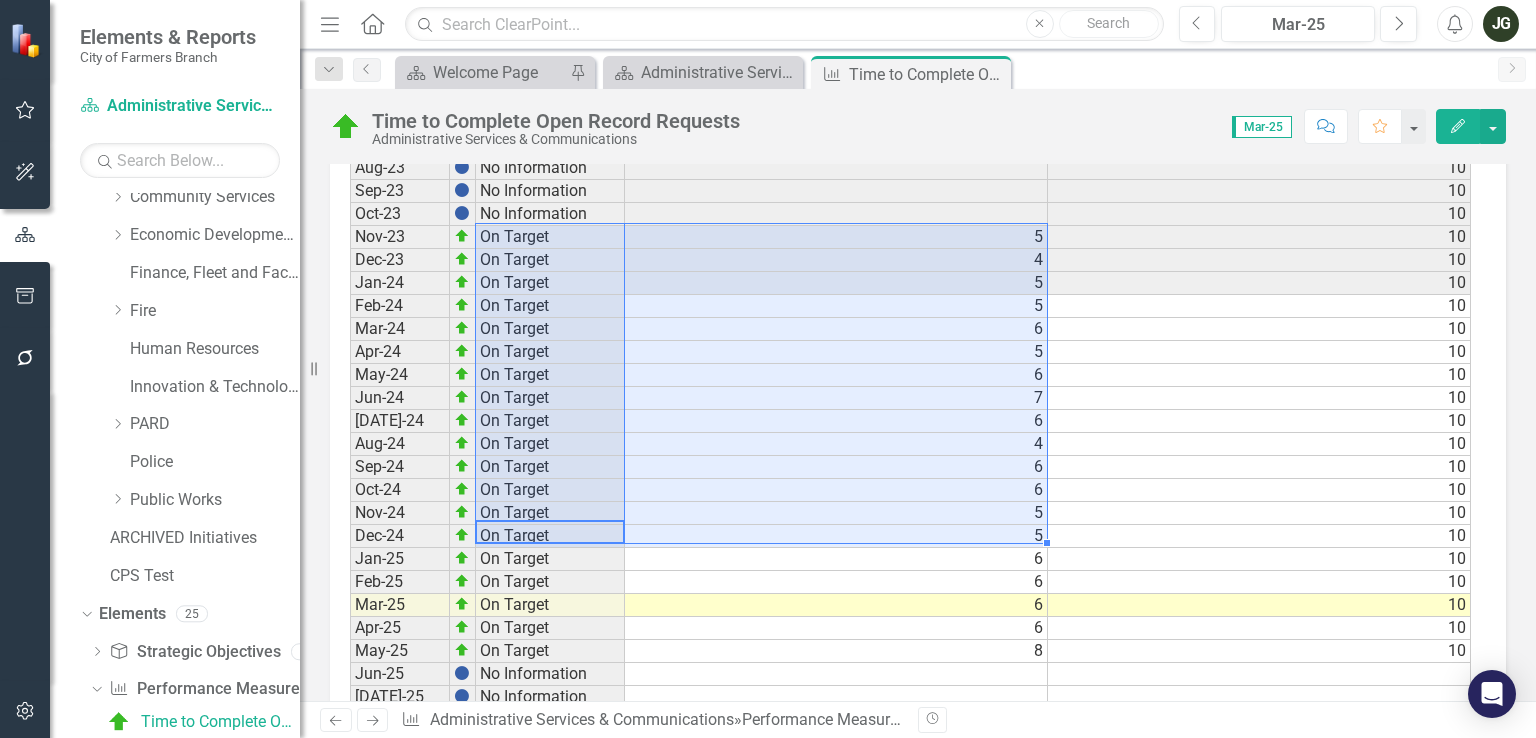 click on "Period Status Actual Target Sep-20 No Information Sep-21 No Information Sep-22 No Information Jan-23 No Information [DATE]-23 No Information [DATE]-23 No Information [DATE]-23 No Information [DATE]-23 No Information [DATE]-23 No Information [DATE]-23 No Information [DATE]-23 No Information [DATE]-23 No Information [DATE]-23 No Information [DATE]-23 On Target 5 [DATE]-23 On Target 4 [DATE]-24 On Target 5 [DATE]-24 On Target 5 [DATE]-24 On Target 6 [DATE]-24 On Target 5 [DATE]-24 On Target 6 [DATE]-24 On Target 7 [DATE]-24 On Target 6 [DATE]-24 On Target 4 [DATE]-24 On Target 6 [DATE]-24 On Target 6 [DATE]-24 On Target 5 [DATE]-24 On Target 5 [DATE]-25 On Target 6 [DATE]-25 On Target 6 [DATE]-25 On Target 6 [DATE]-25 On Target 6 [DATE]-25 On Target 8 [DATE]-25 No Information [DATE]-25 No Information Aug-25 No Information Sep-25 No Information Period Status Actual Target Period Status Sep-20 No Information Sep-21 No Information Sep-22 No Information Jan-23 No Information Feb-23 No Information Mar-23 No Information" at bounding box center (910, 329) 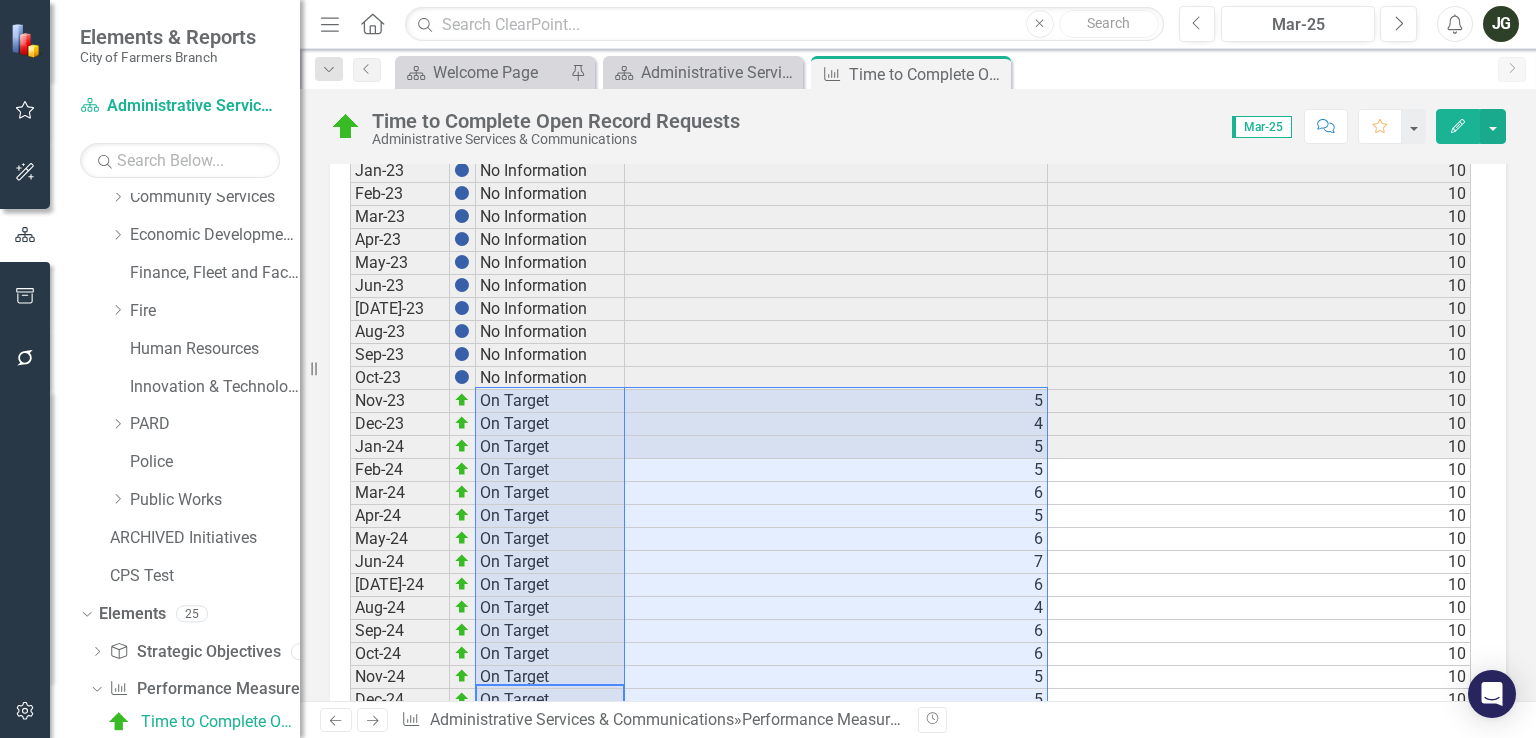 scroll, scrollTop: 788, scrollLeft: 0, axis: vertical 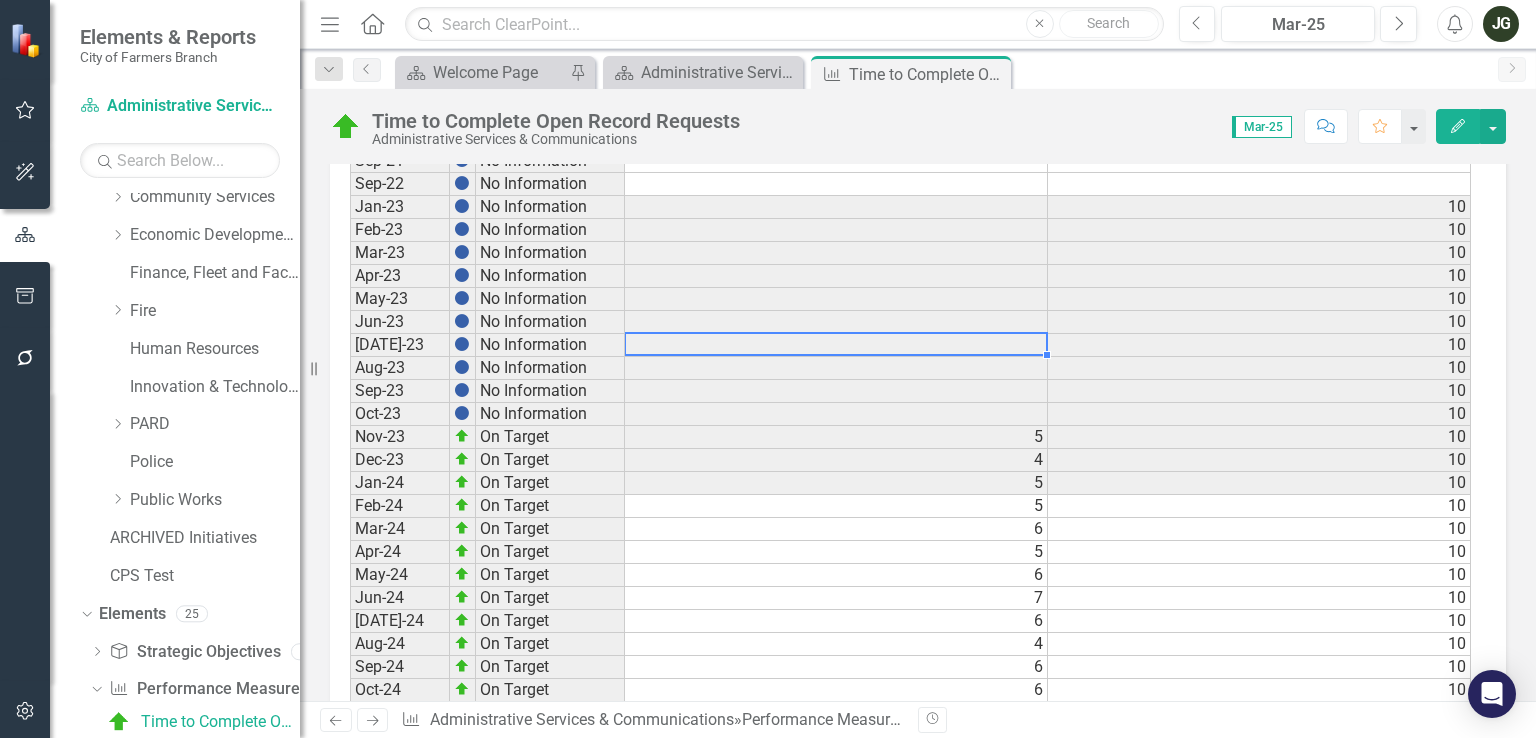 click at bounding box center [836, 345] 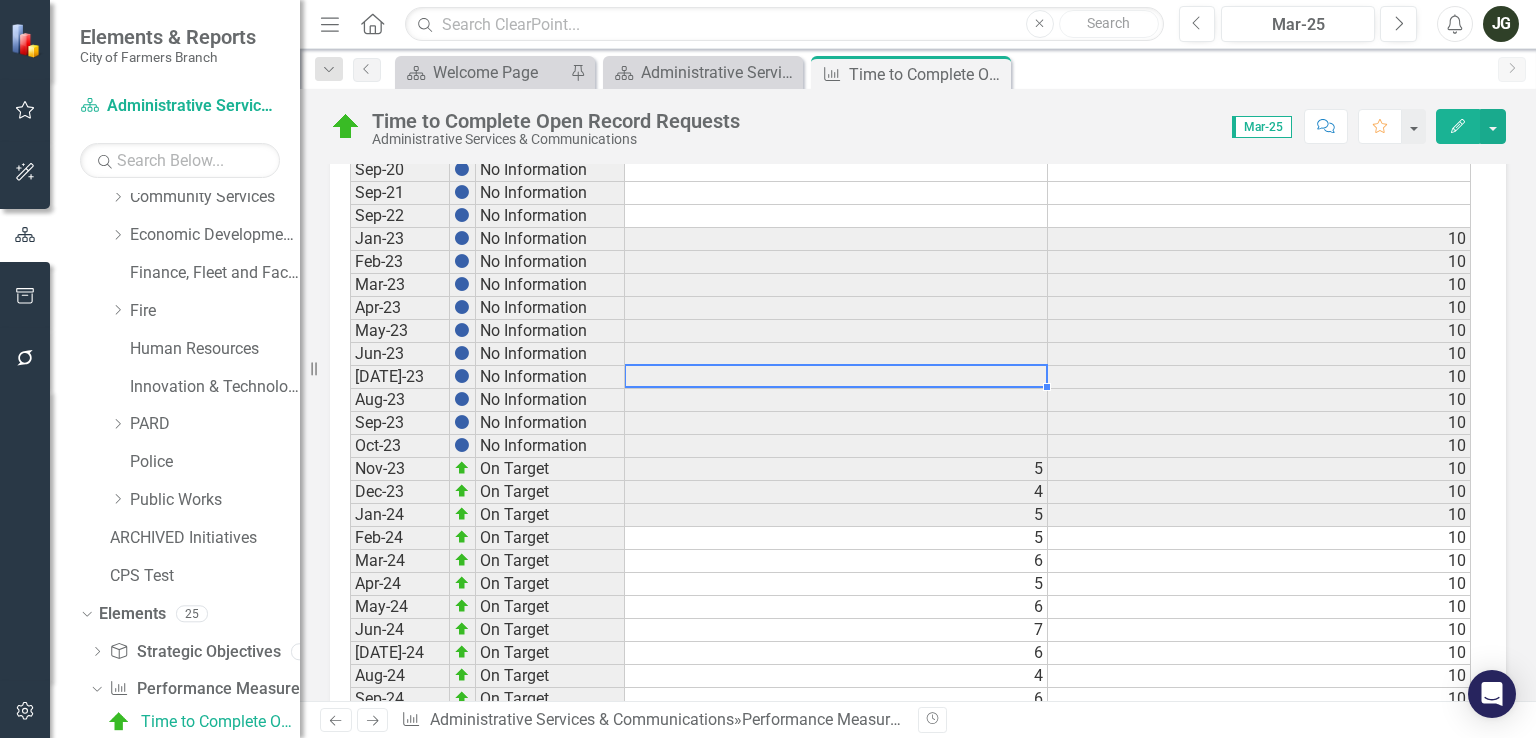 scroll, scrollTop: 788, scrollLeft: 0, axis: vertical 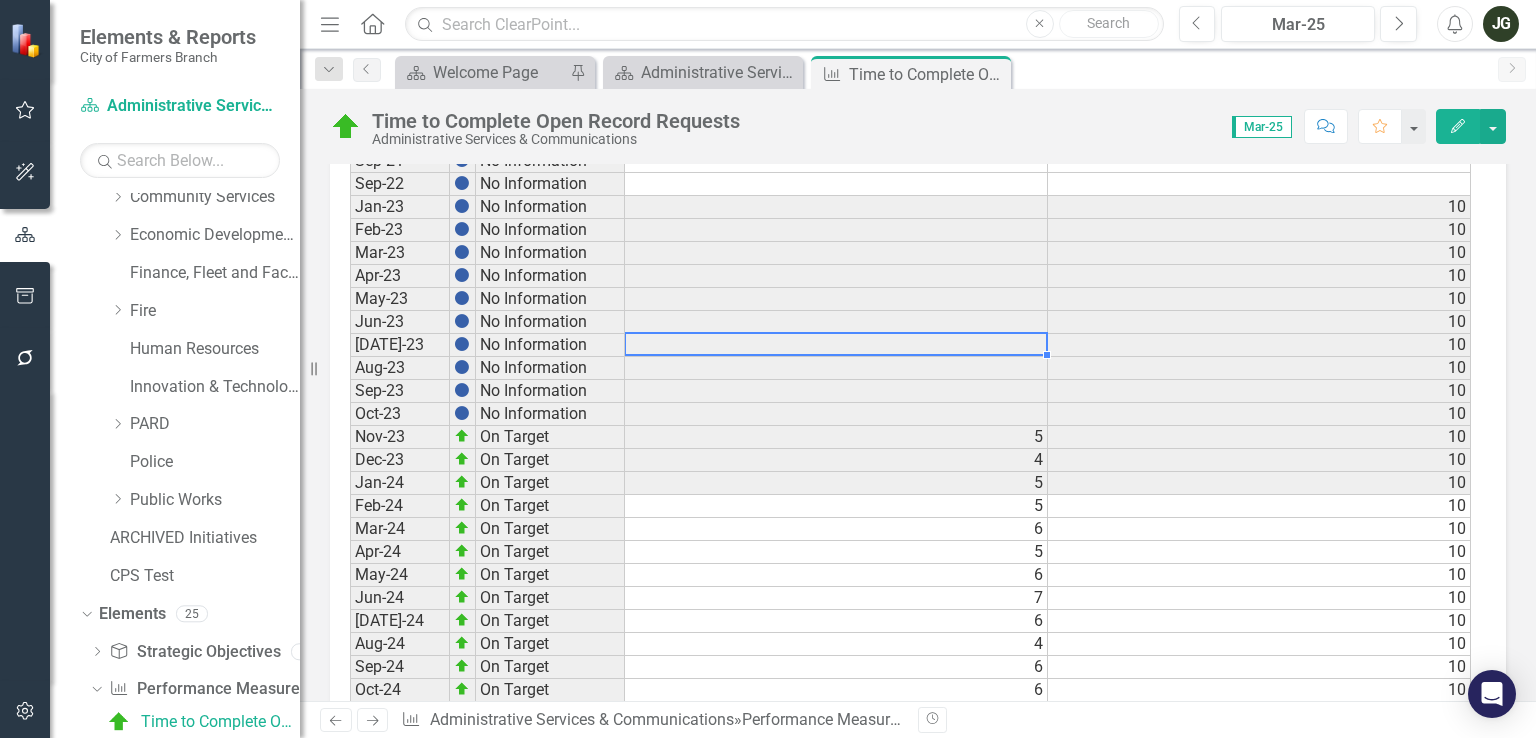 click at bounding box center [836, 322] 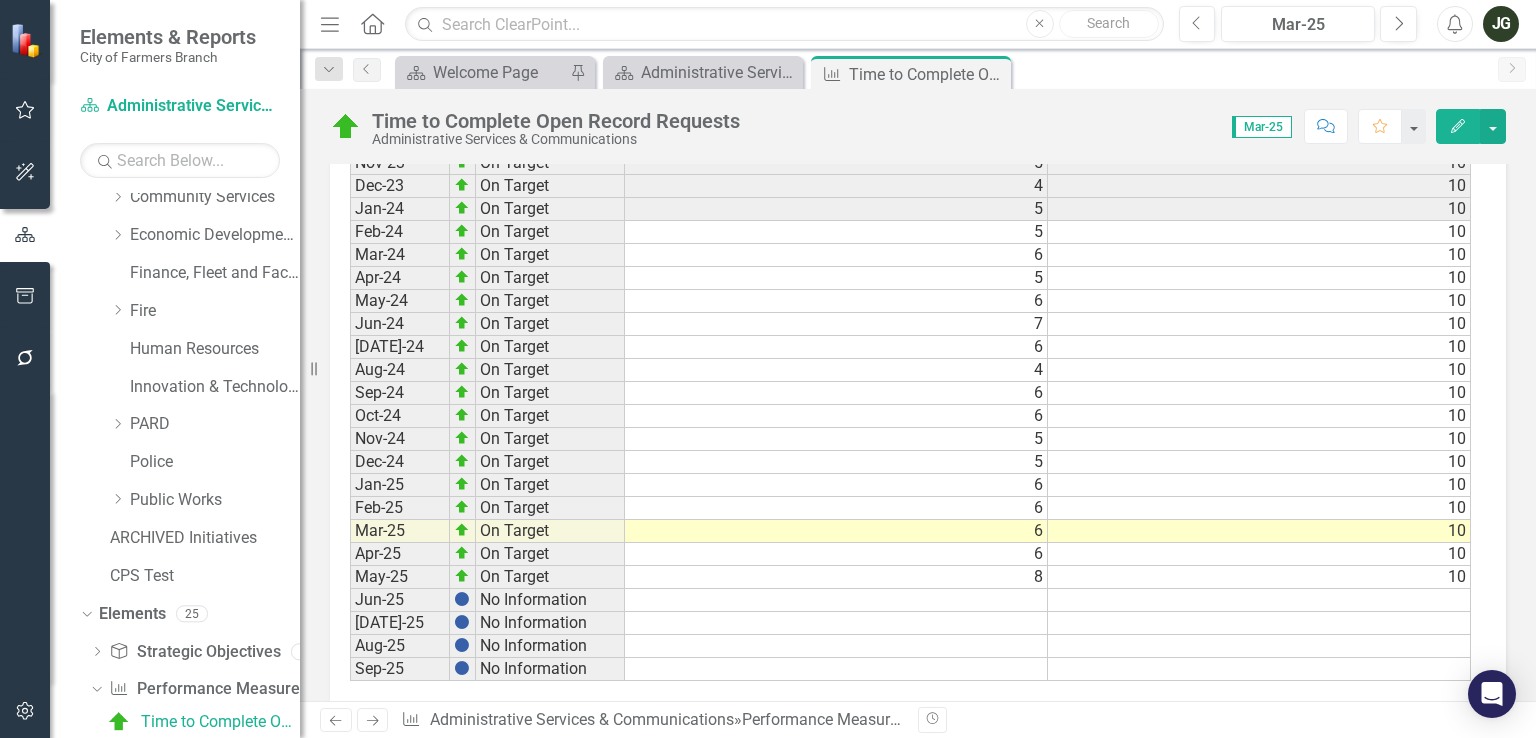 scroll, scrollTop: 1088, scrollLeft: 0, axis: vertical 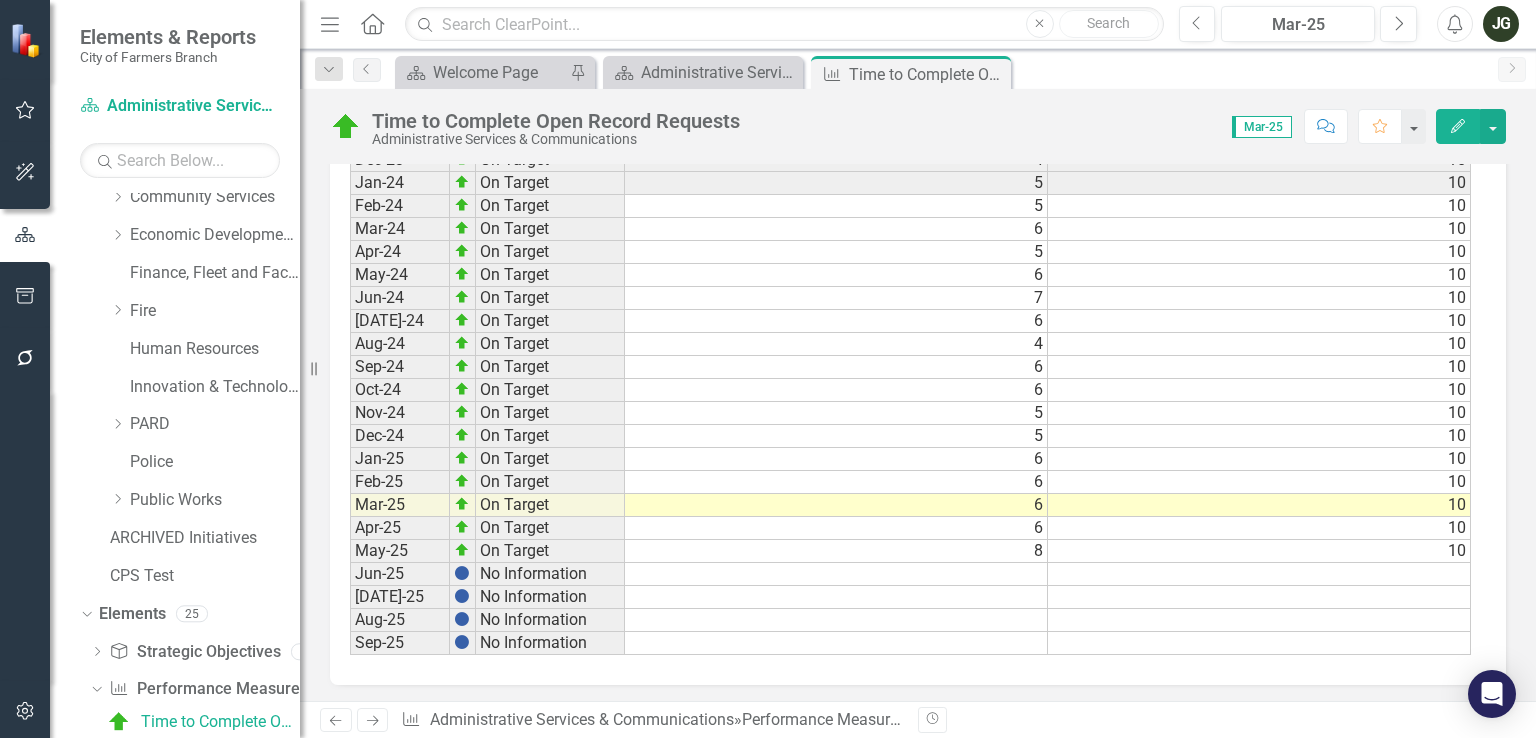 click on "[DATE]-24" at bounding box center (400, 321) 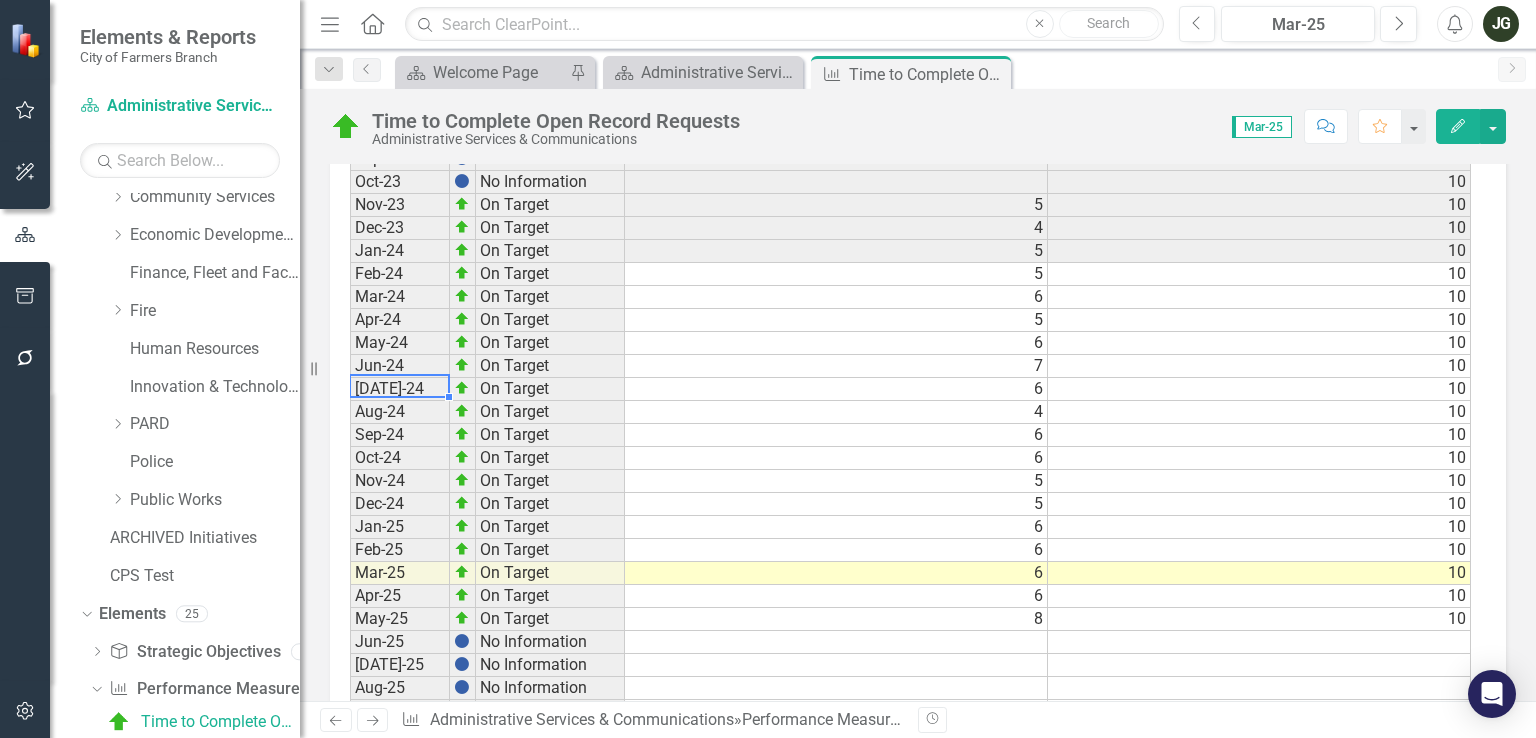 scroll, scrollTop: 988, scrollLeft: 0, axis: vertical 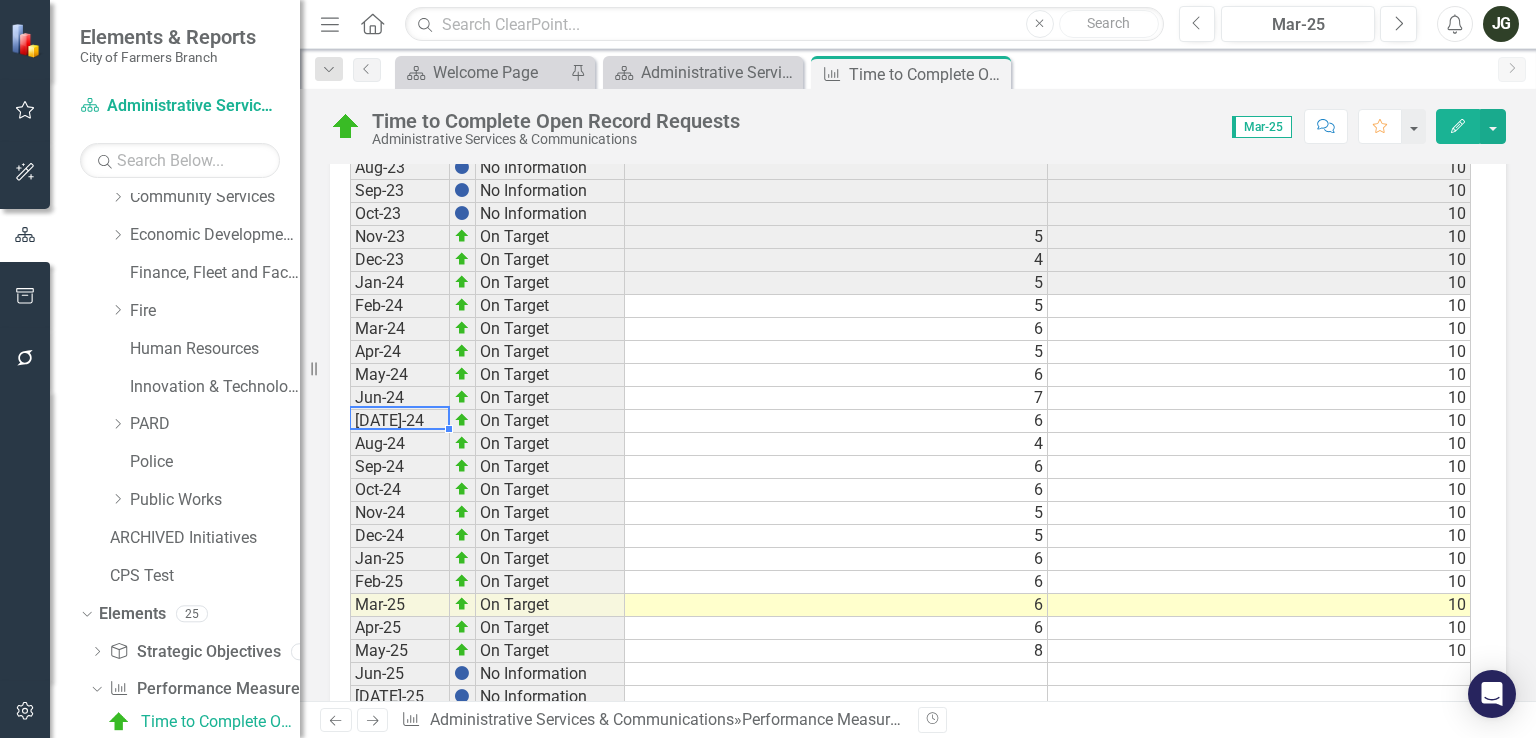 click on "8" at bounding box center [836, 651] 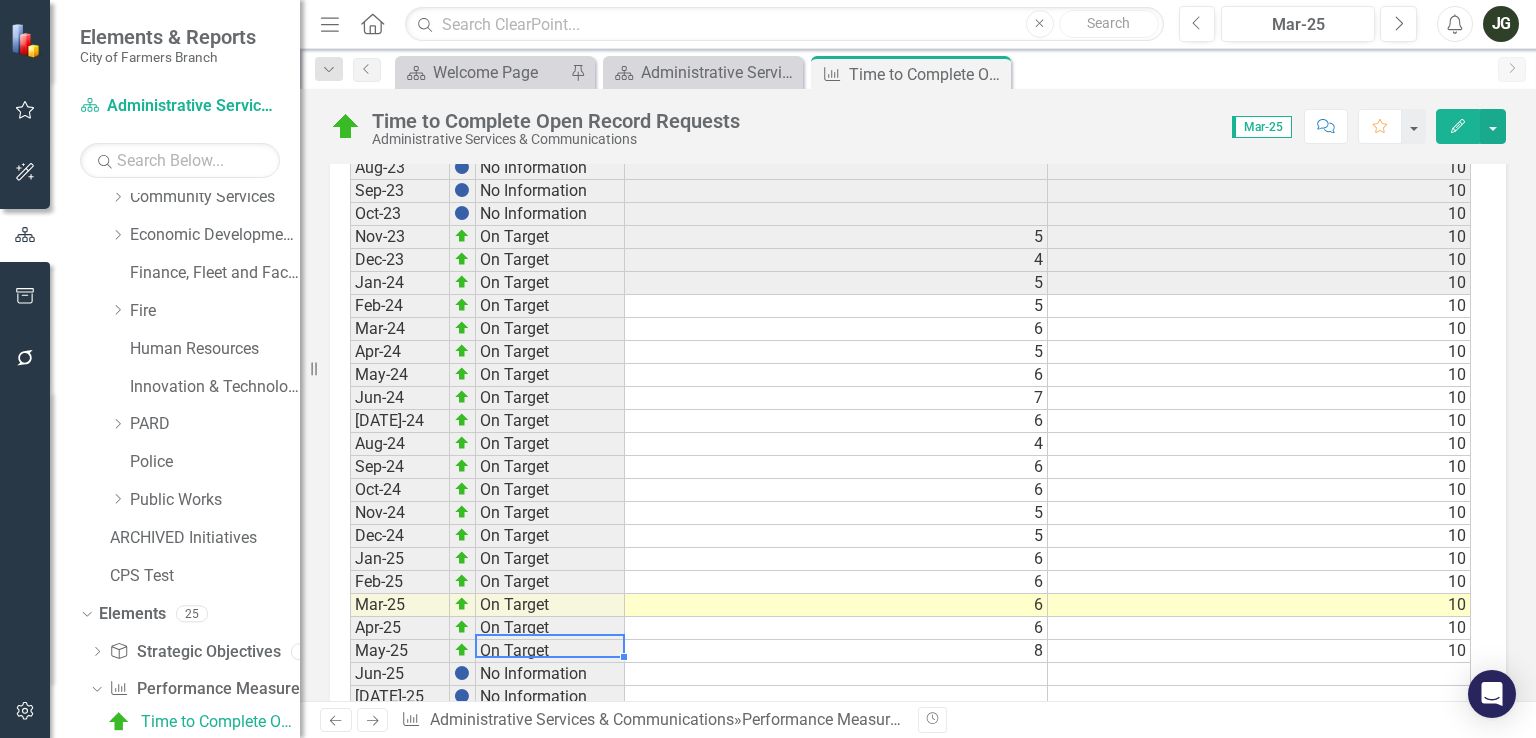 click on "On Target" at bounding box center [550, 651] 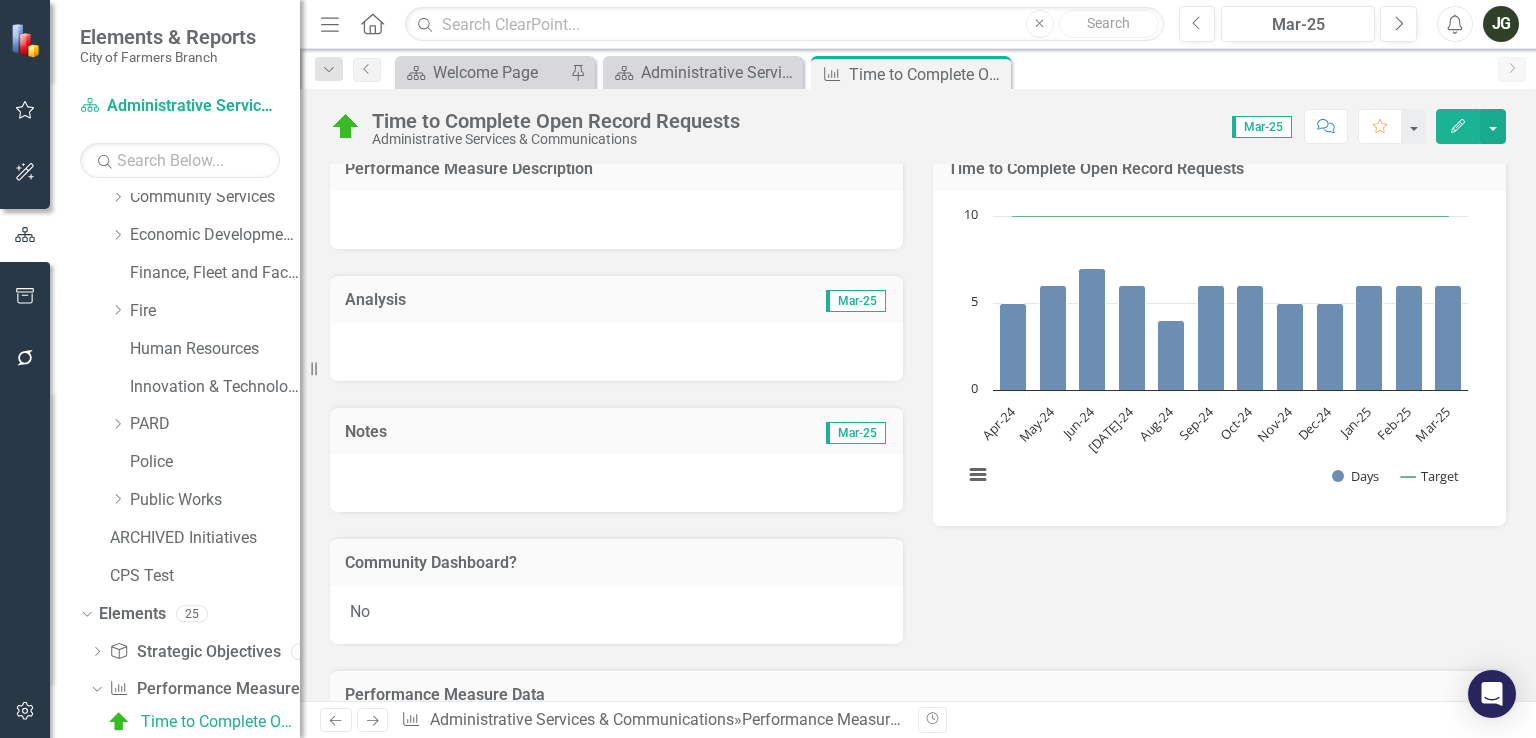 scroll, scrollTop: 100, scrollLeft: 0, axis: vertical 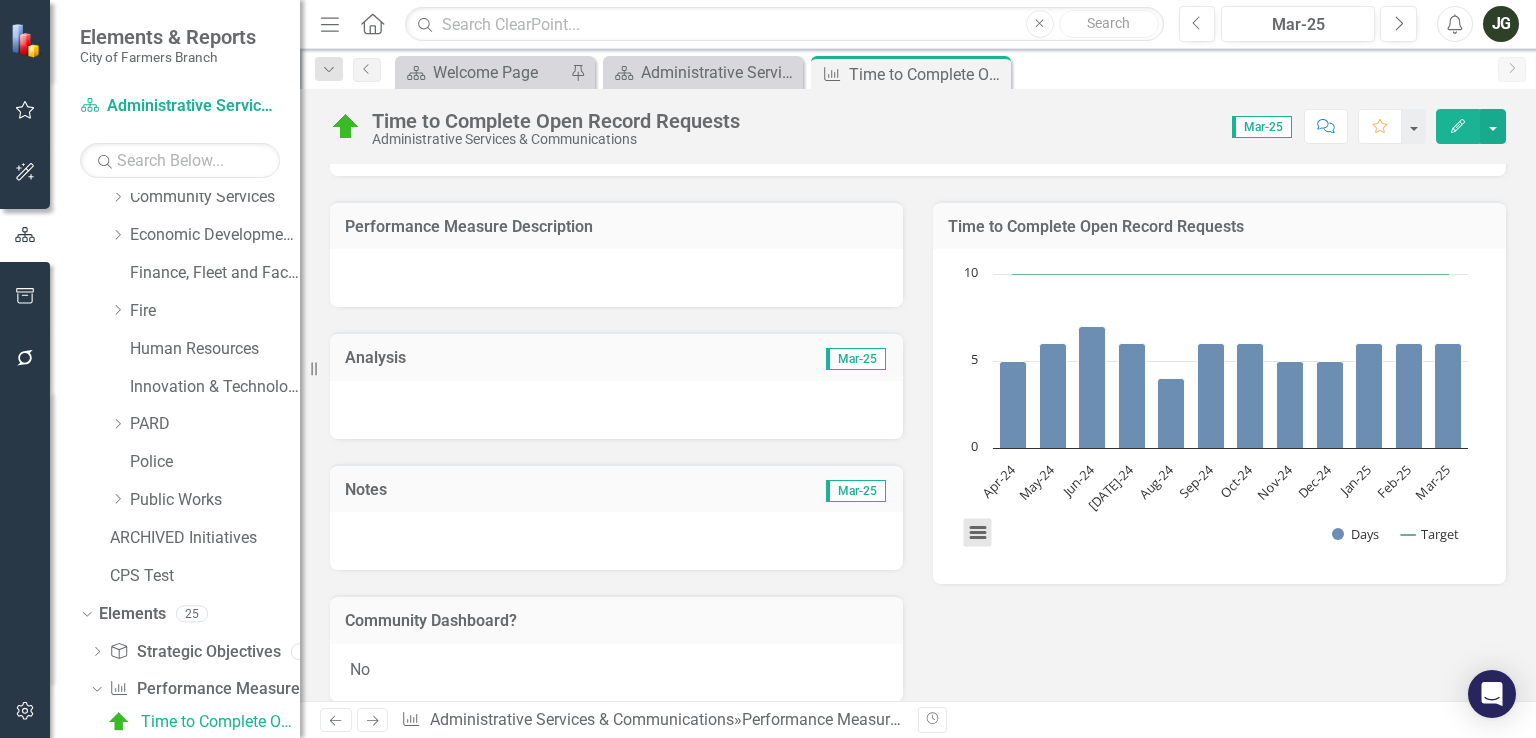 click at bounding box center (978, 532) 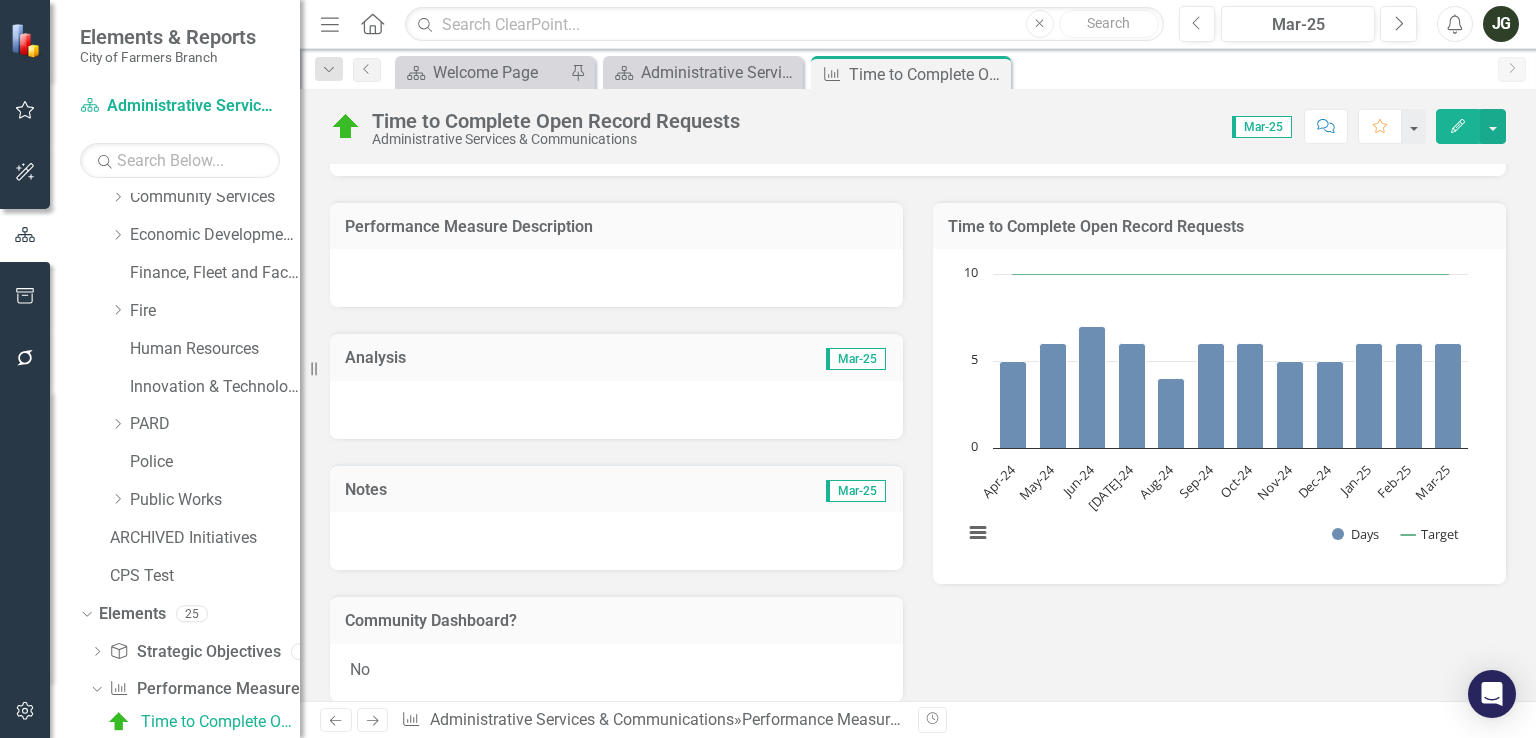 click on "Performance Measure Description Analysis Mar-25 Notes Mar-25 Community Dashboard? No Time to Complete Open Record Requests Chart Combination chart with 2 data series. Time to Complete Open Record Requests (Chart Type: Column)
Plot Bands
Apr-24
Days: 5	Target: [DATE]-24
Days: 6	Target: [DATE]-24
Days: 7	Target: [DATE]-24
Days: 6	Target: [DATE]-24
Days: 4	Target: [DATE]-24
Days: 6	Target: [DATE]-24
Days: 6	Target: [DATE]-24
Days: 5	Target: [DATE]-24
Days: 5	Target: [DATE]-25
Days: 6	Target: [DATE]-25
Days: 6	Target: [DATE]-25
Days: 6	Target: 10 The chart has 1 X axis displaying categories.  The chart has 1 Y axis displaying values. Data ranges from 4 to 10. Created with Highcharts 11.4.8 Chart context menu Days Target Apr-24 May-24 Jun-24 [DATE]-24 Aug-24 Sep-24 Oct-24 Nov-24 Dec-24 Jan-25 Feb-25 Mar-25 0 5 10 Days ​ Jun-24: 7 ​ Download PNG image Download JPEG image Download PDF document Download SVG vector image End of interactive chart." at bounding box center [918, 439] 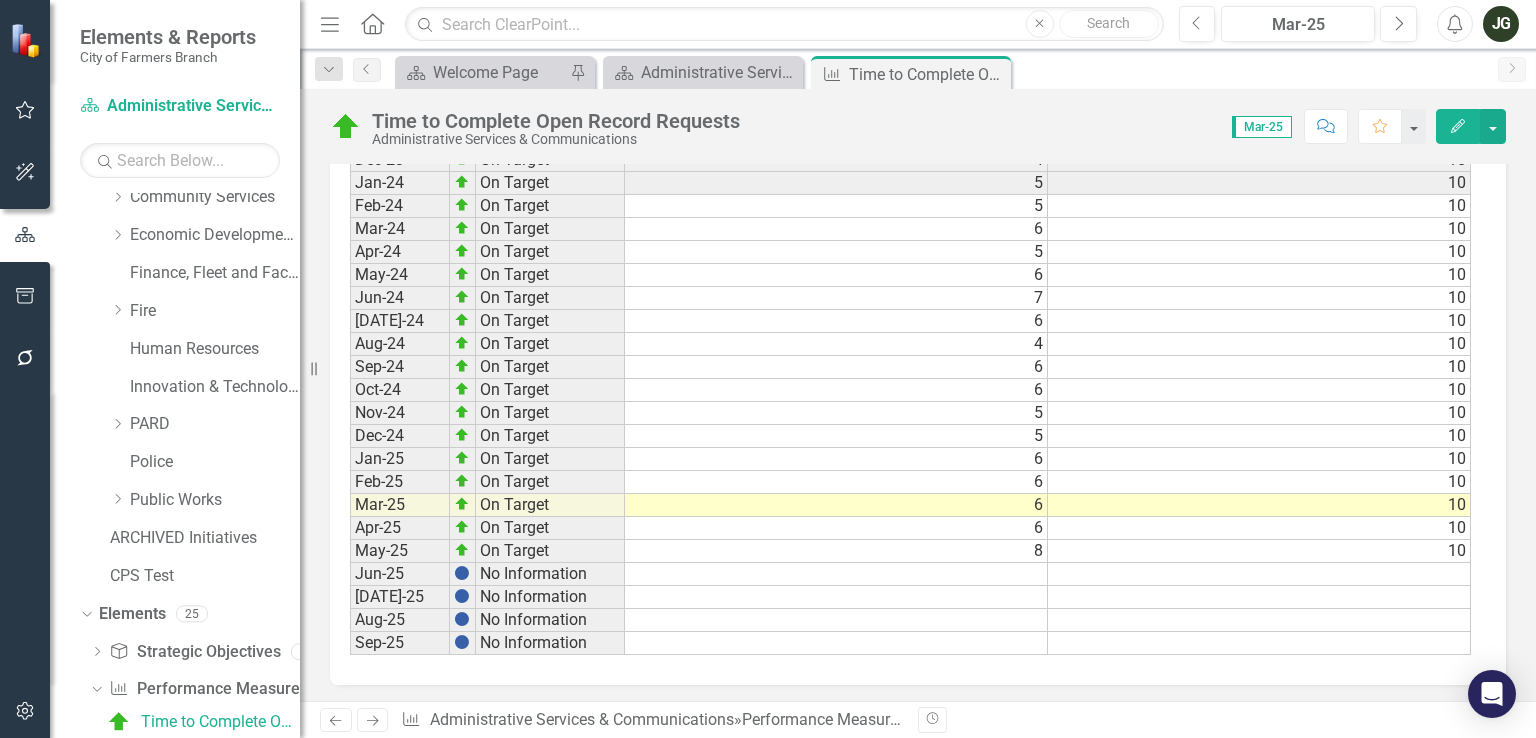 scroll, scrollTop: 989, scrollLeft: 0, axis: vertical 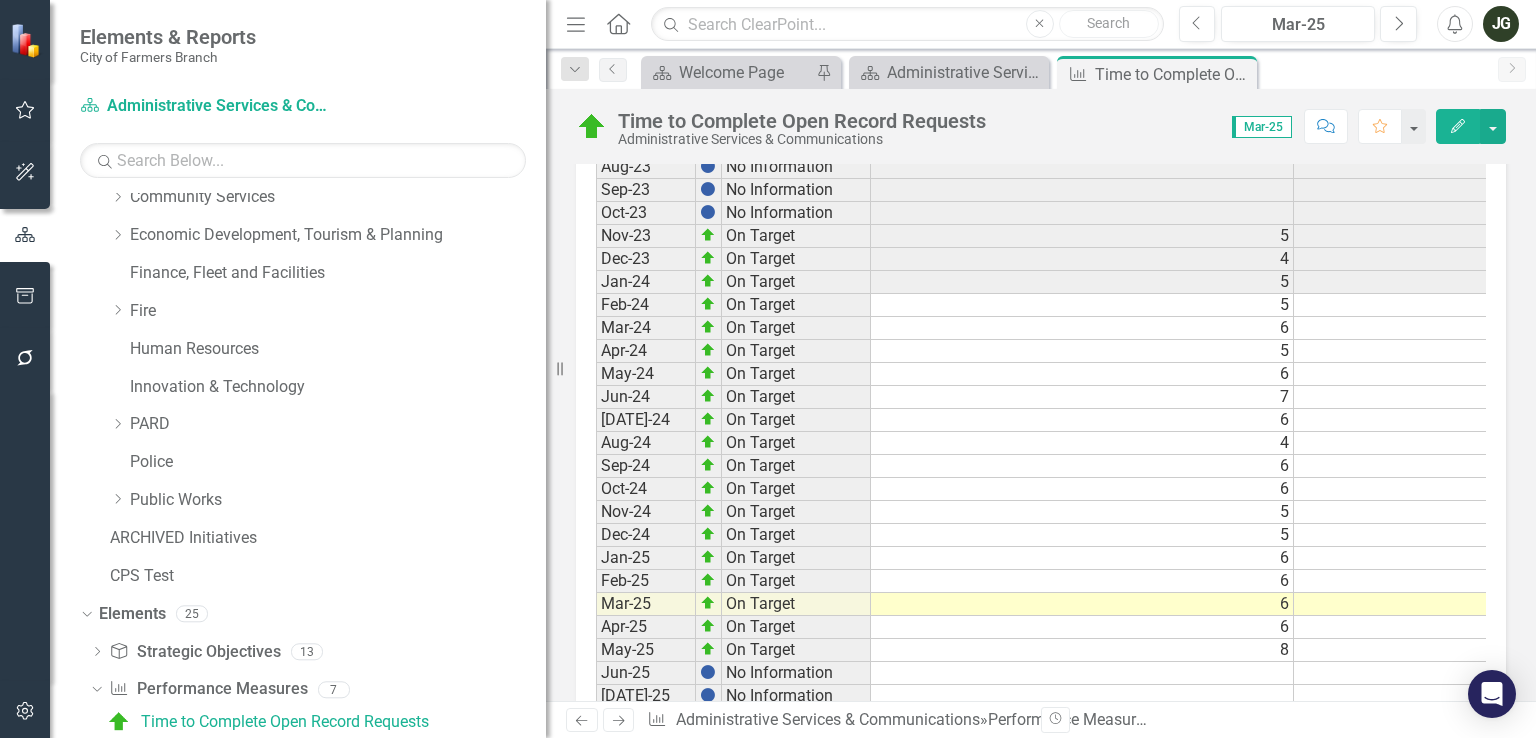 drag, startPoint x: 304, startPoint y: 303, endPoint x: 274, endPoint y: 291, distance: 32.31099 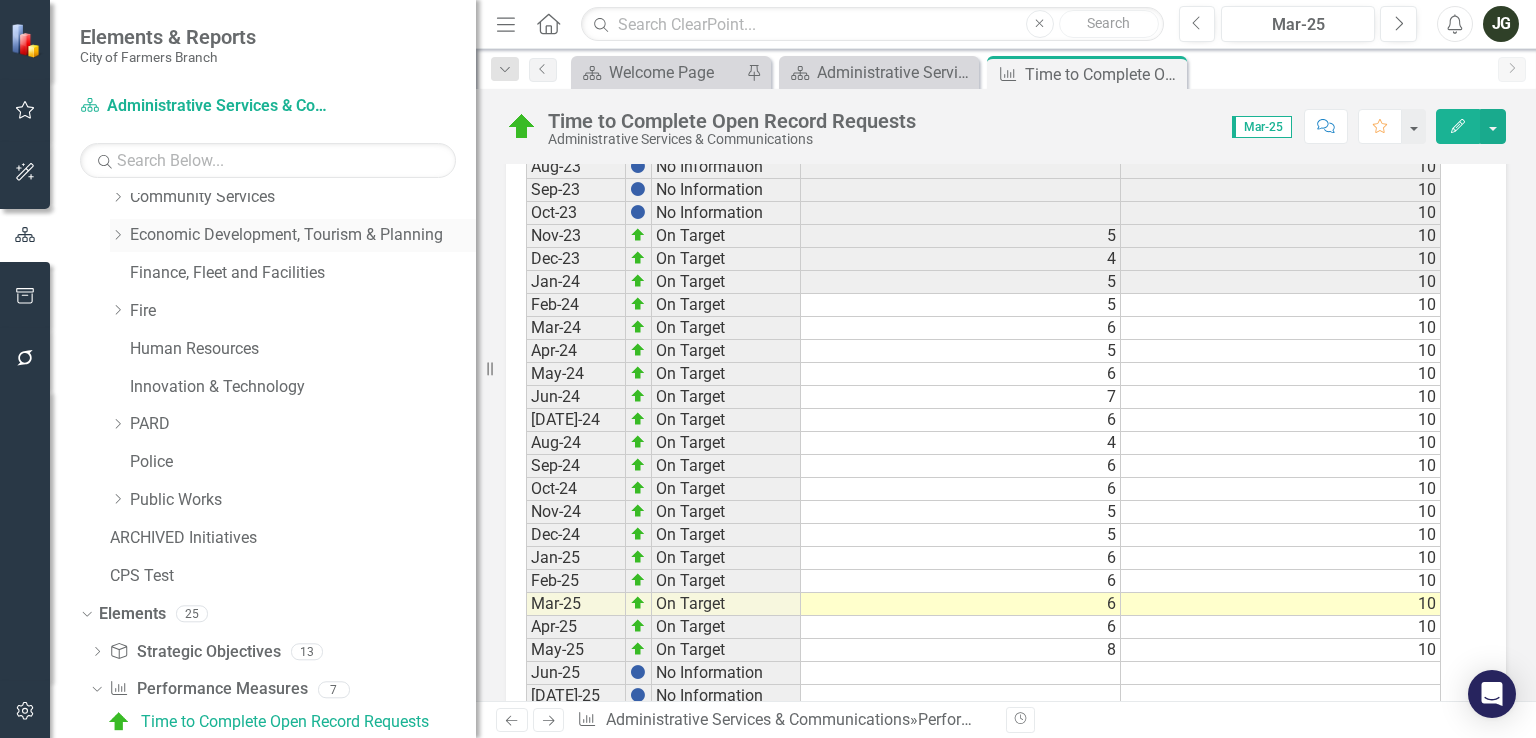 drag, startPoint x: 556, startPoint y: 249, endPoint x: 275, endPoint y: 249, distance: 281 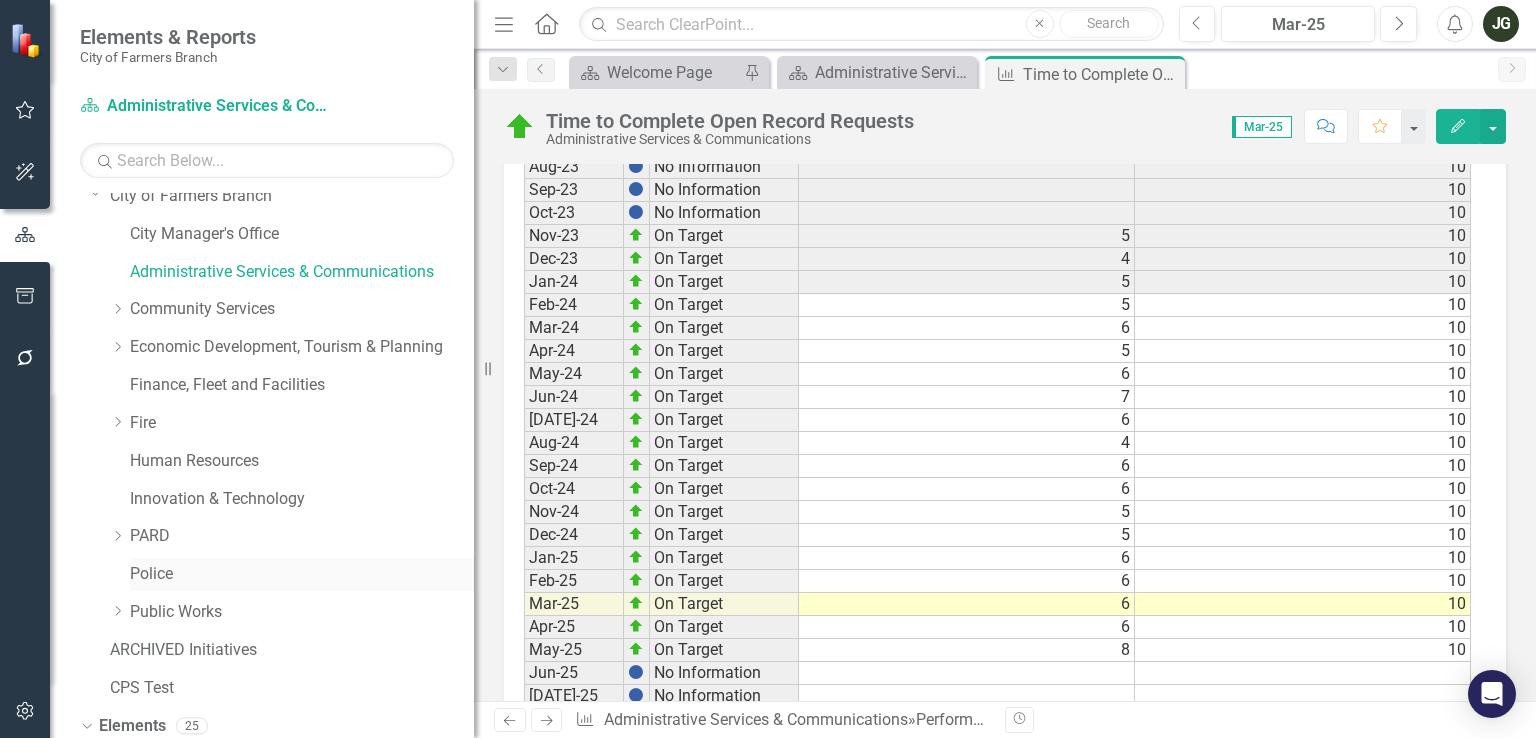scroll, scrollTop: 100, scrollLeft: 0, axis: vertical 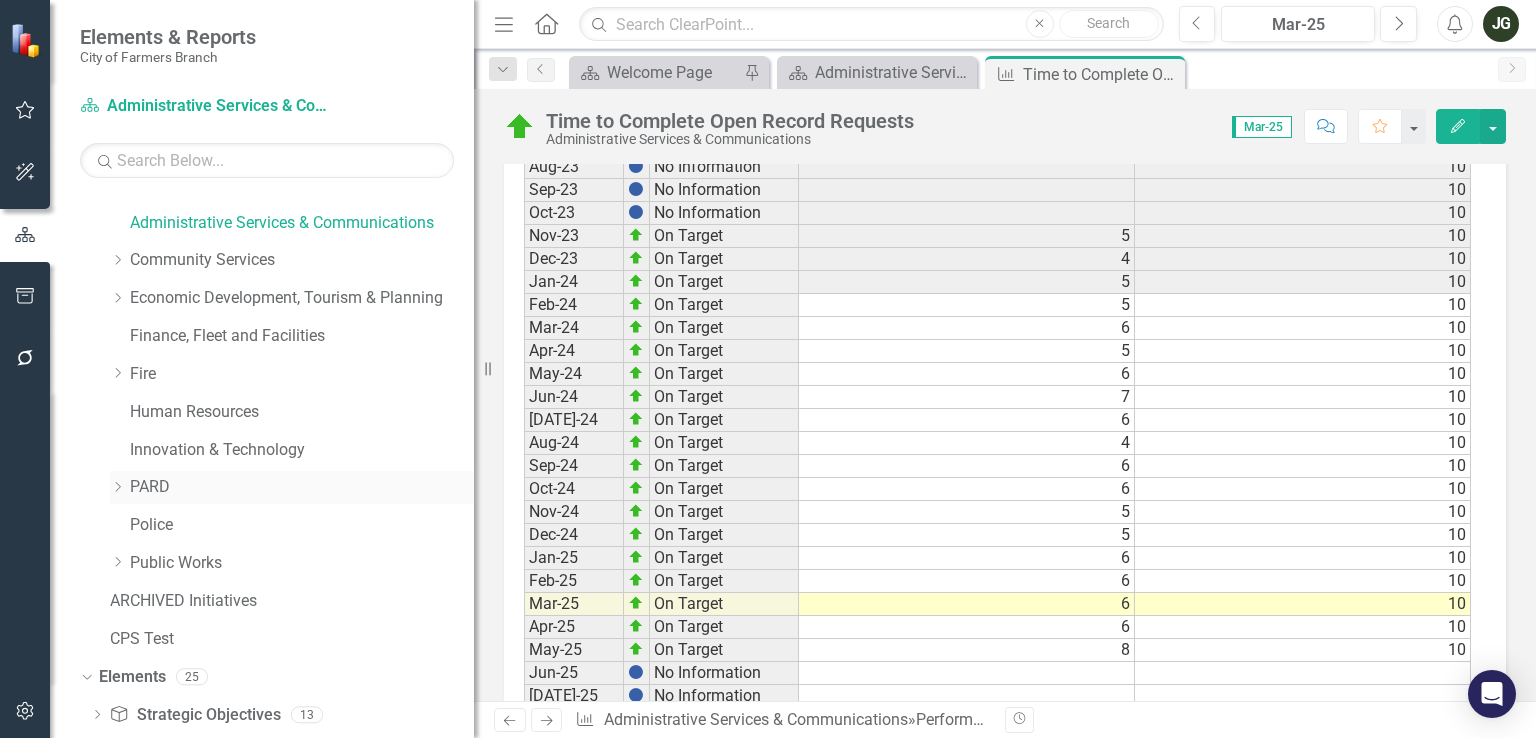click on "Dropdown PARD" at bounding box center [292, 487] 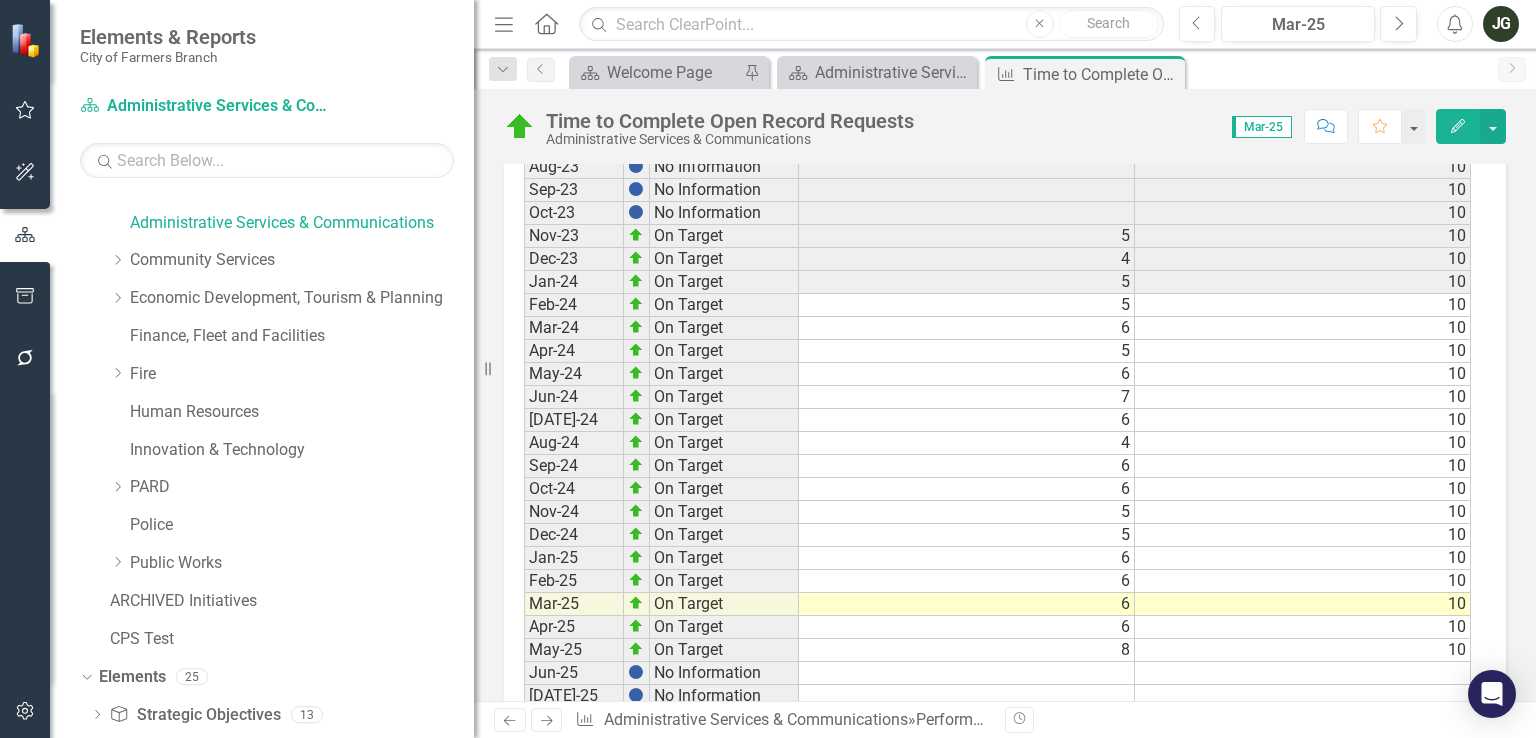 scroll, scrollTop: 0, scrollLeft: 0, axis: both 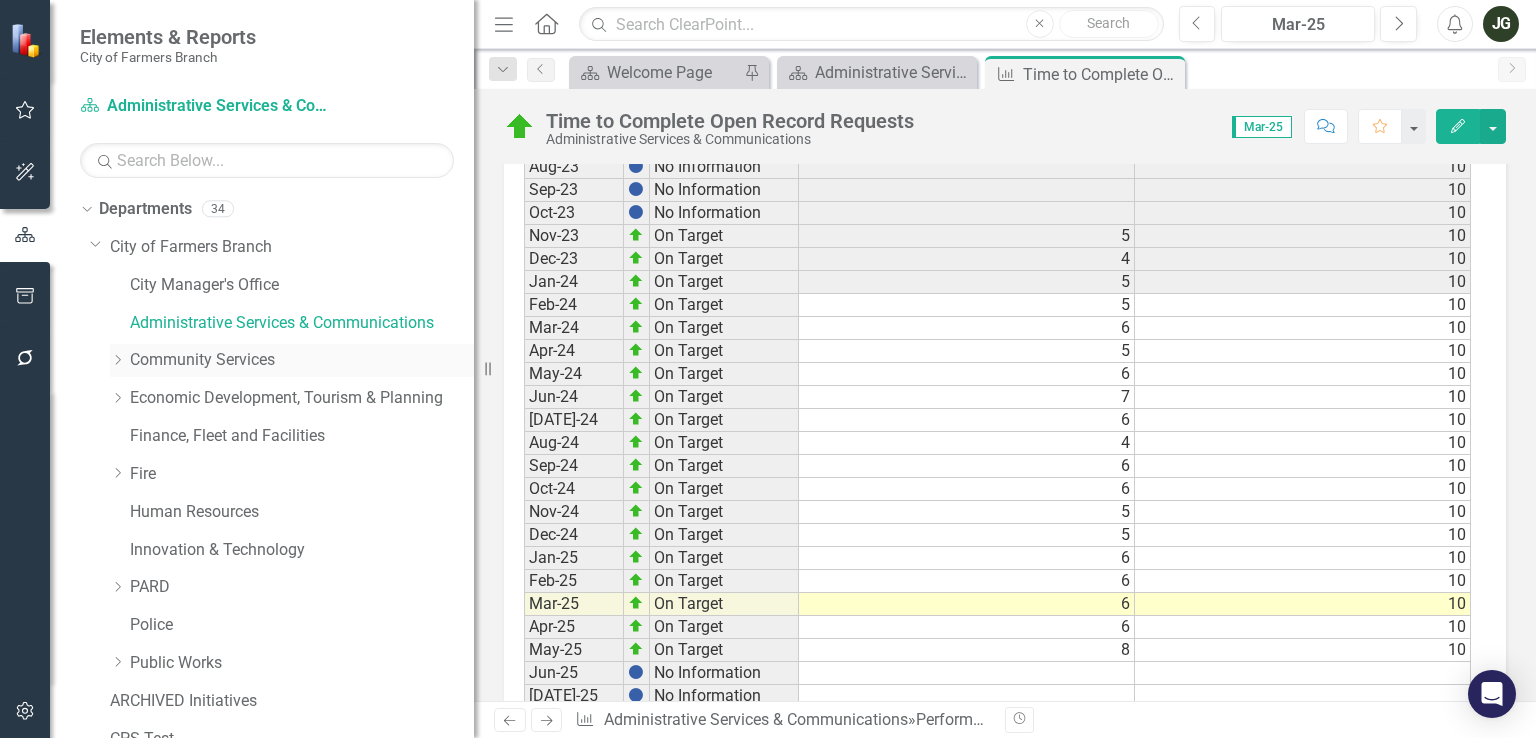 click on "Dropdown" 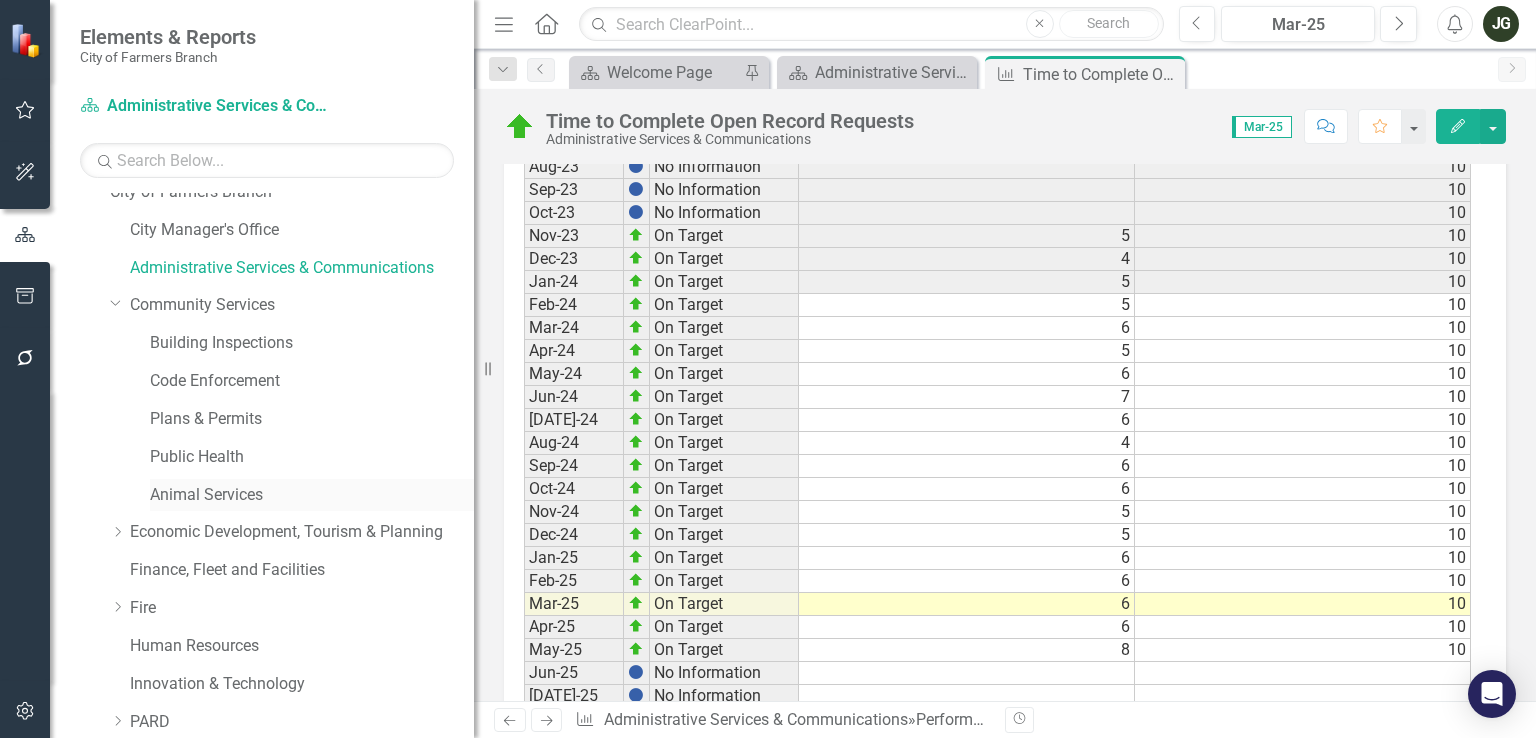 scroll, scrollTop: 100, scrollLeft: 0, axis: vertical 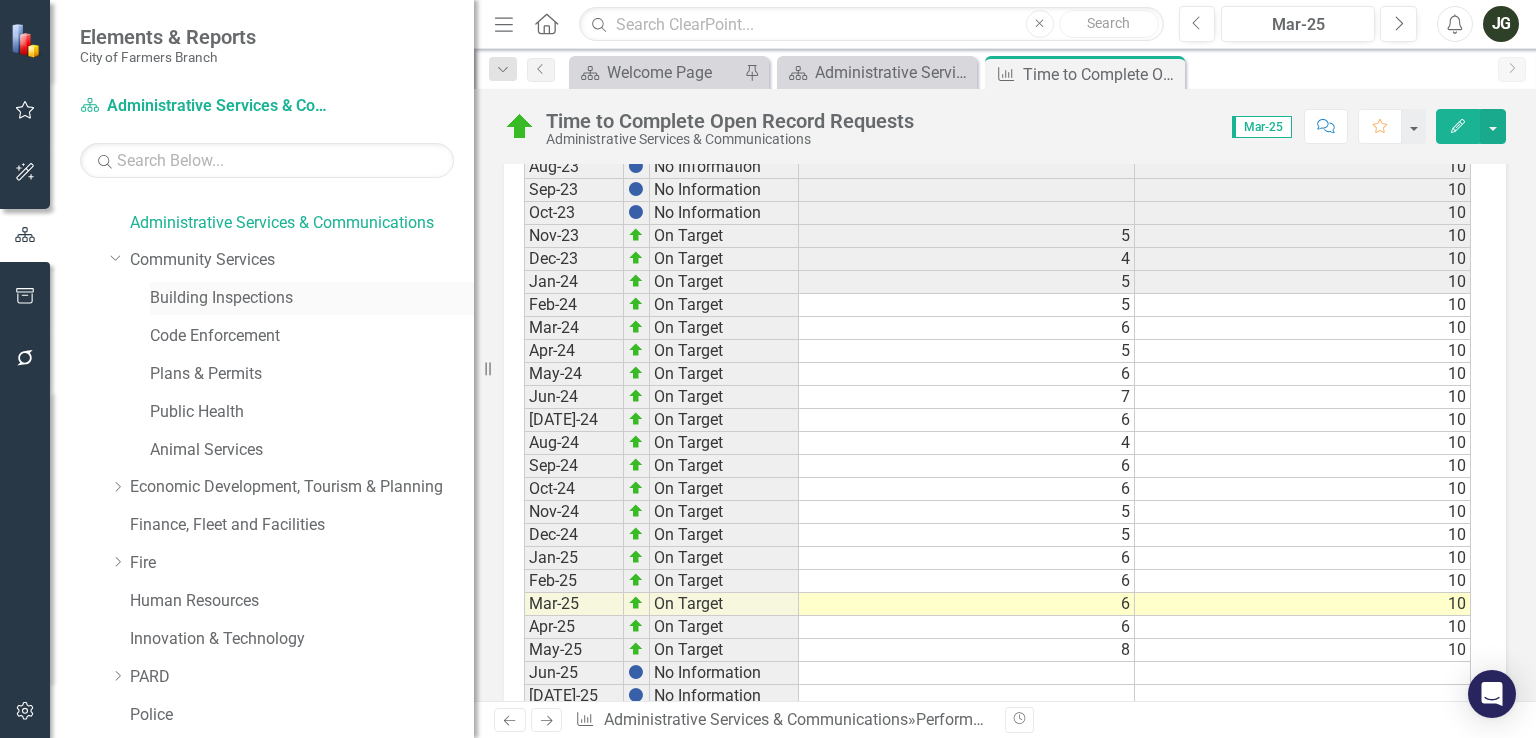 click on "Building Inspections" at bounding box center [312, 298] 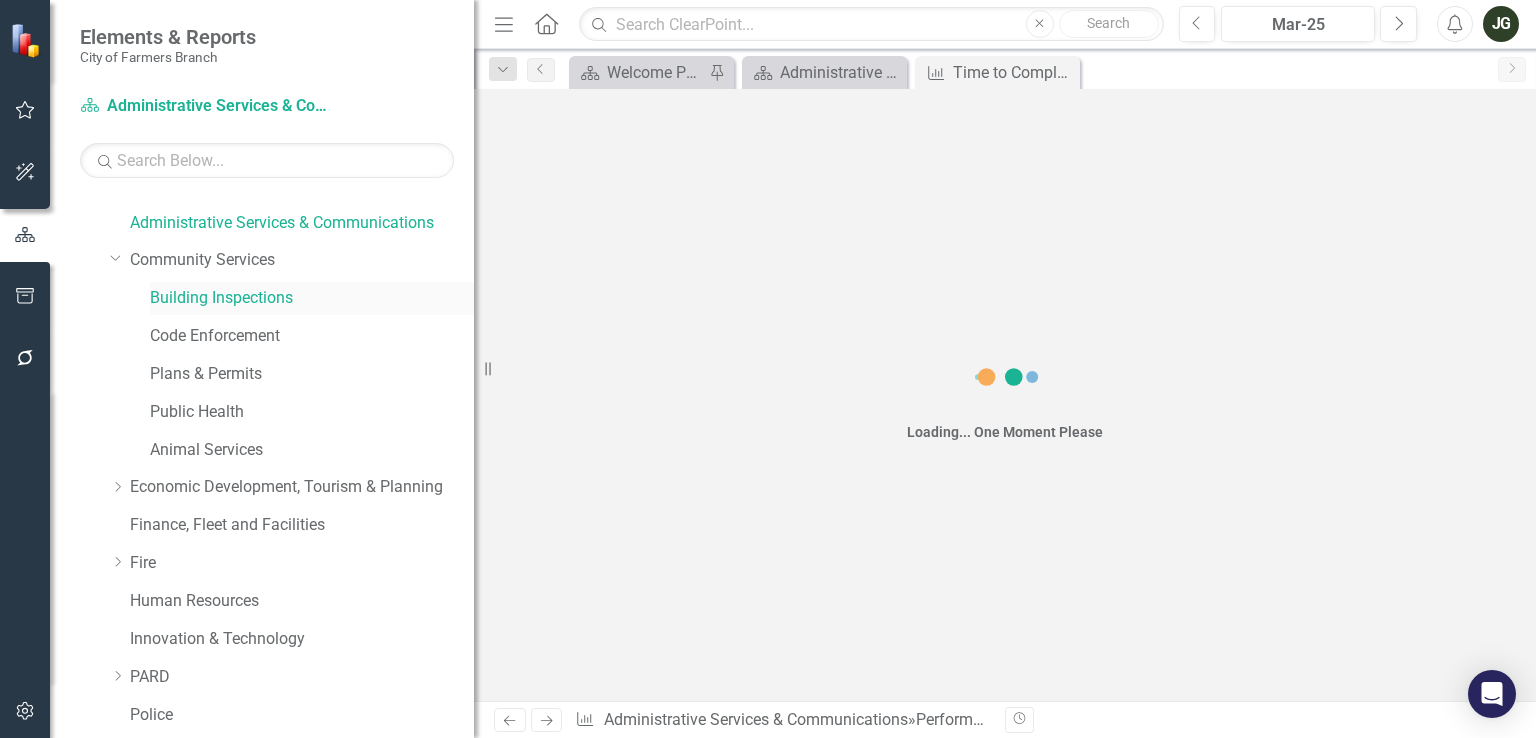 click on "Building Inspections" at bounding box center [312, 298] 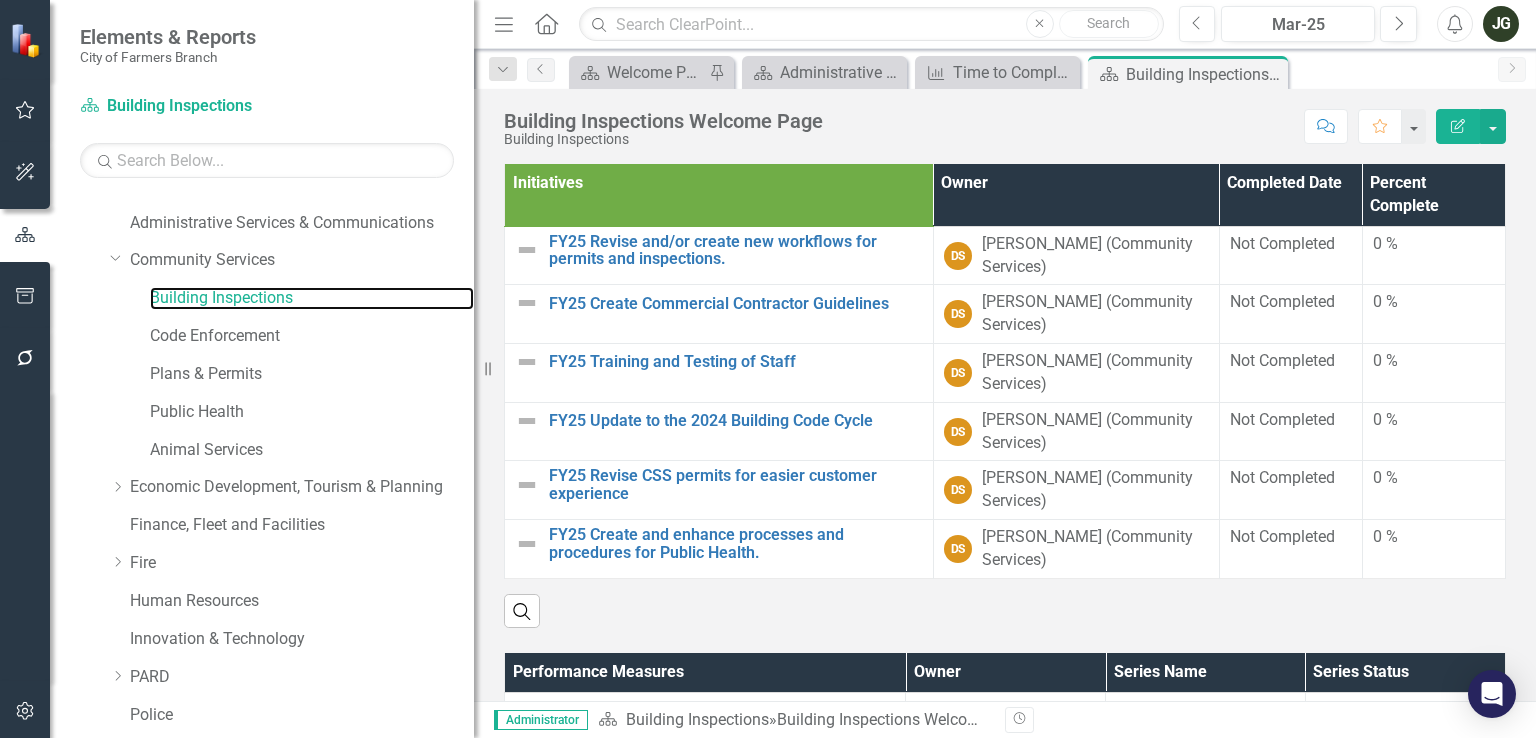 scroll, scrollTop: 500, scrollLeft: 0, axis: vertical 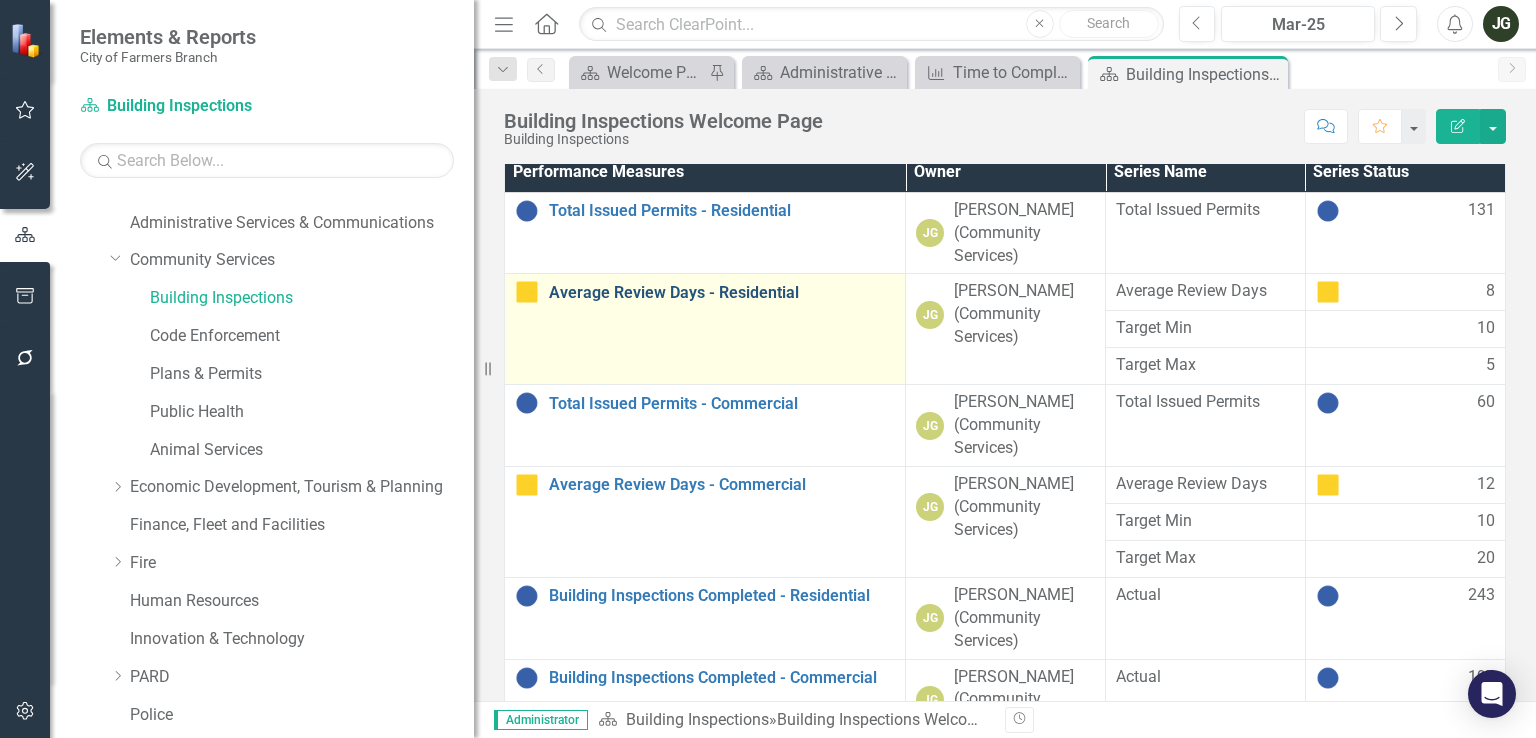 click on "Average Review Days - Residential" at bounding box center (722, 293) 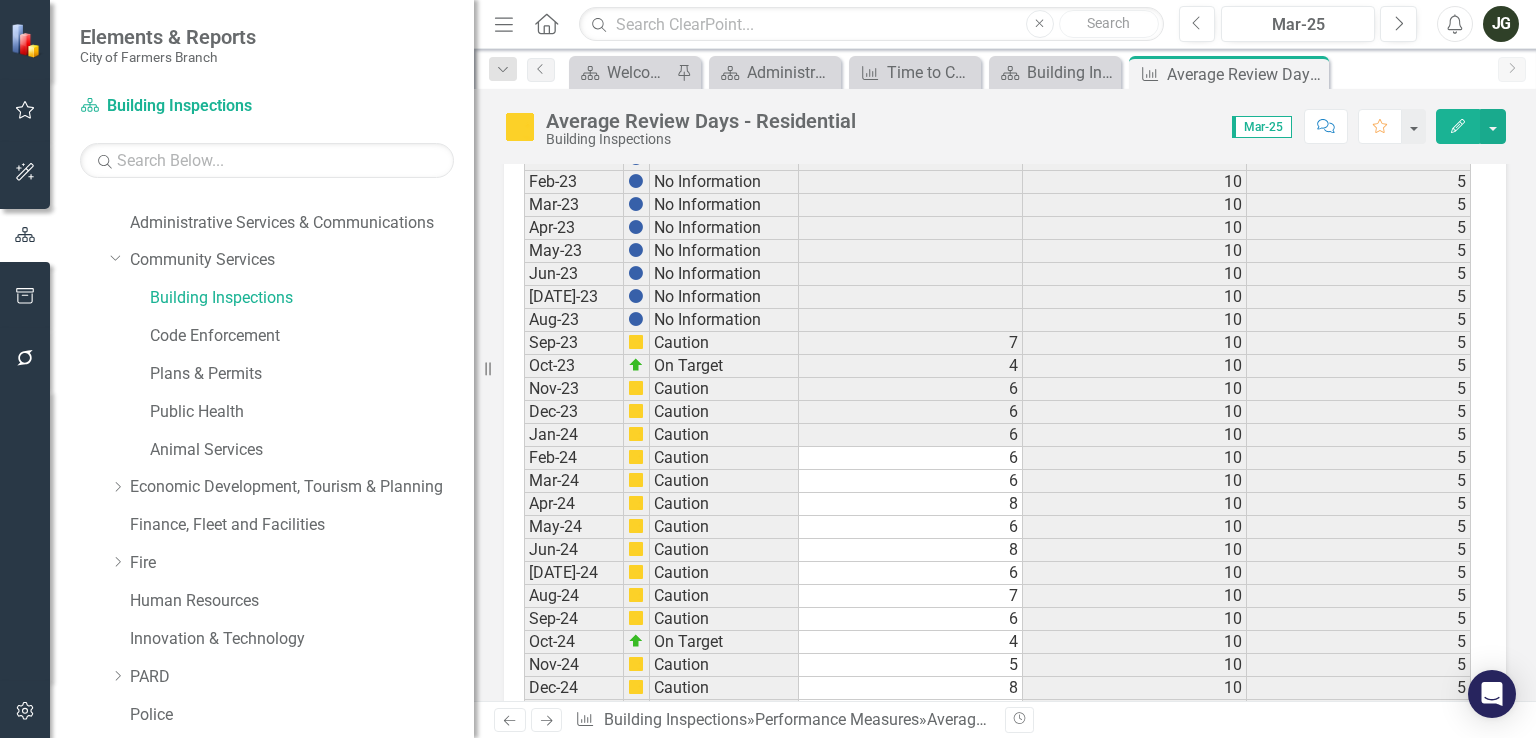 scroll, scrollTop: 789, scrollLeft: 0, axis: vertical 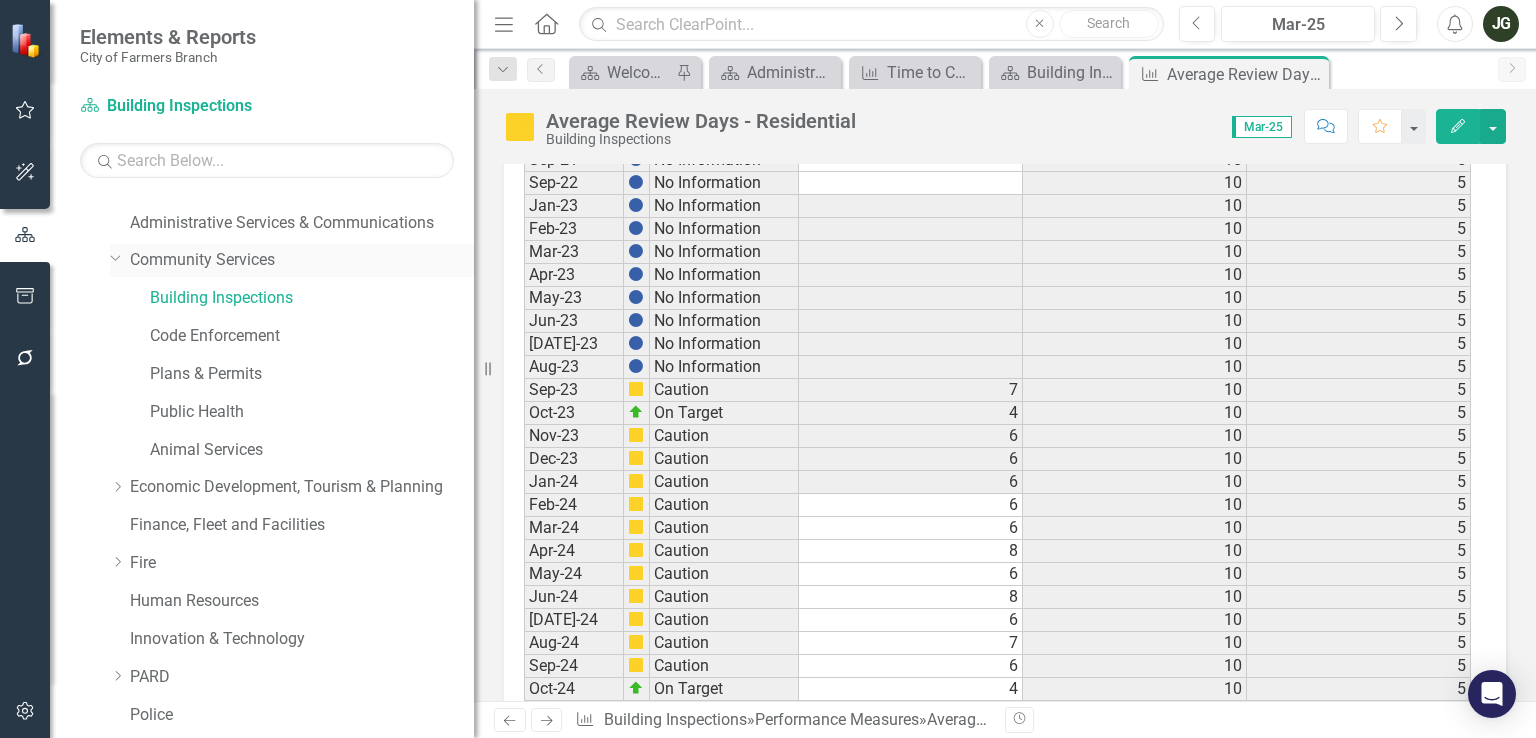 click on "Dropdown" 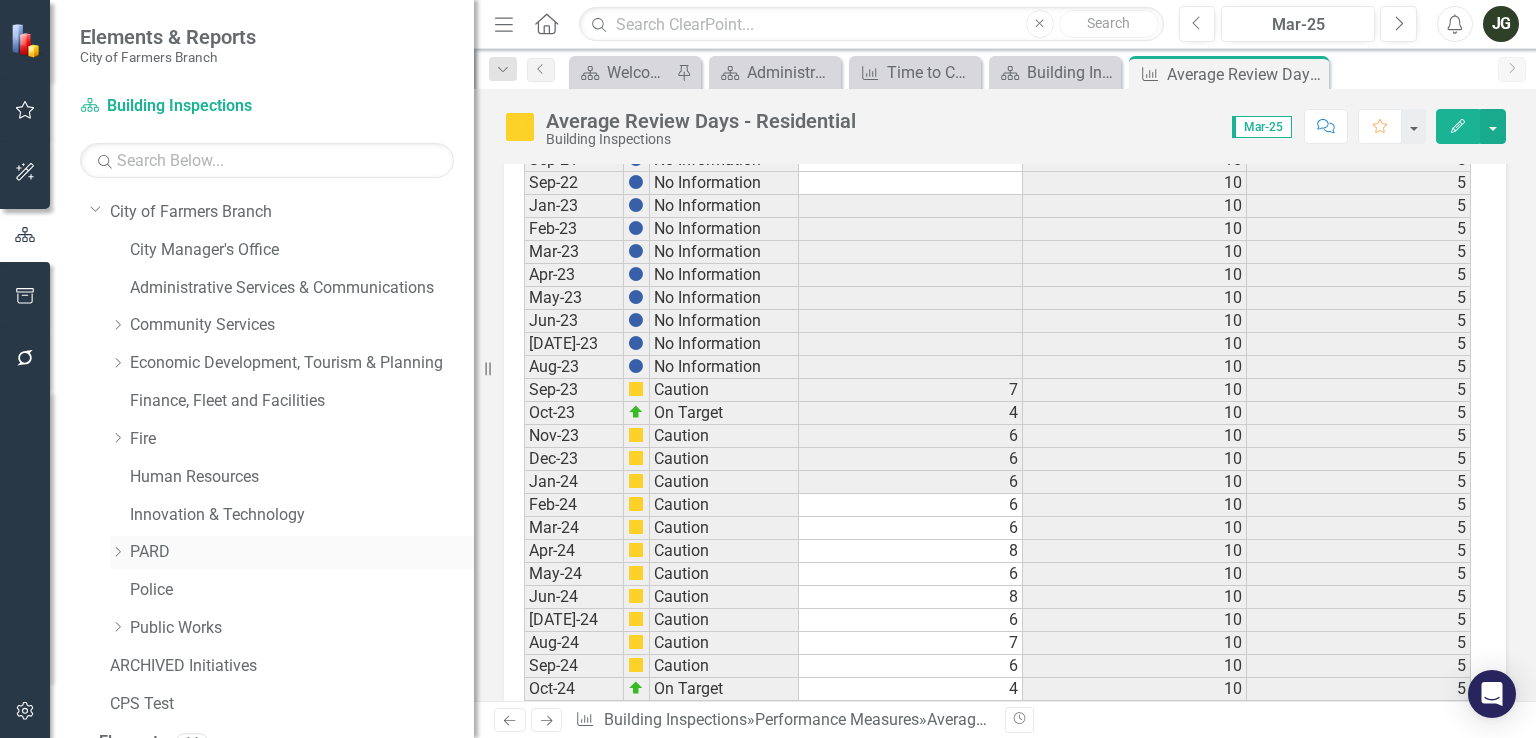 scroll, scrollTop: 0, scrollLeft: 0, axis: both 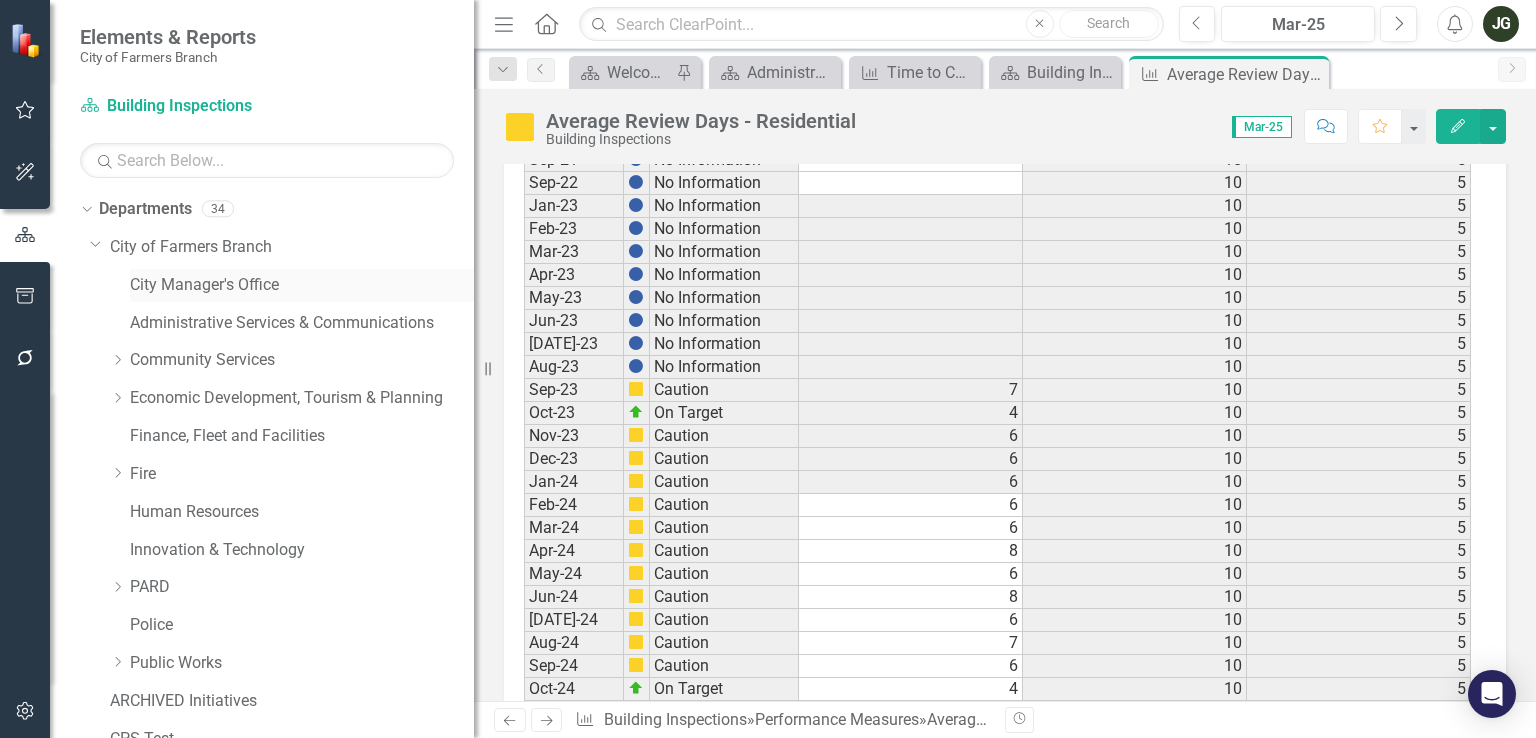 click on "City Manager's Office" at bounding box center [302, 285] 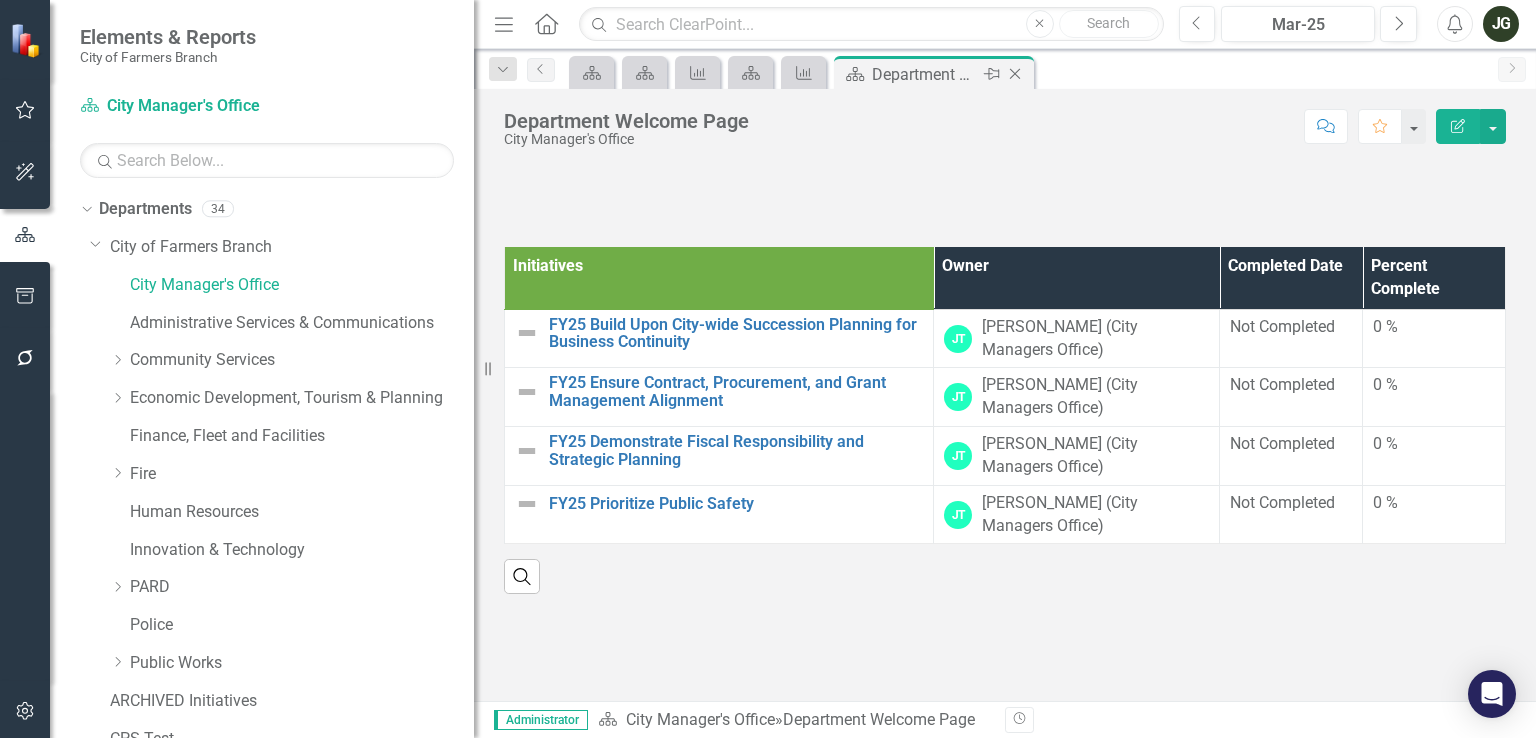 click on "Close" 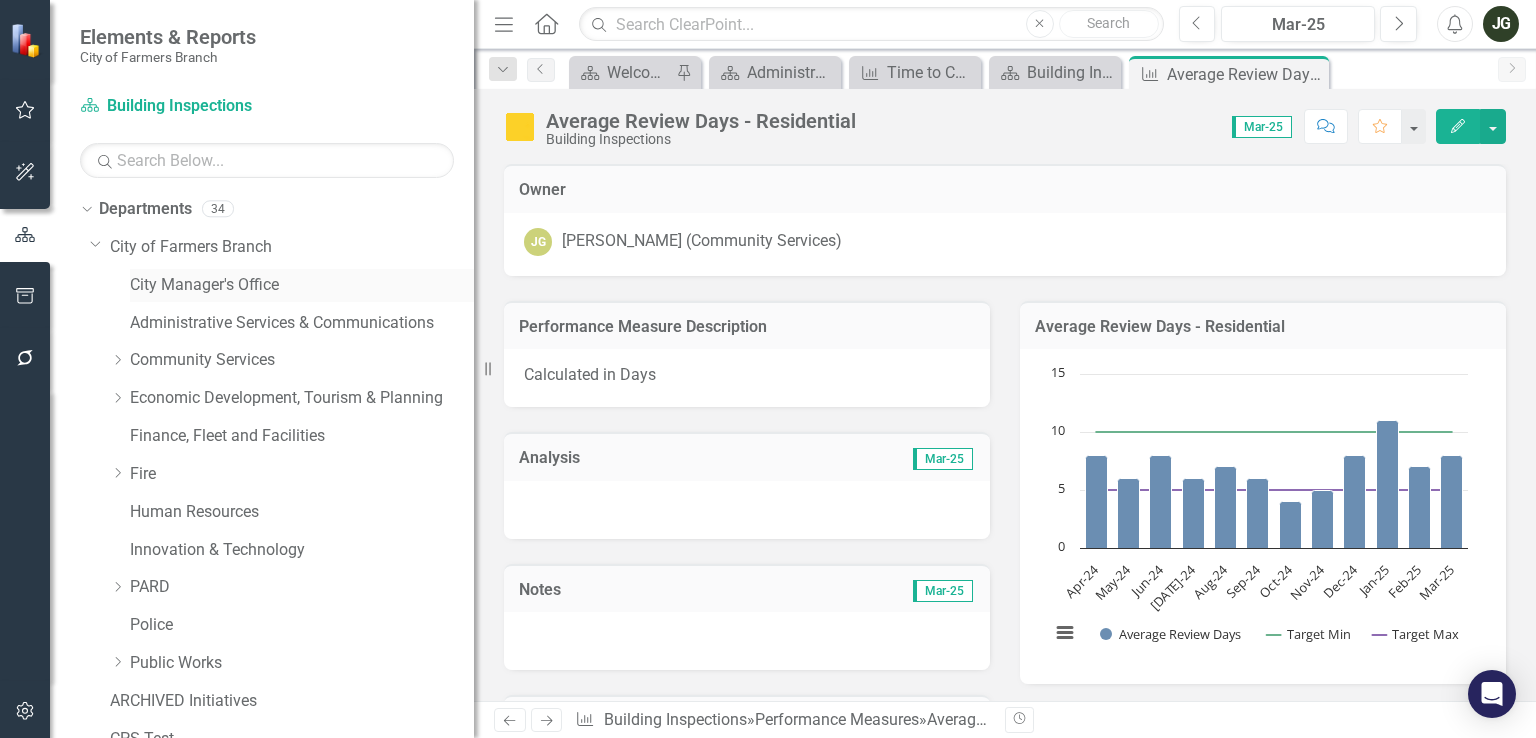 click on "City Manager's Office" at bounding box center [302, 285] 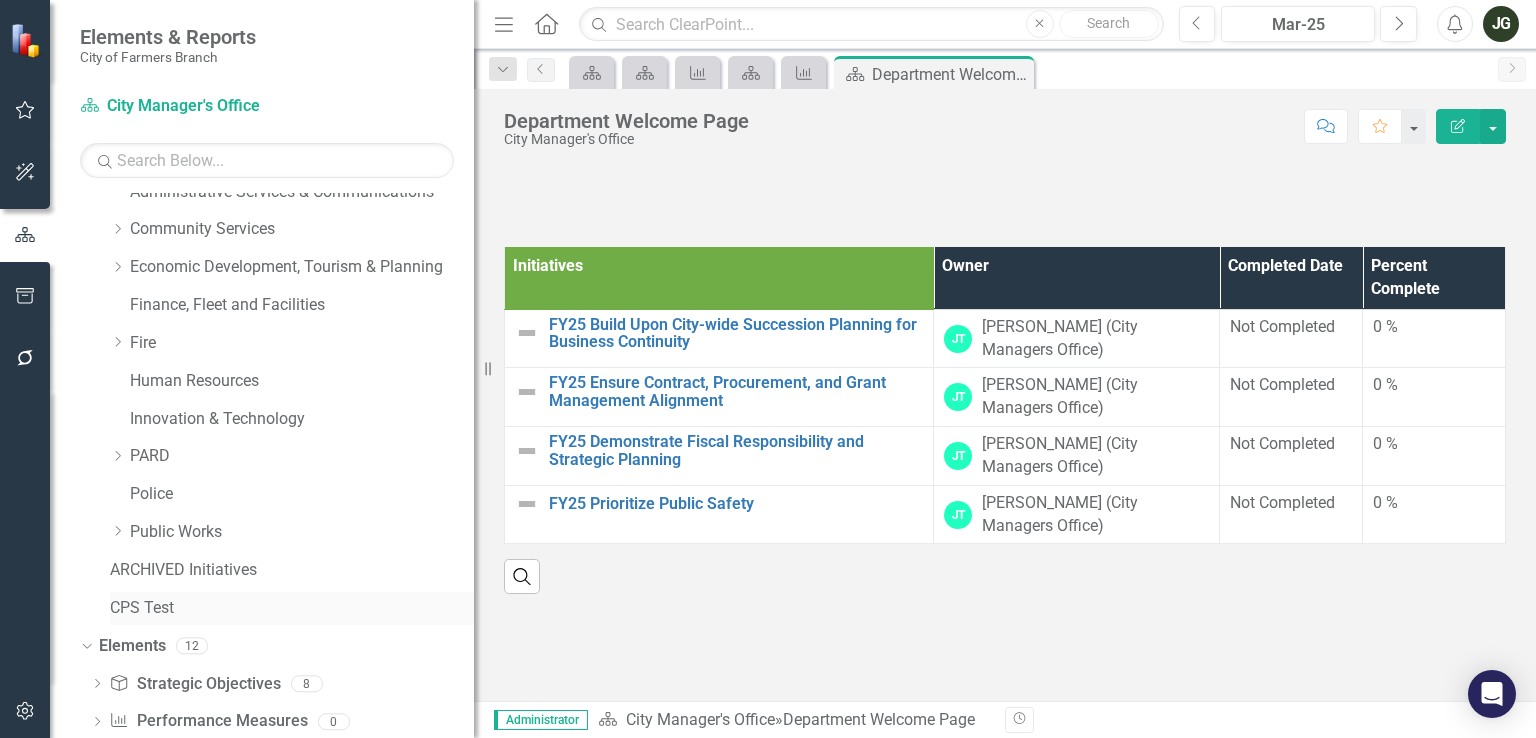scroll, scrollTop: 212, scrollLeft: 0, axis: vertical 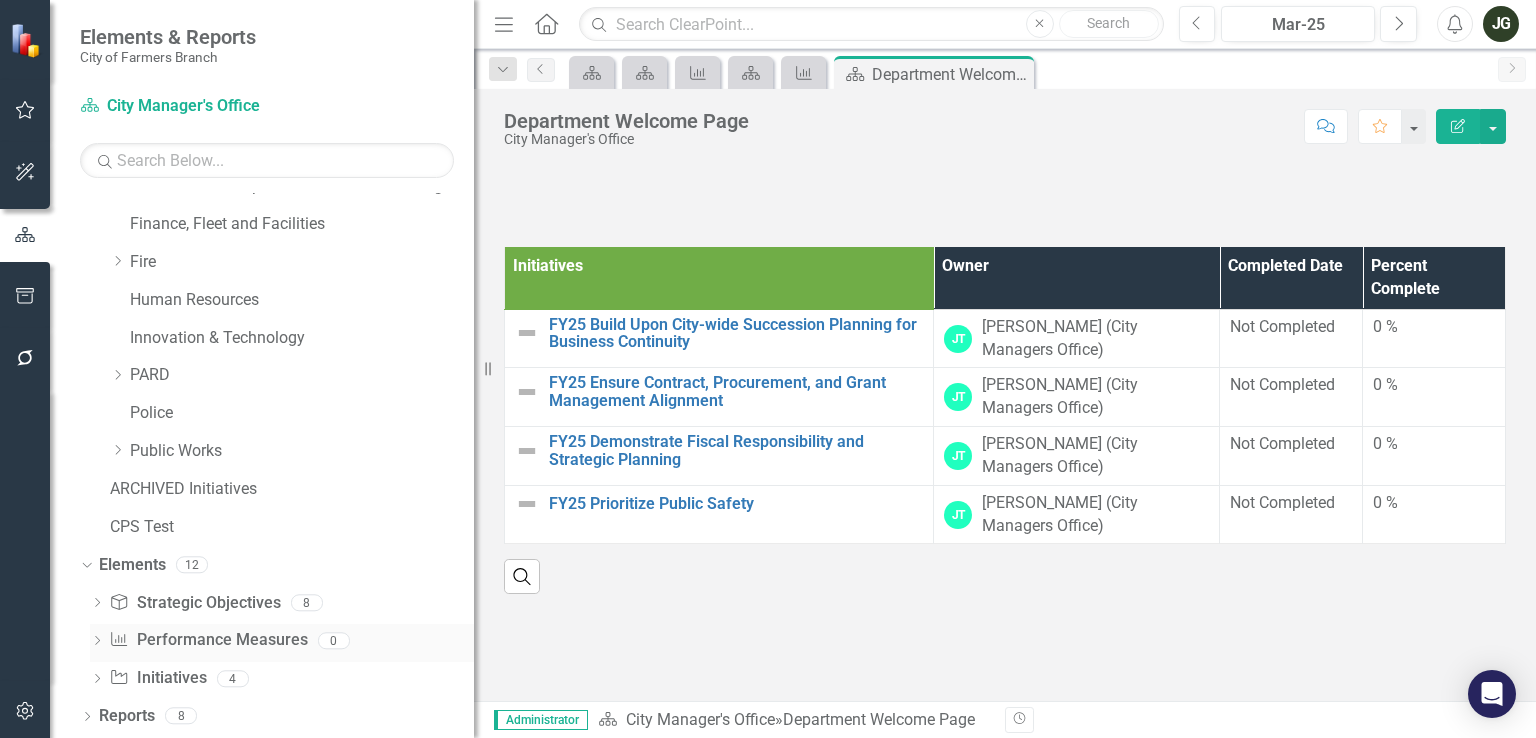 click on "Dropdown" 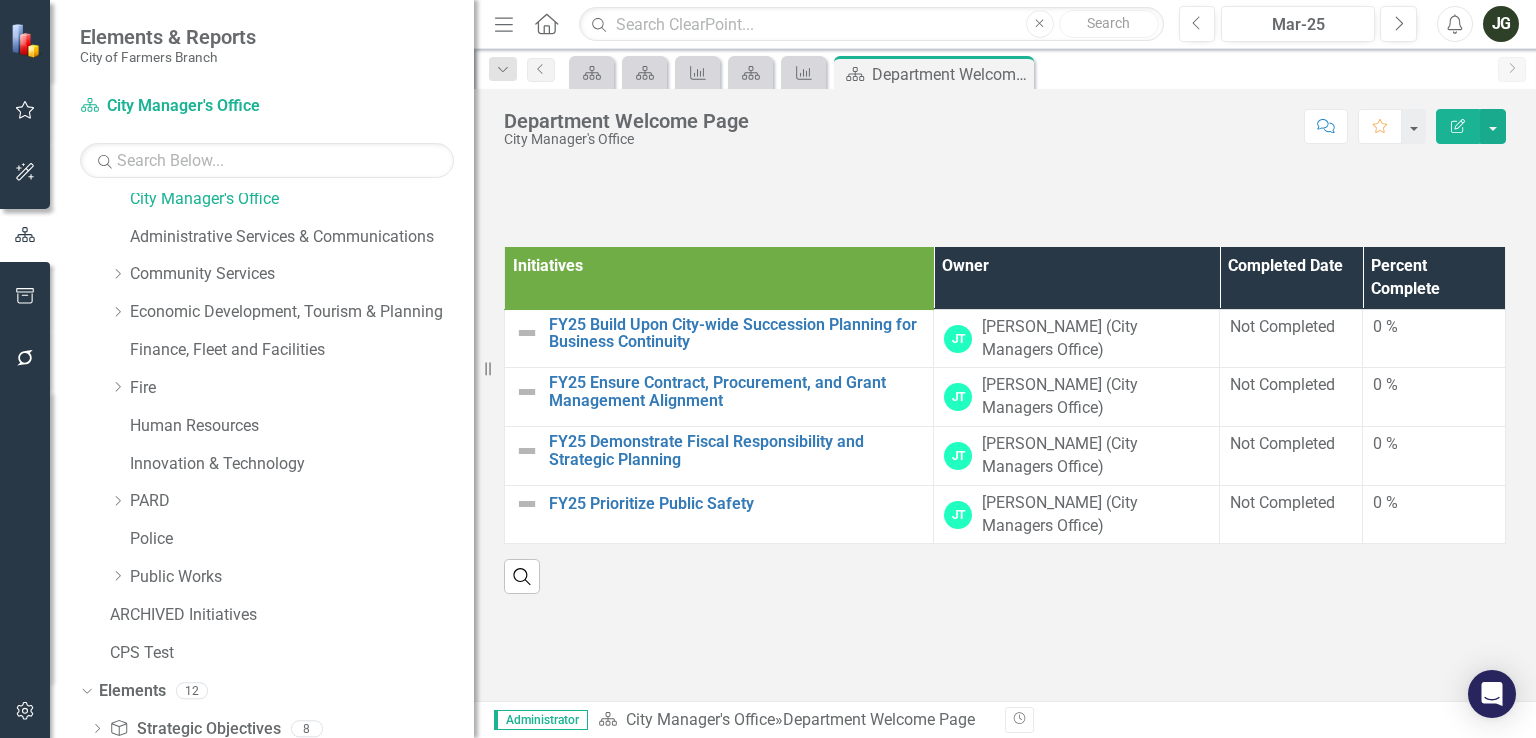 scroll, scrollTop: 0, scrollLeft: 0, axis: both 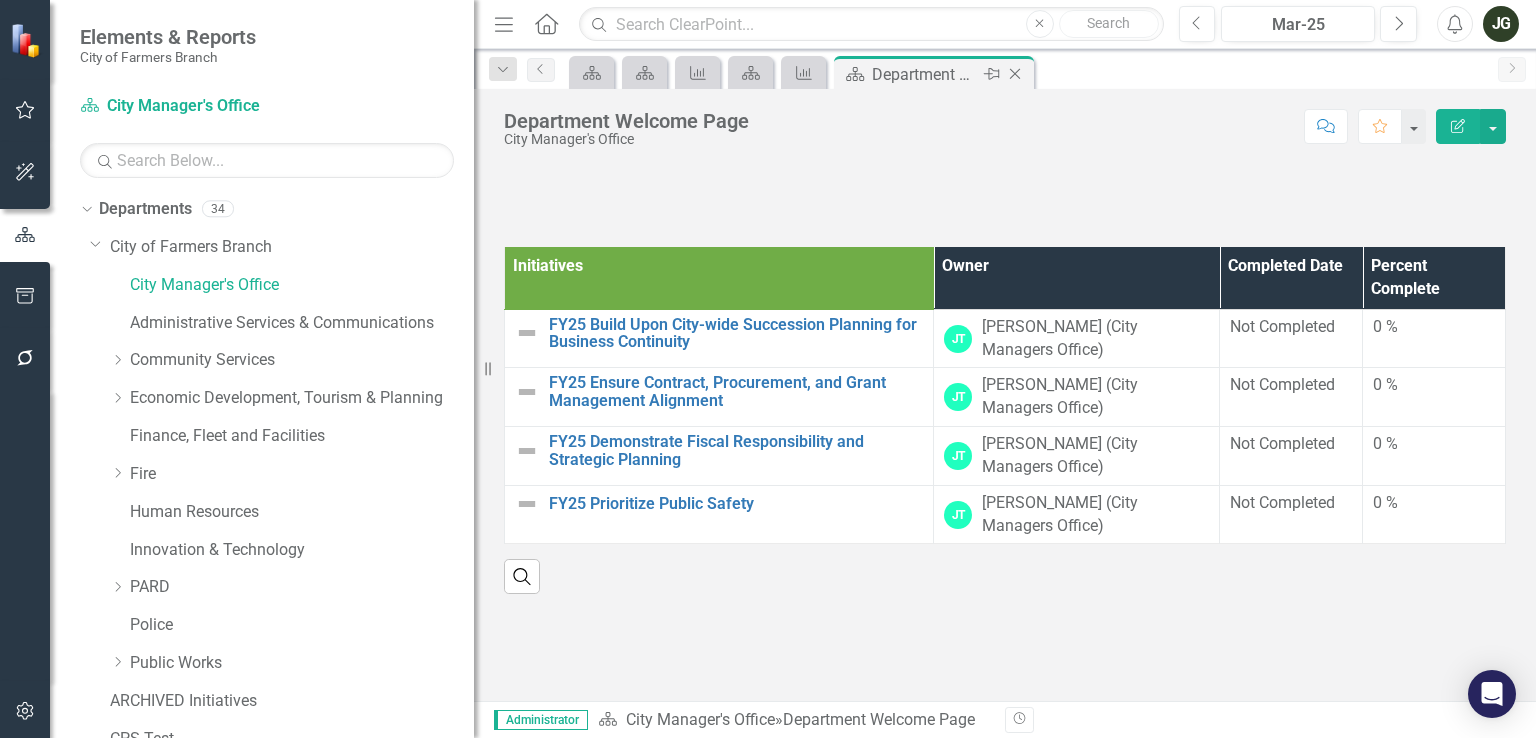 click on "Close" 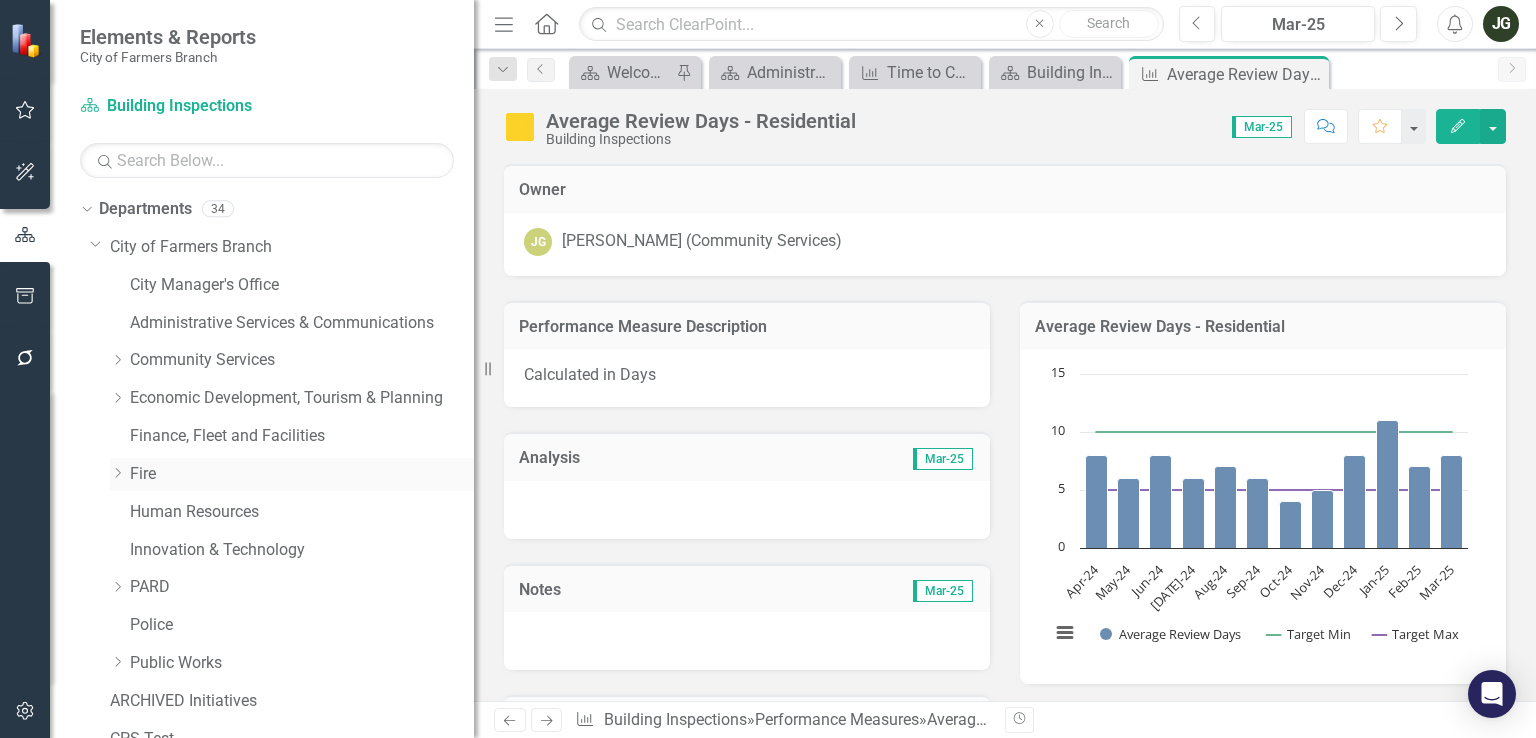 scroll, scrollTop: 198, scrollLeft: 0, axis: vertical 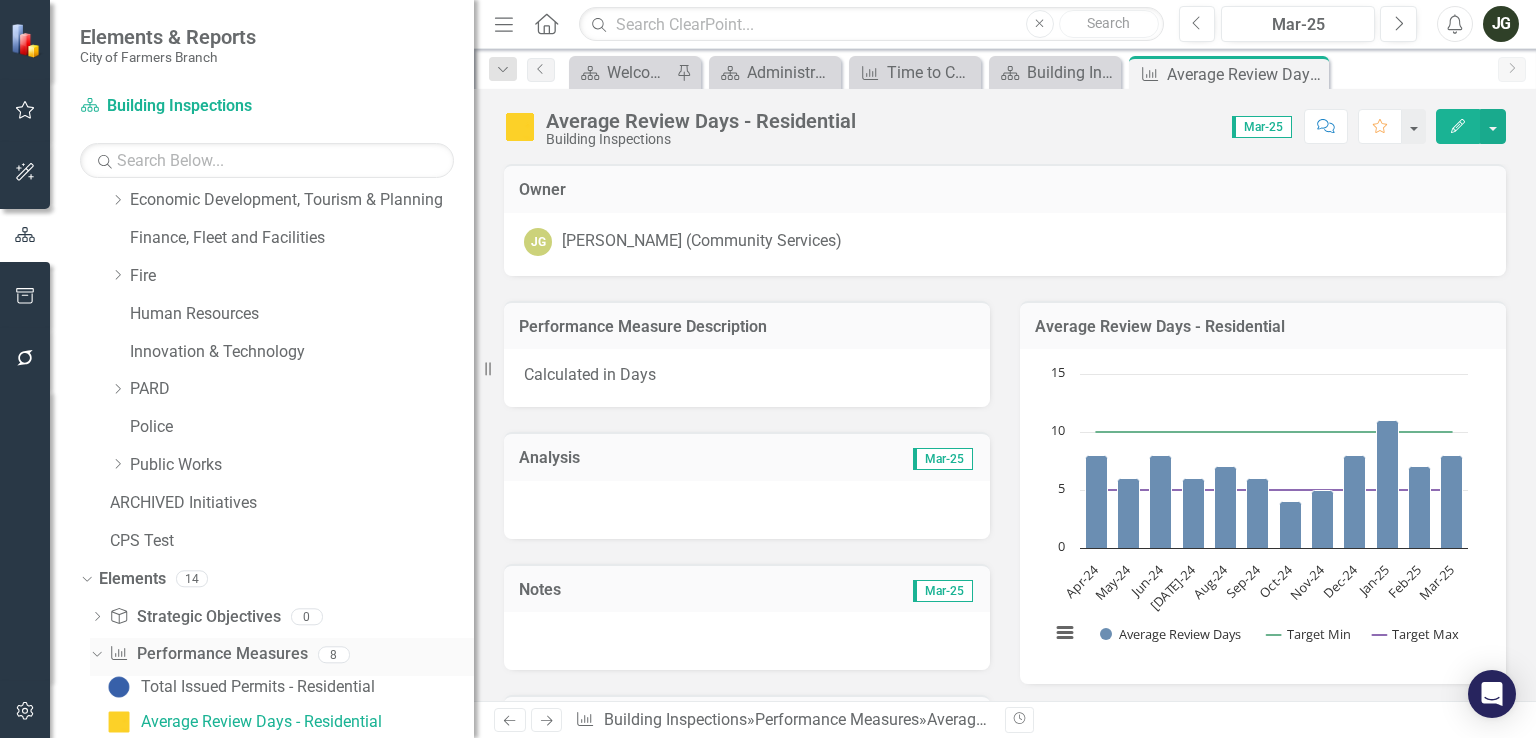 click on "Dropdown" 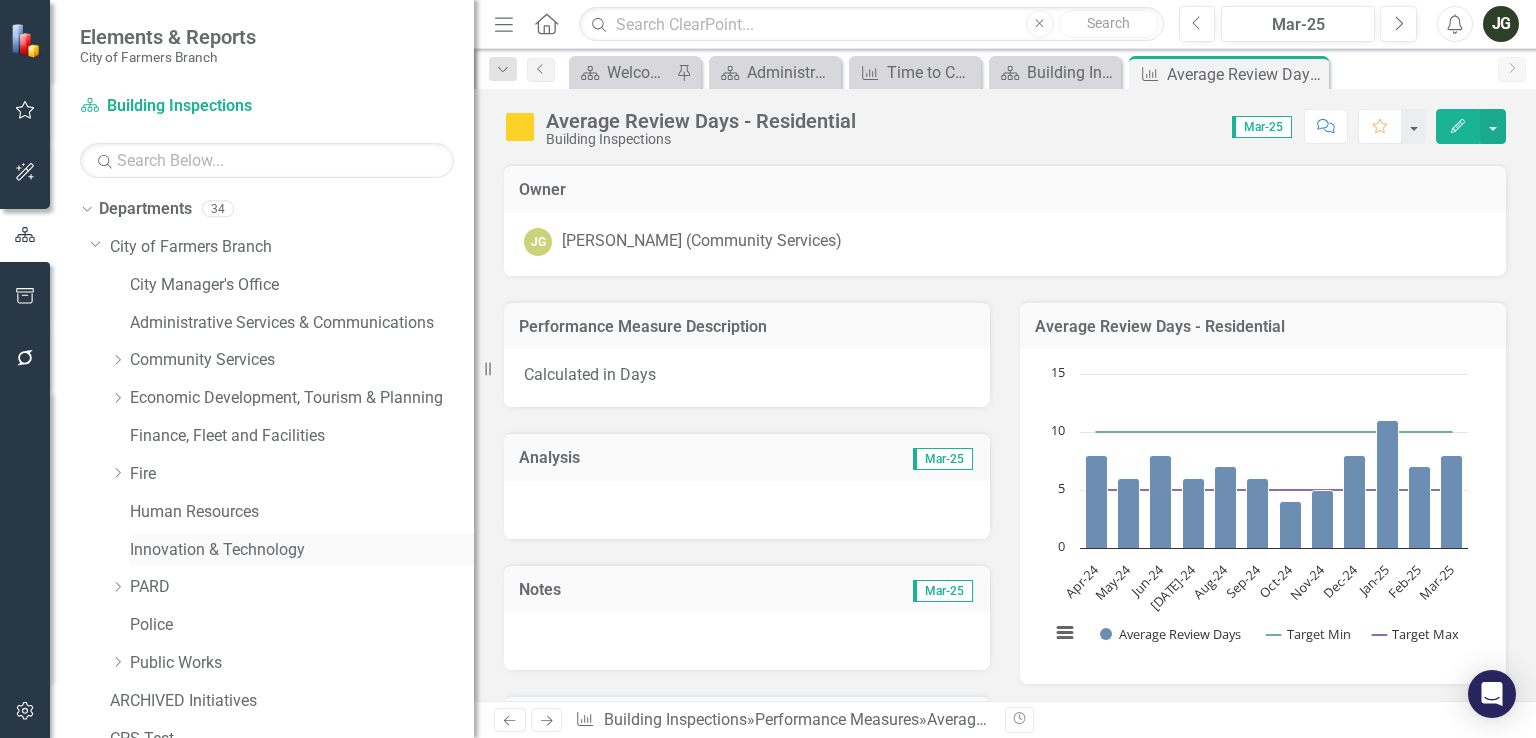 scroll, scrollTop: 0, scrollLeft: 0, axis: both 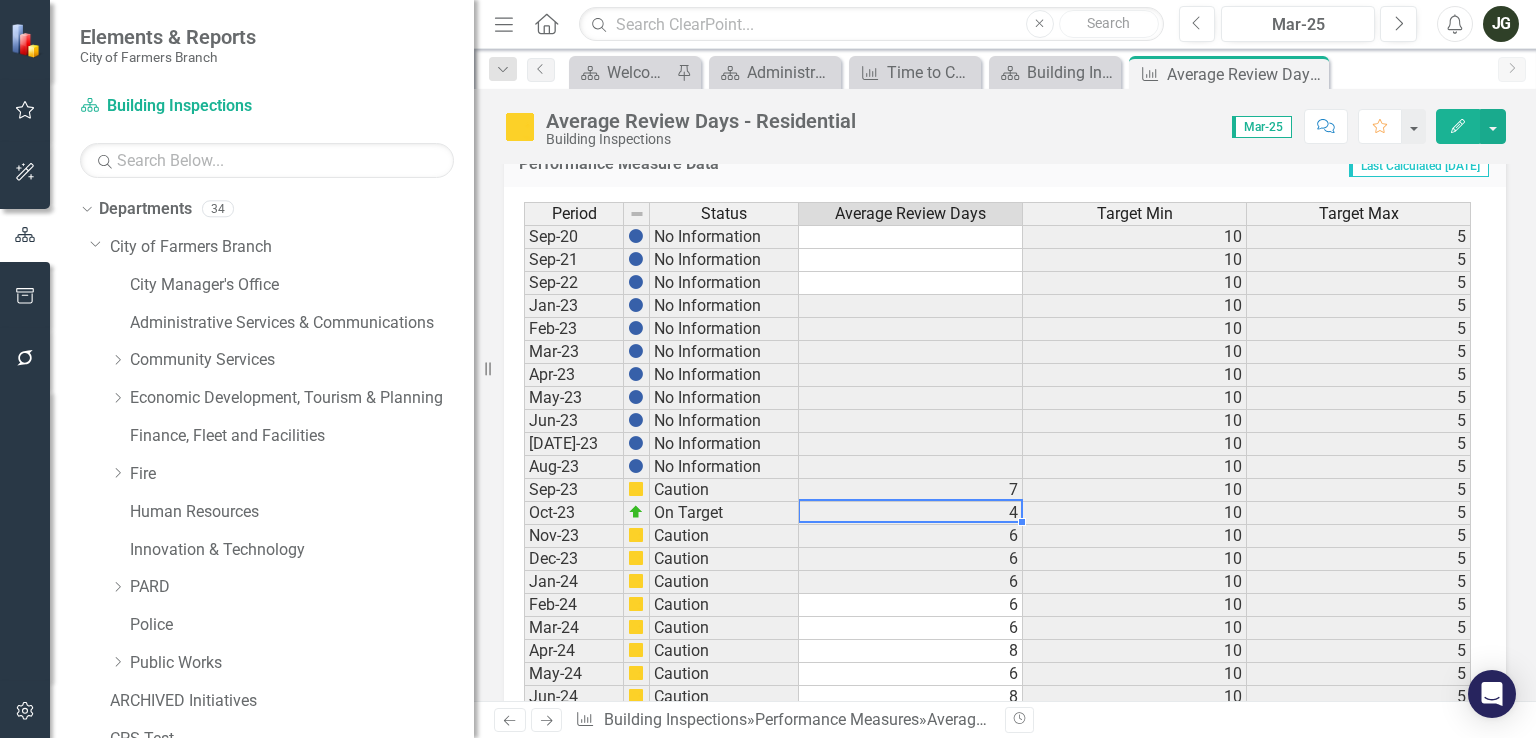 click on "Average Review Days - Residential Building Inspections Score: N/A Mar-25 Completed  Comment Favorite Edit Owner [PERSON_NAME] (Community Services) Performance Measure Description Calculated in Days Analysis Mar-25 Notes Mar-25 Community Dashboard? No Average Review Days - Residential Chart Combination chart with 3 data series. The chart has 1 X axis displaying categories.  The chart has 1 Y axis displaying values. Data ranges from 4 to 11. Chart context menu Average Review Days Target Min Target Max Apr-24 May-24 Jun-24 [DATE]-24 Aug-24 Sep-24 Oct-24 Nov-24 Dec-24 Jan-25 Feb-25 Mar-25 0 5 10 15 End of interactive chart. Performance Measure Data Last Calculated [DATE] Period Status Average Review Days Target Min Target Max Sep-20 No Information 10 [DATE]-21 No Information 10 [DATE]-22 No Information 10 [DATE]-23 No Information 10 [DATE]-23 No Information 10 [DATE]-23 No Information 10 [DATE]-23 No Information 10 [DATE]-23 No Information 10 [DATE]-23 No Information 10 [DATE]-23 No Information 10 [DATE]-23 10 5 7 10" at bounding box center (1005, 395) 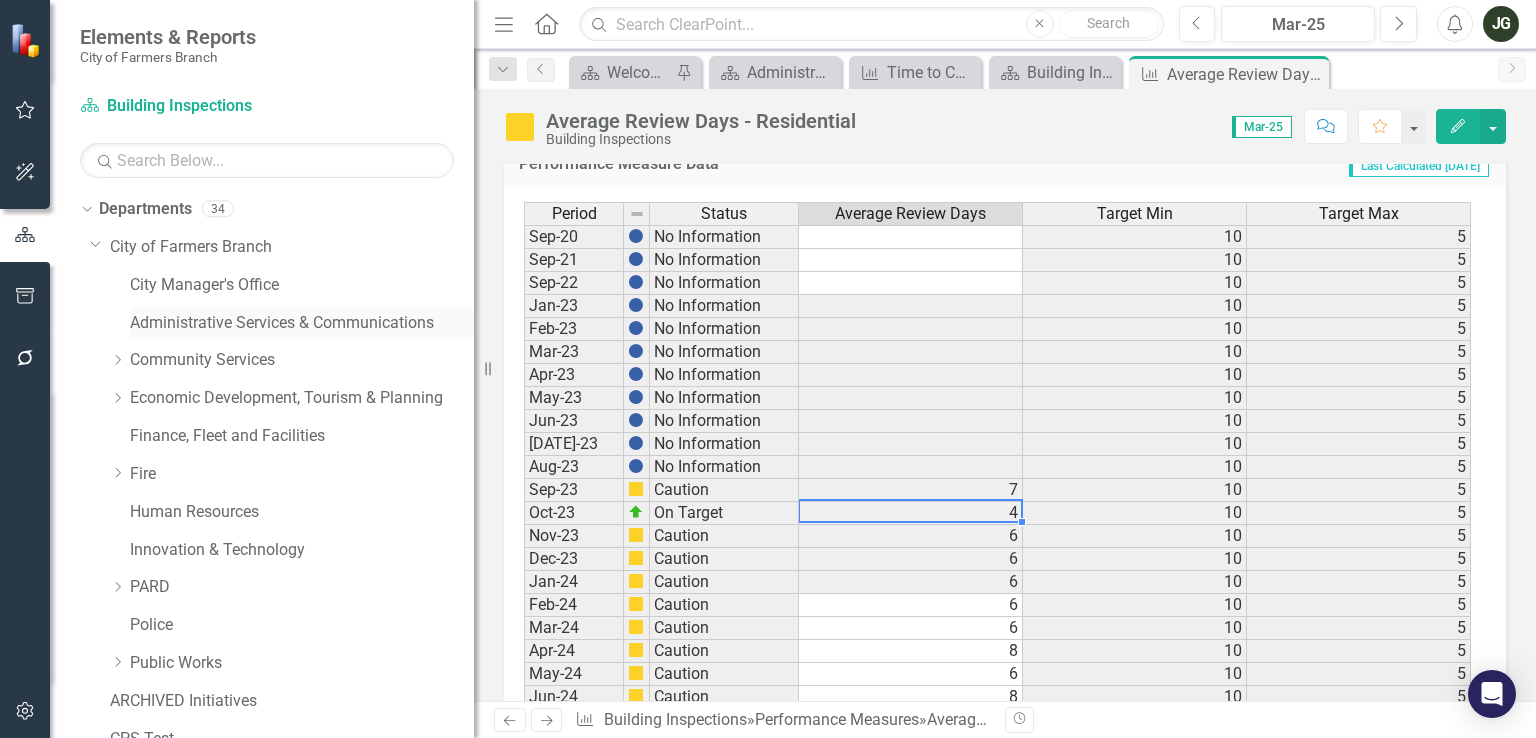 click on "Administrative Services & Communications" at bounding box center (302, 323) 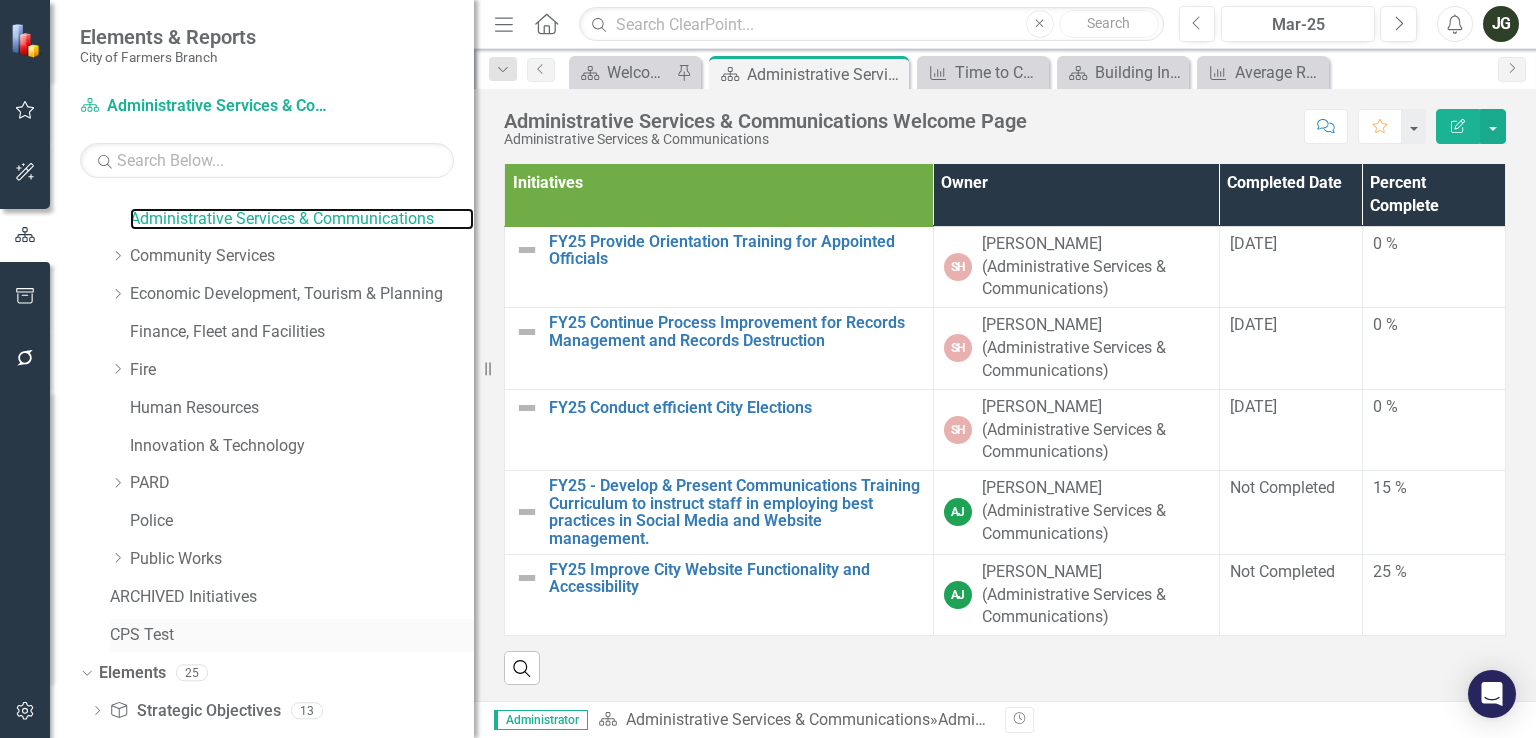 scroll, scrollTop: 212, scrollLeft: 0, axis: vertical 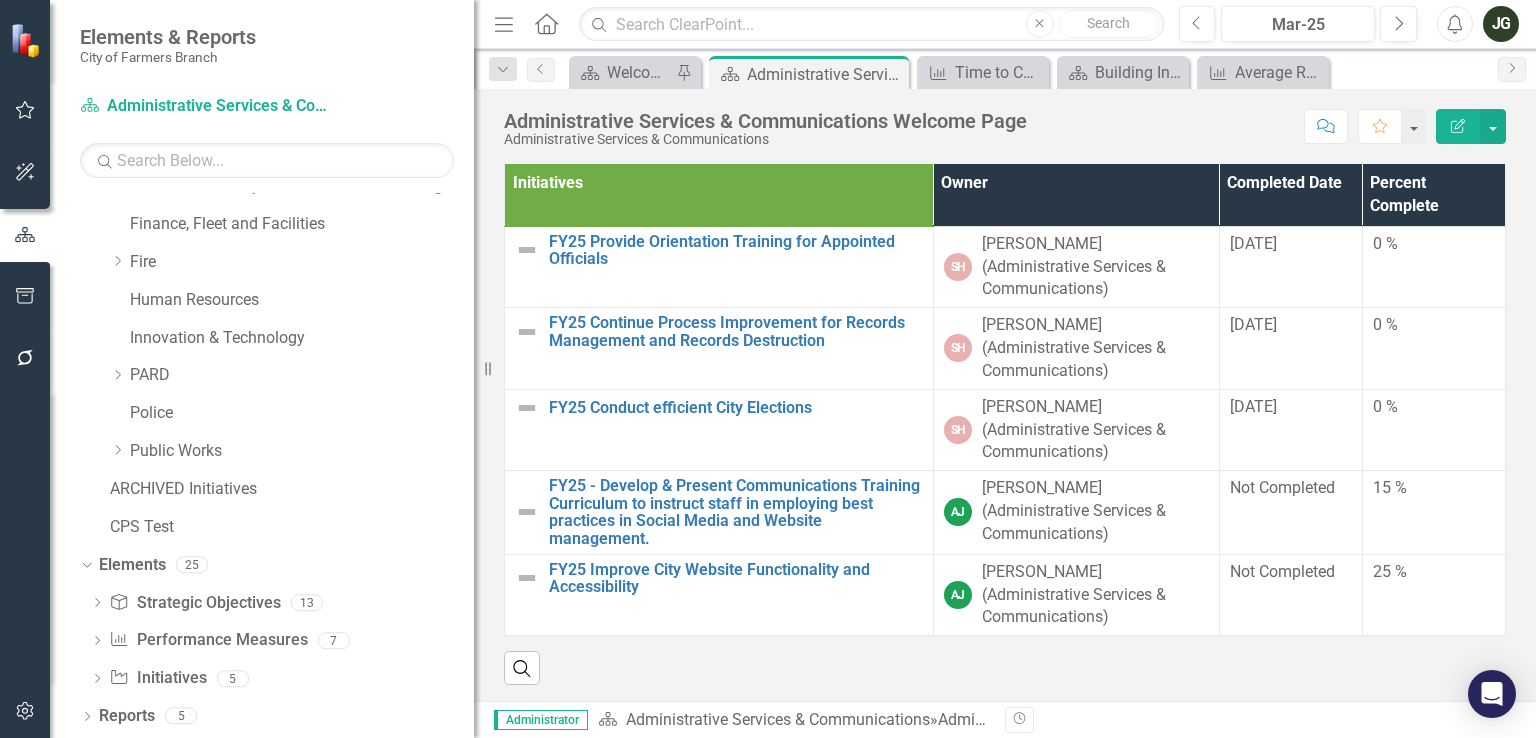 click on "Dropdown Strategic Objective Strategic Objectives 13 B.1.Achieve best-in-class status in all City disciplines B.2.Enhance service delivery through continual process improvement B.3.Optimize the use of technology B.4.Ensure constant and effective communication both internally and externally C.1.Achieve the highest standards of safety and security C.2.Provide attractive, unique, and connected spaces for community interaction C.3.Promote opportunities for community participation in government [DOMAIN_NAME] open, accessible, and transparent F.1.Invest to maintain and provide high quality public assets F.5.Establish and maintain effective internal records L.2.Enhance leadership capabilities to deliver results and develop bench strength L.3.Attract, develop, and retain employees that embrace out values L.5.[PERSON_NAME] positive employee engagement Dropdown Performance Measure Performance Measures 7 Time to Complete Open Record Requests Number of Open Records Requests Total Voter Participation Rate Branch Life  Open Rate 5" at bounding box center [277, 644] 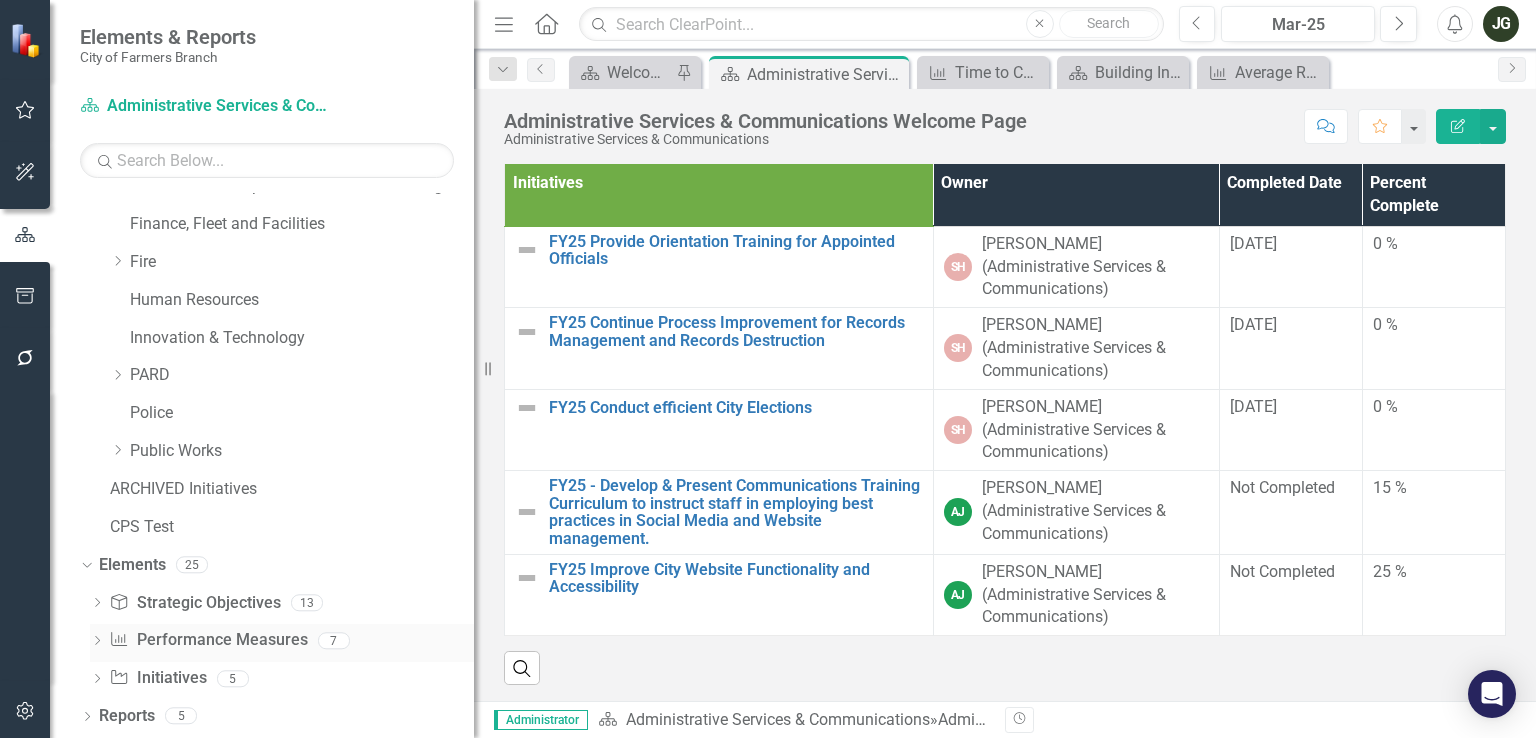 click on "Dropdown" 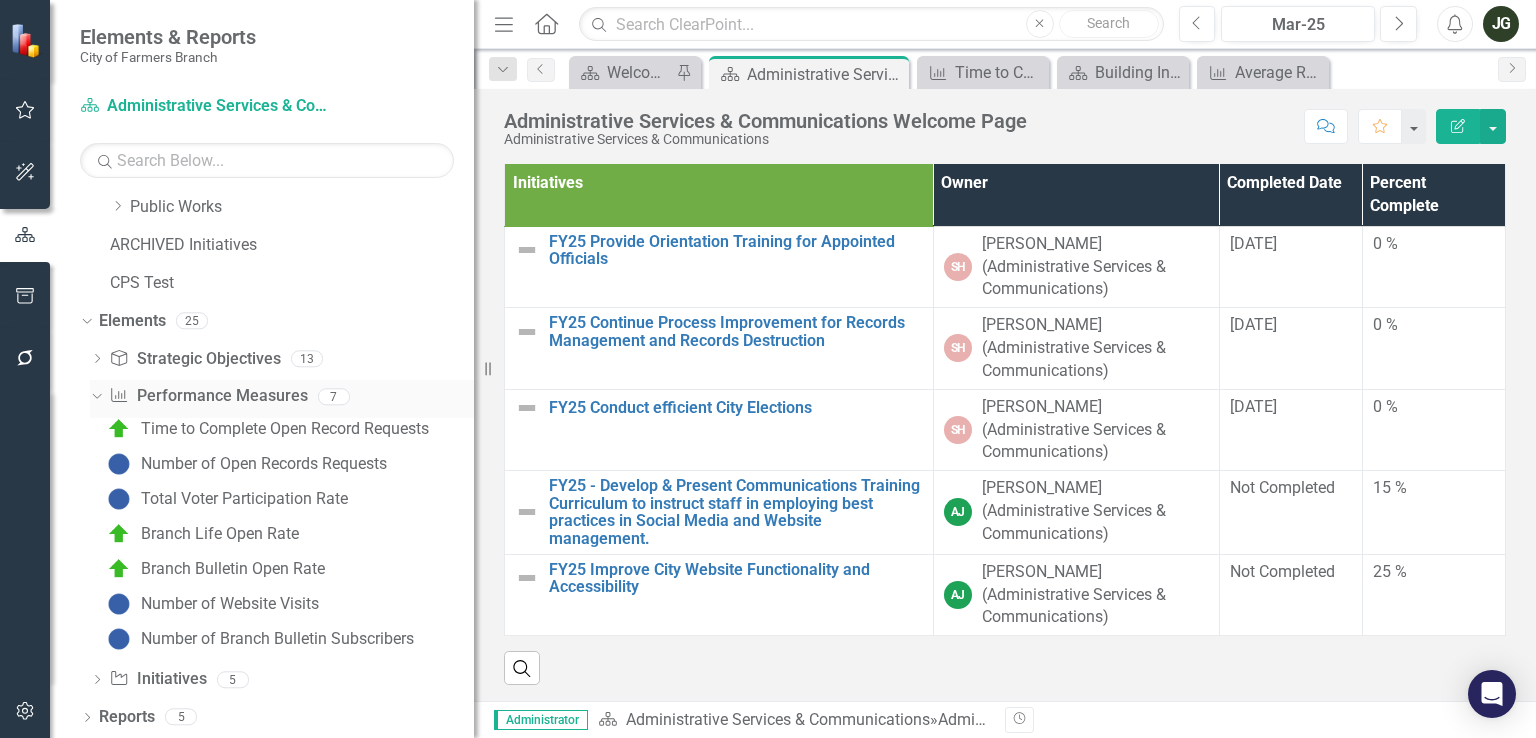 scroll, scrollTop: 456, scrollLeft: 0, axis: vertical 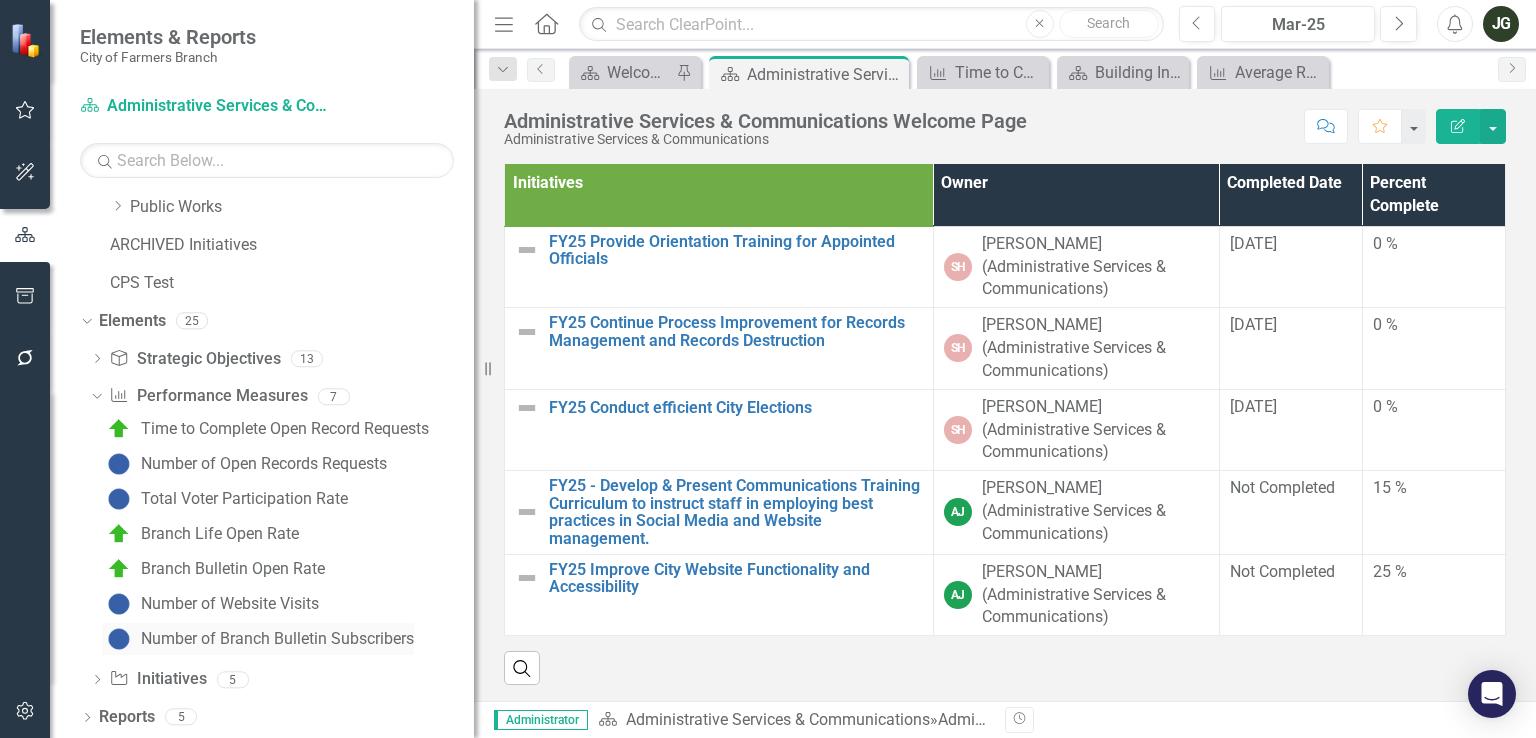 click on "Number of Branch Bulletin Subscribers" at bounding box center (277, 639) 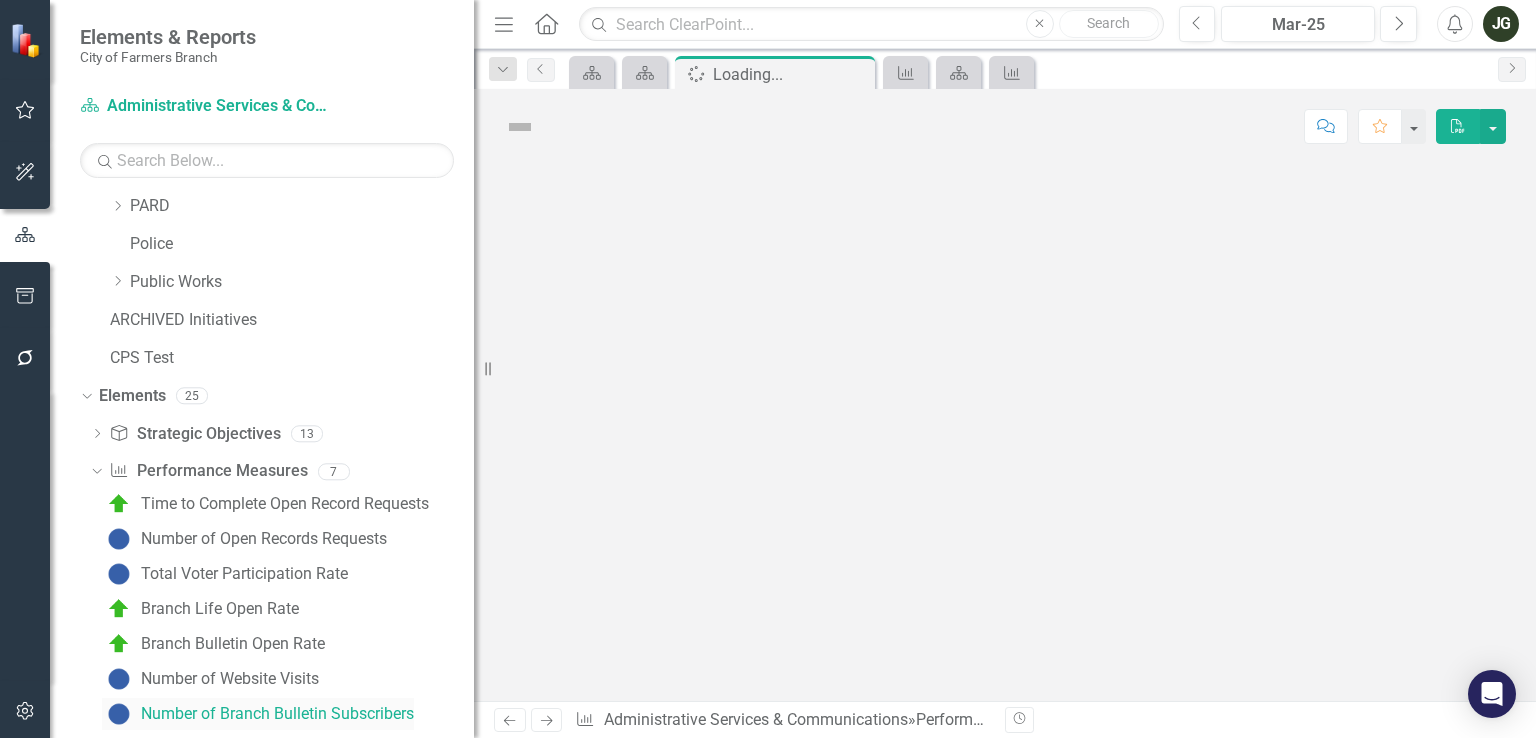 scroll, scrollTop: 373, scrollLeft: 0, axis: vertical 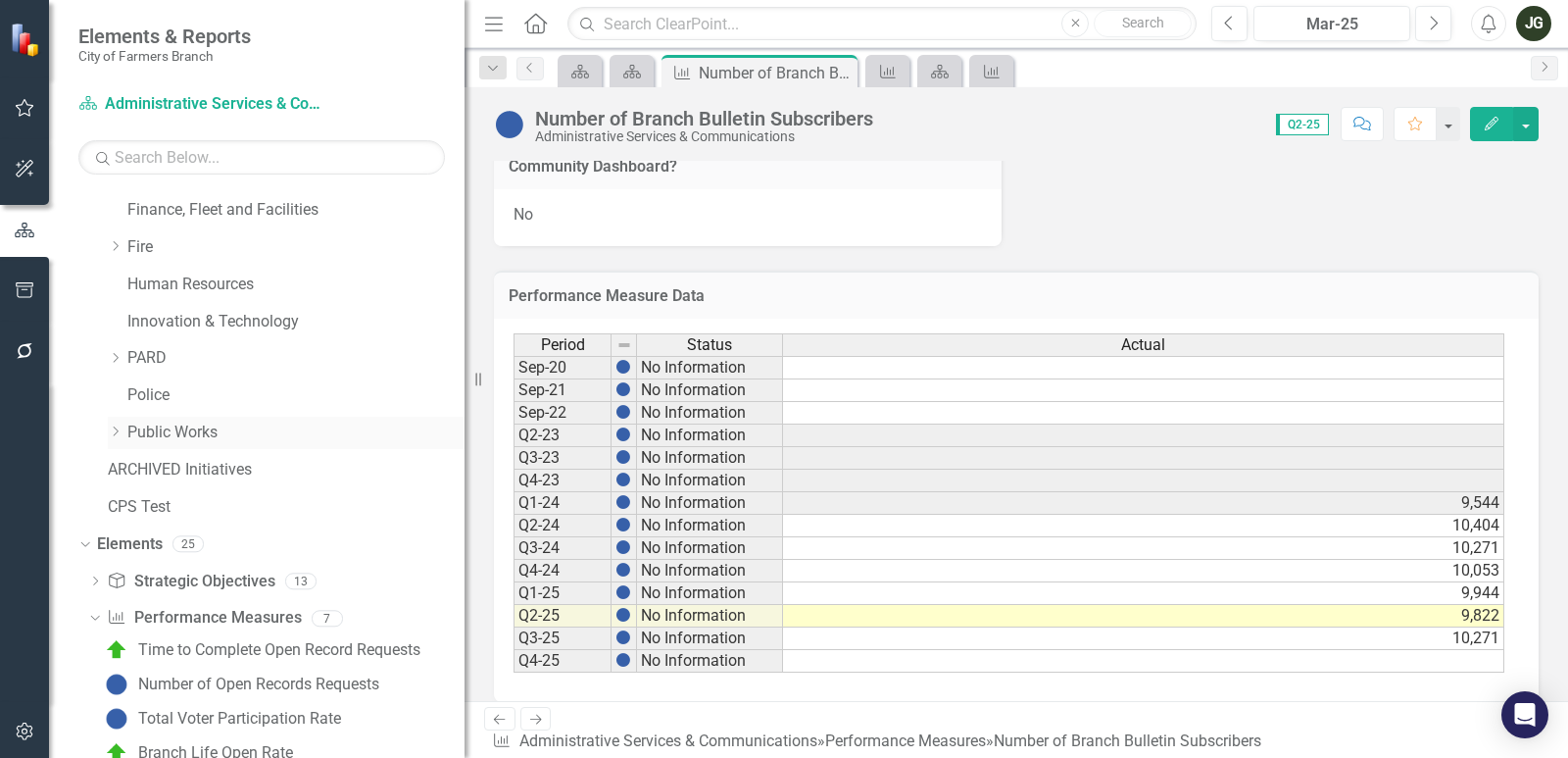 click on "Public Works" at bounding box center [296, 432] 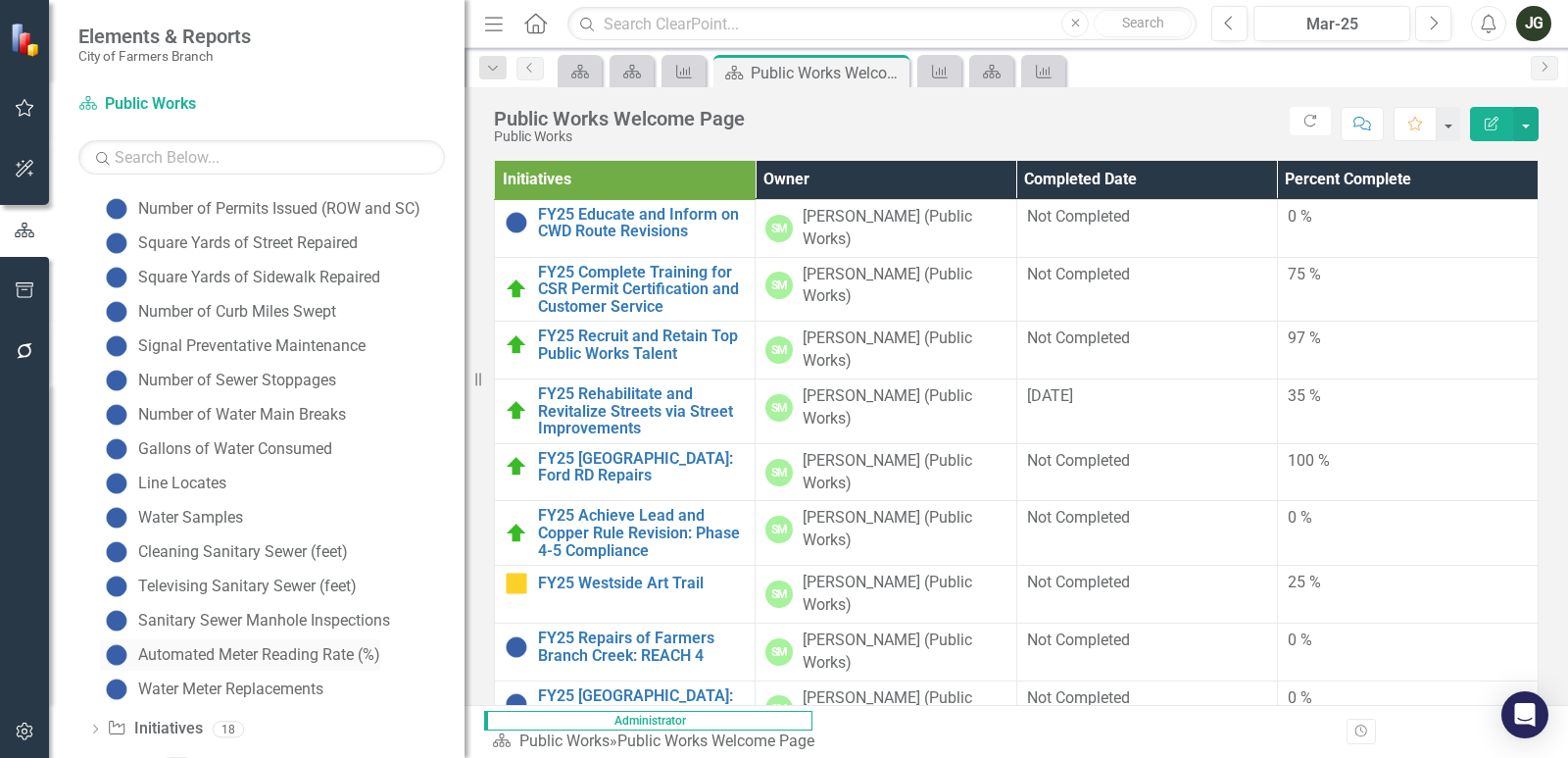 scroll, scrollTop: 791, scrollLeft: 0, axis: vertical 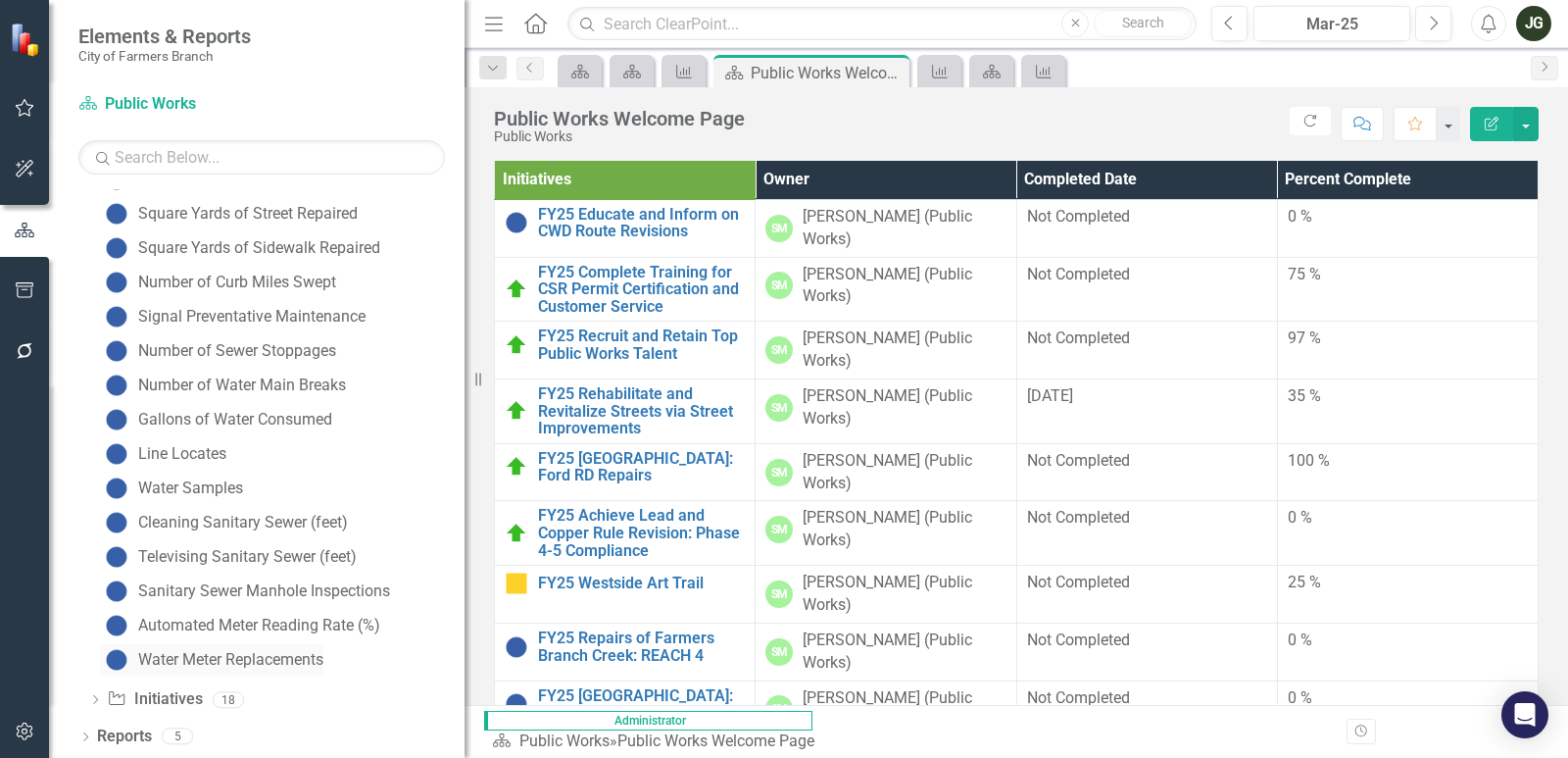 click on "Water Meter Replacements" at bounding box center (230, 660) 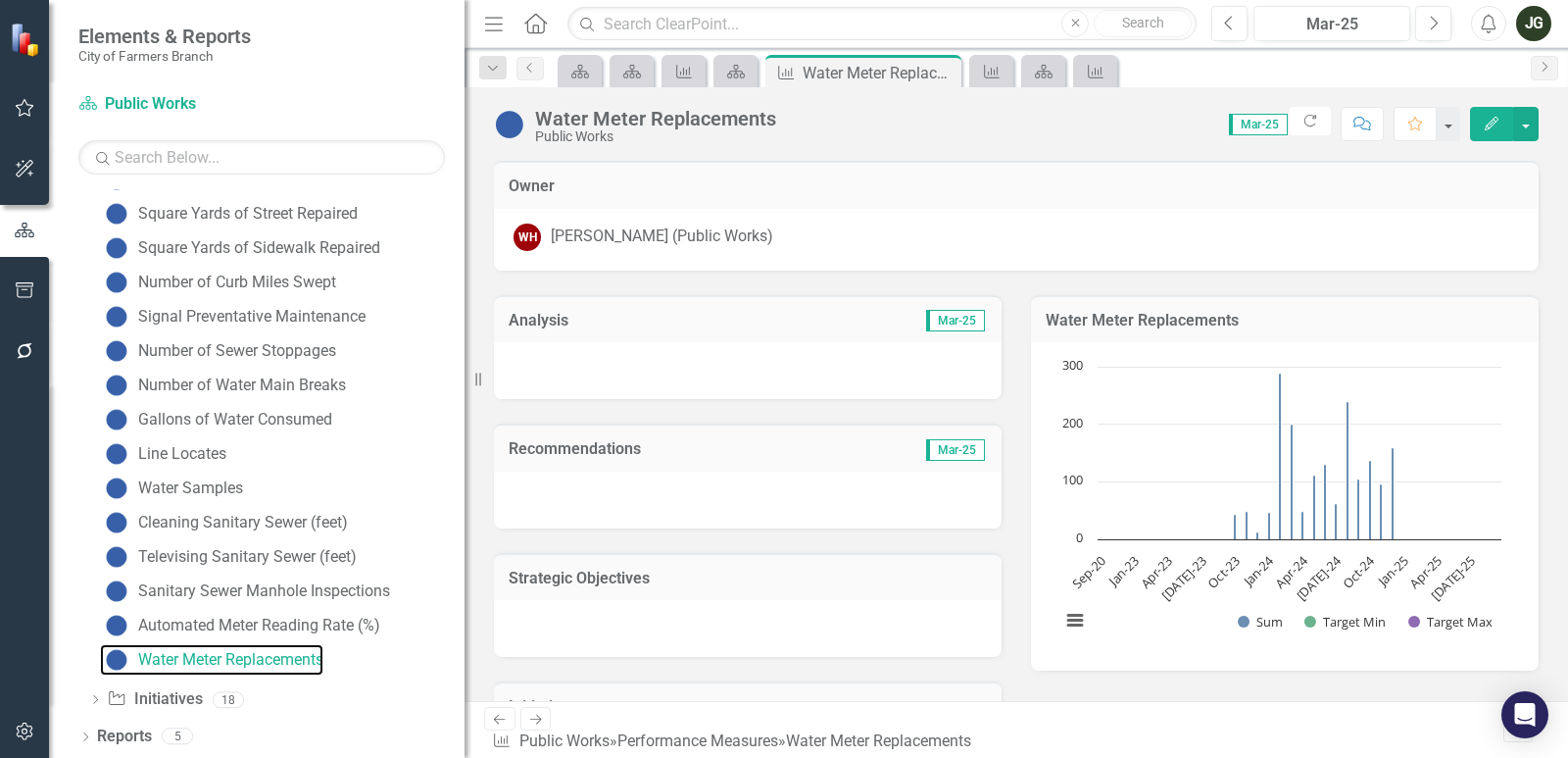 scroll, scrollTop: 709, scrollLeft: 0, axis: vertical 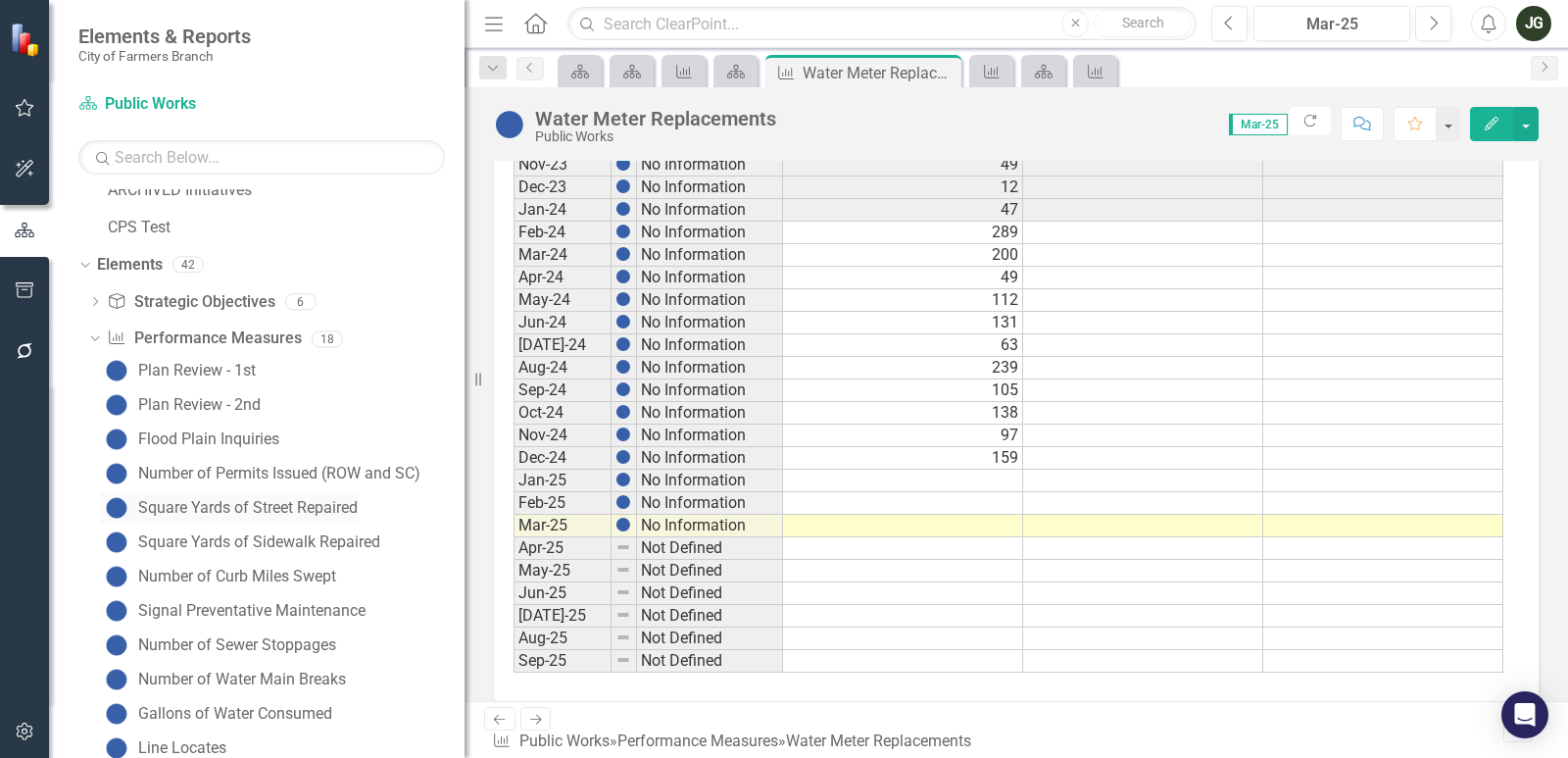 click on "Square Yards of Street Repaired" at bounding box center [248, 508] 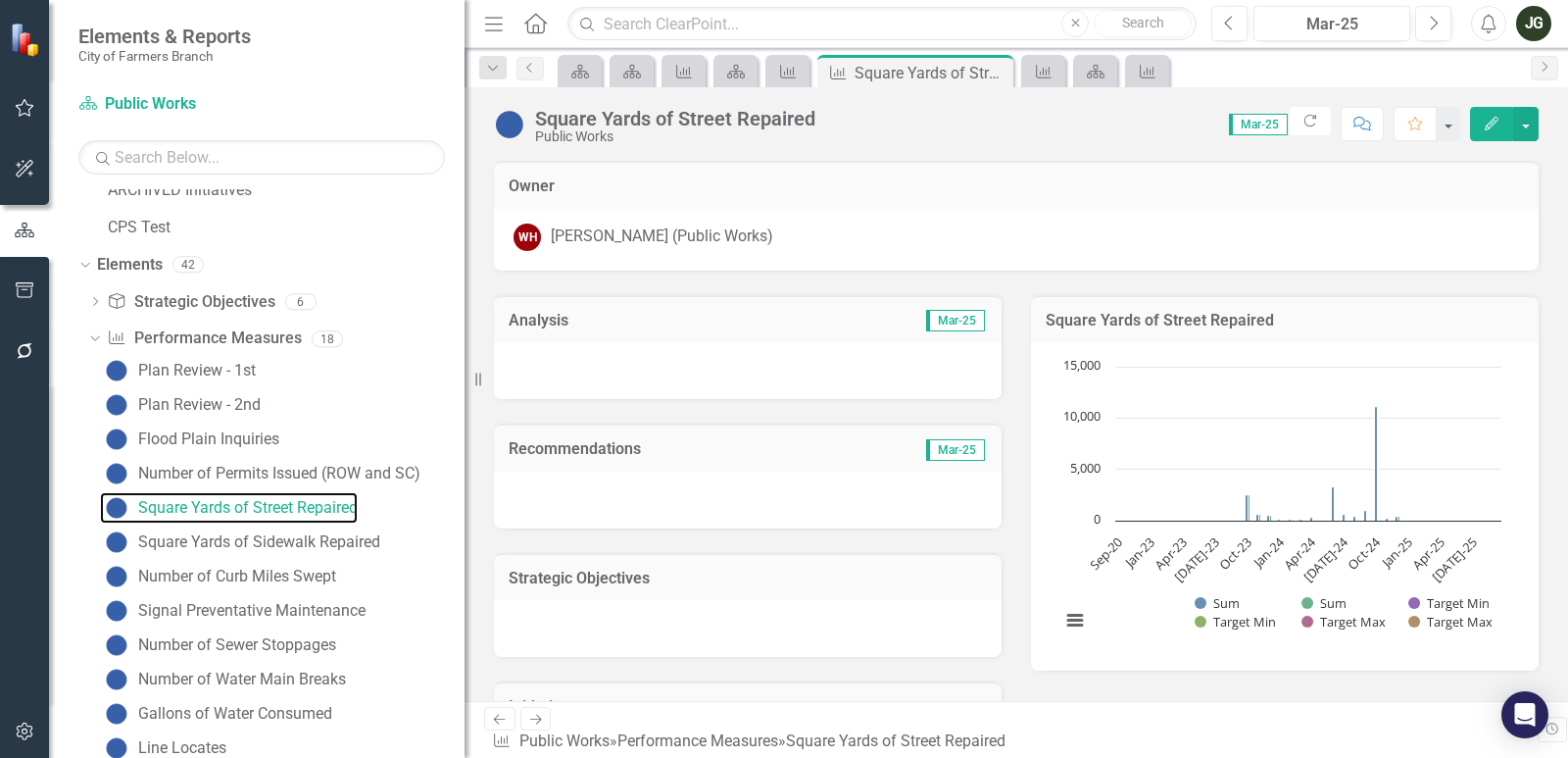 scroll, scrollTop: 263, scrollLeft: 0, axis: vertical 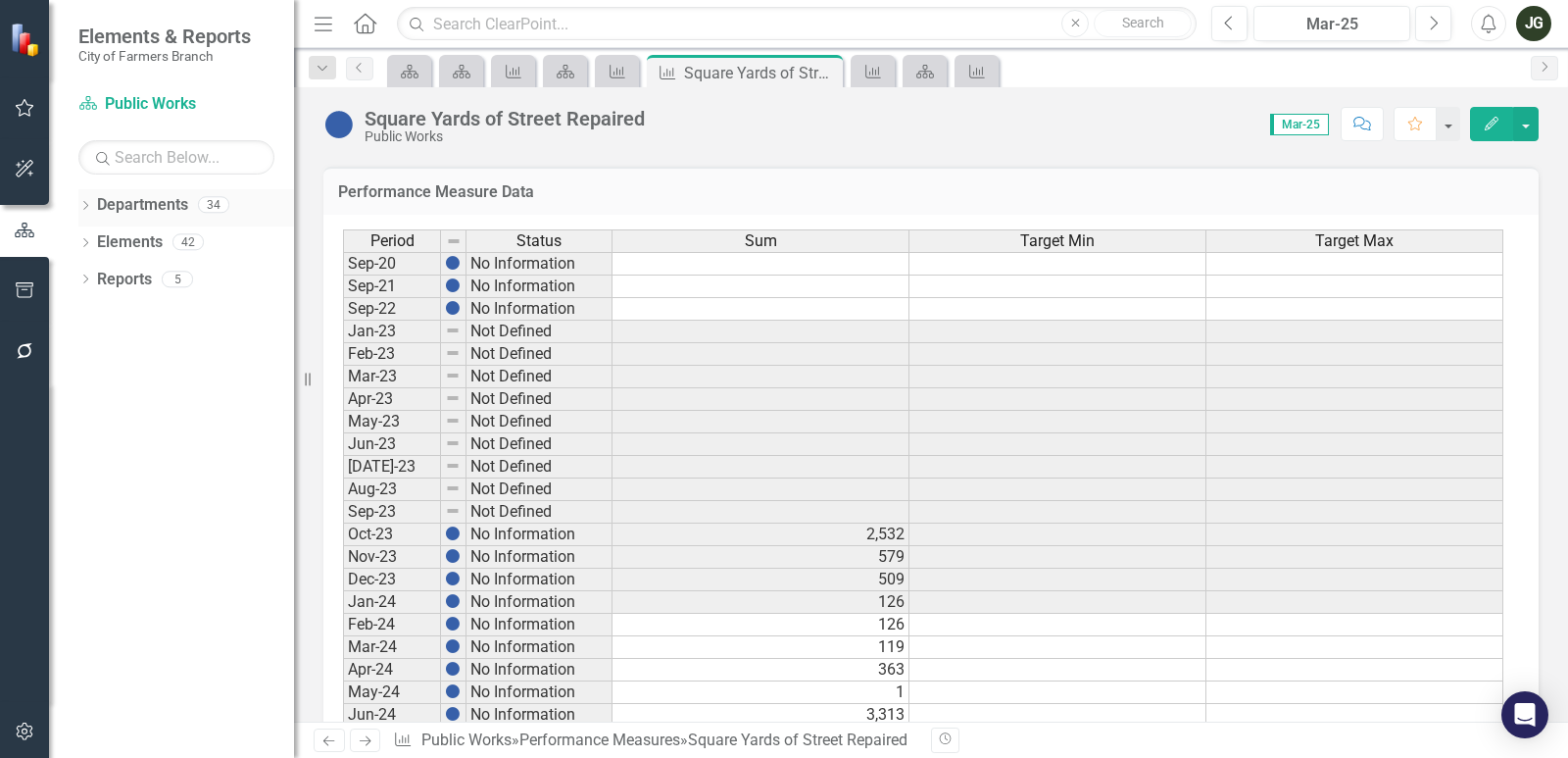 click on "Dropdown" at bounding box center (85, 207) 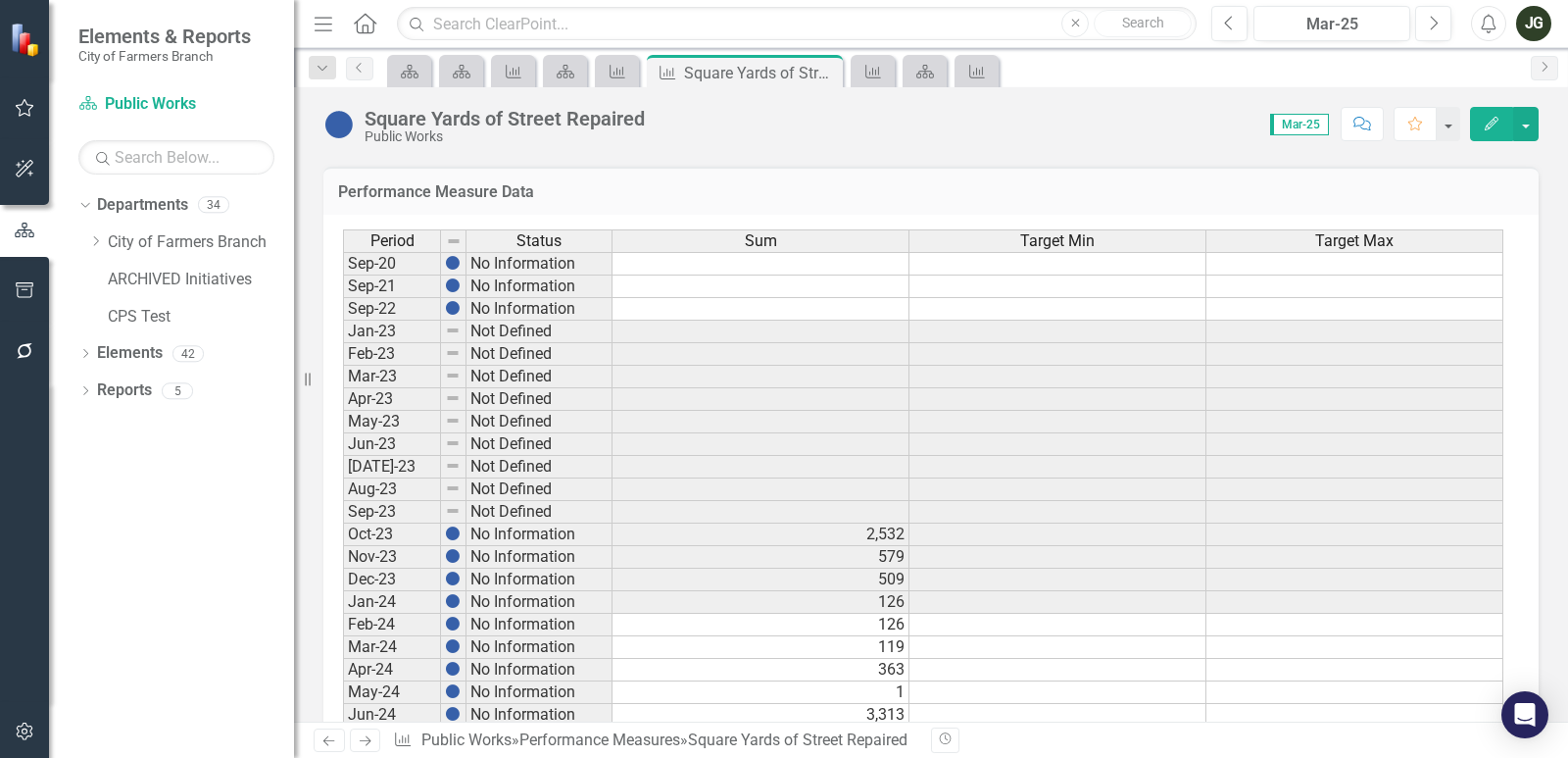 click on "Dropdown" 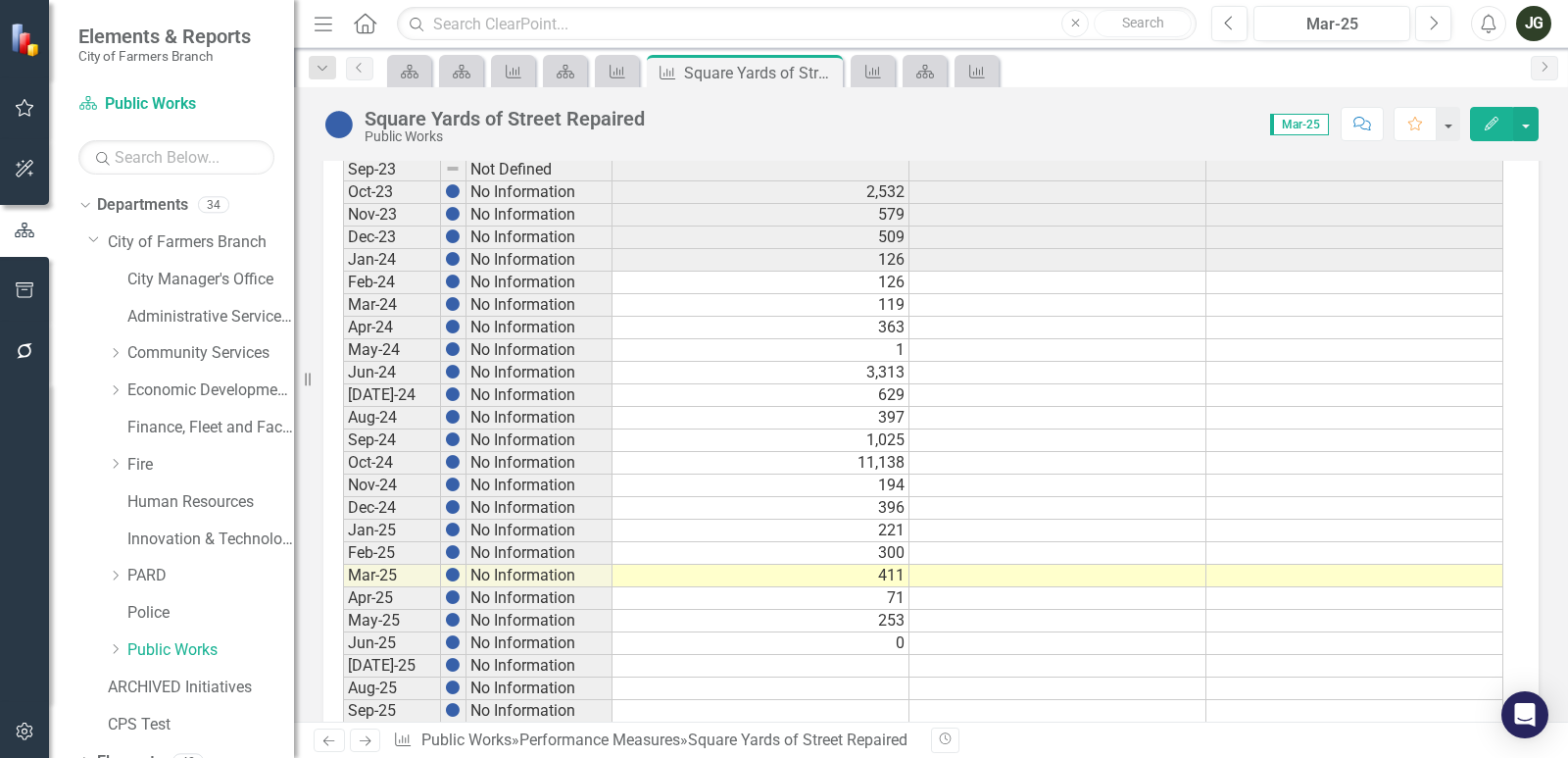 scroll, scrollTop: 1036, scrollLeft: 0, axis: vertical 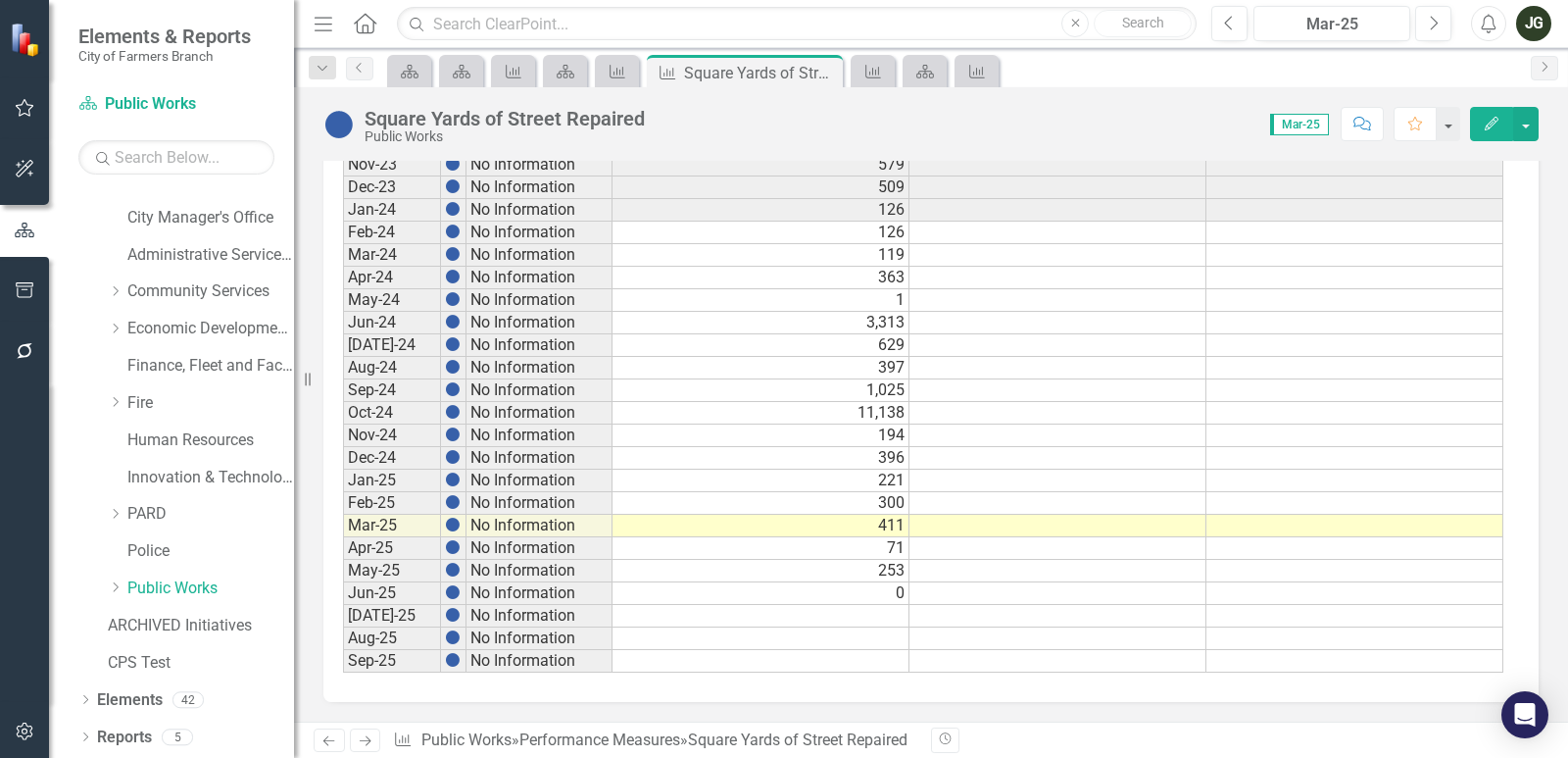 click on "Dropdown Departments 34 Dropdown City of Farmers Branch City Manager's Office Administrative Services & Communications Dropdown Community Services Building Inspections Code Enforcement Plans & Permits Public Health Animal Services Dropdown Economic Development, Tourism & Planning Planning Finance, Fleet and Facilities Dropdown Fire Fire Operations Fire Prevention Fire Administration Human Resources Innovation & Technology Dropdown PARD Event Center Special Events The Branch Connection Aquatics Recreation Library Marketing Parks Historical Park Police Dropdown Public Works Sustainability & Customer Success Solid Waste & Streets ARCHIVED Initiatives CPS Test Dropdown Elements 42 Dropdown Strategic Objective Strategic Objectives 6 B.2 Enhance service delivery through continual process improvement C.1 Achieve the highest standards of safety and security F.1 Invest to maintain and provide high quality public assets C.2 Provide attractive, unique, and connected spaces for community interaction Dropdown 18 Dropdown" at bounding box center (172, 474) 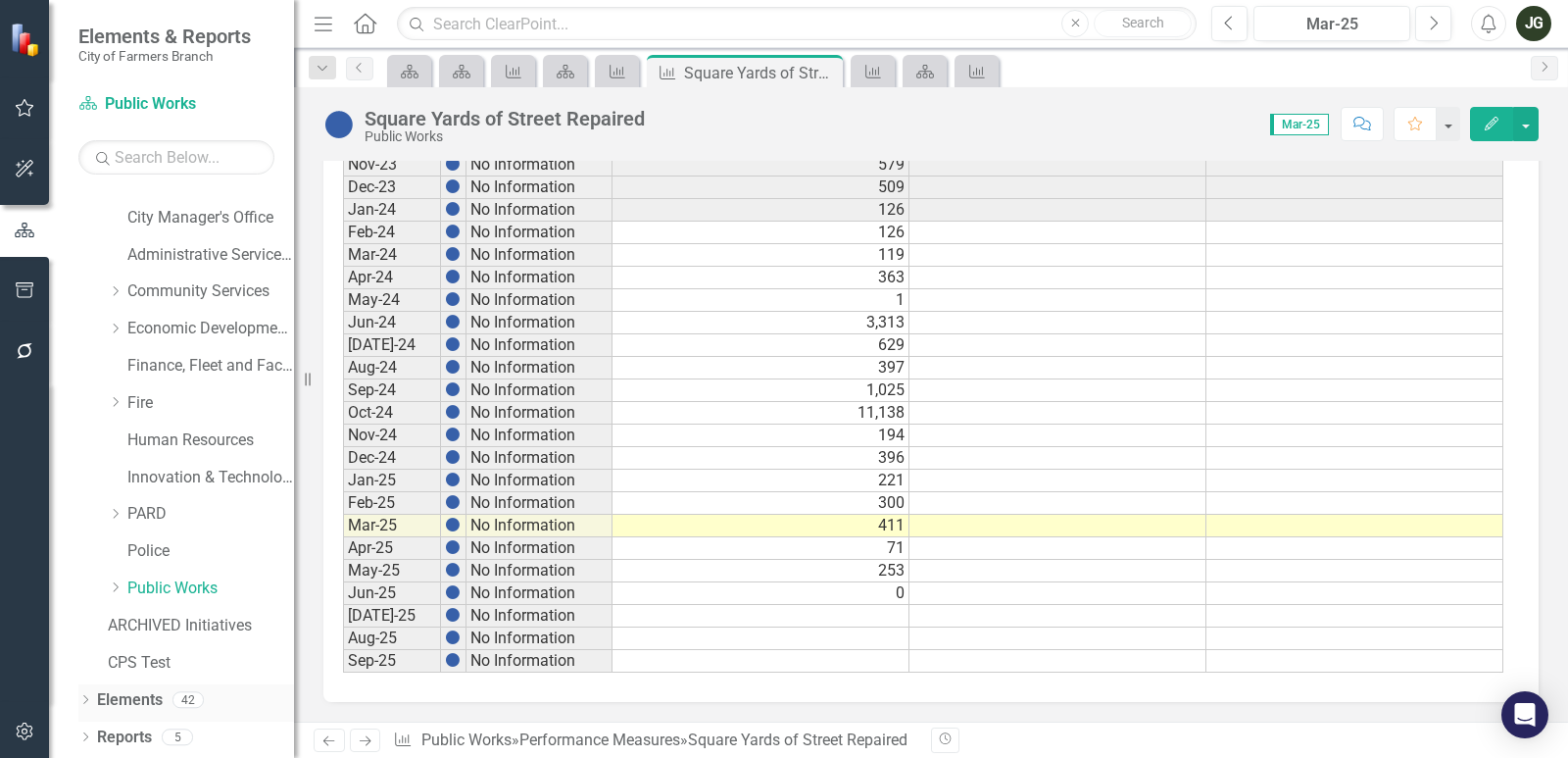 click on "Dropdown" 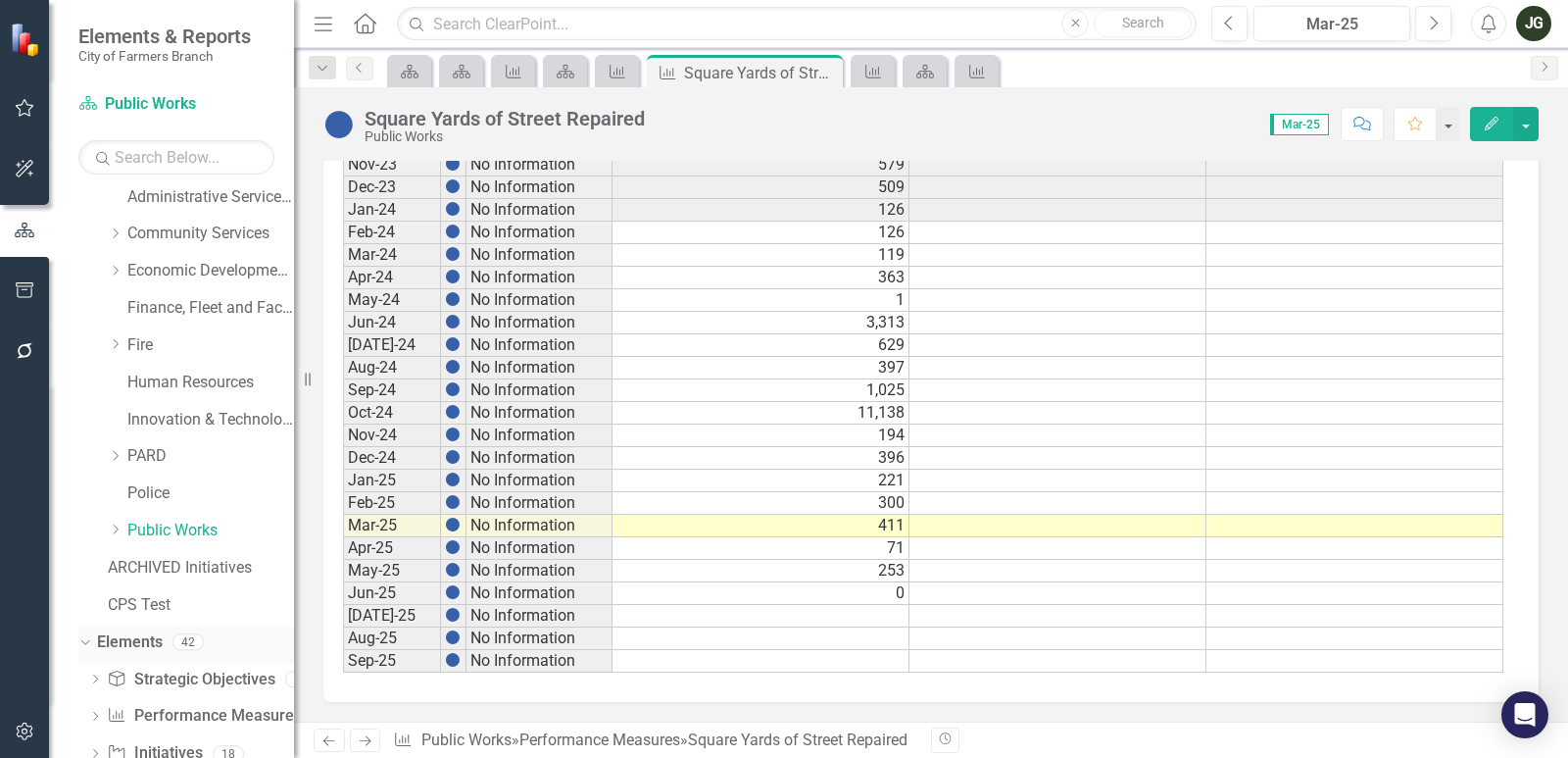 scroll, scrollTop: 174, scrollLeft: 0, axis: vertical 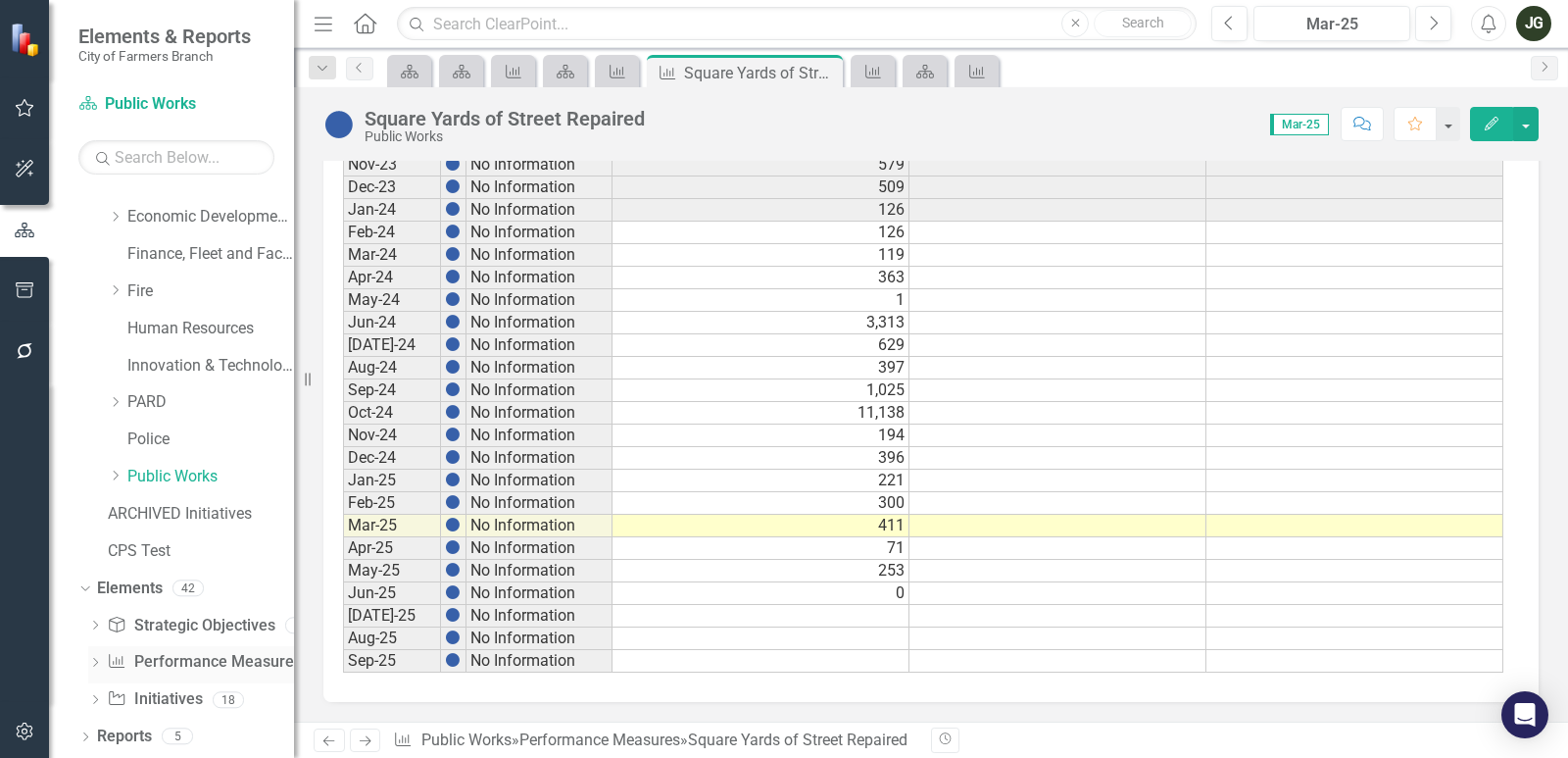 click on "Dropdown" 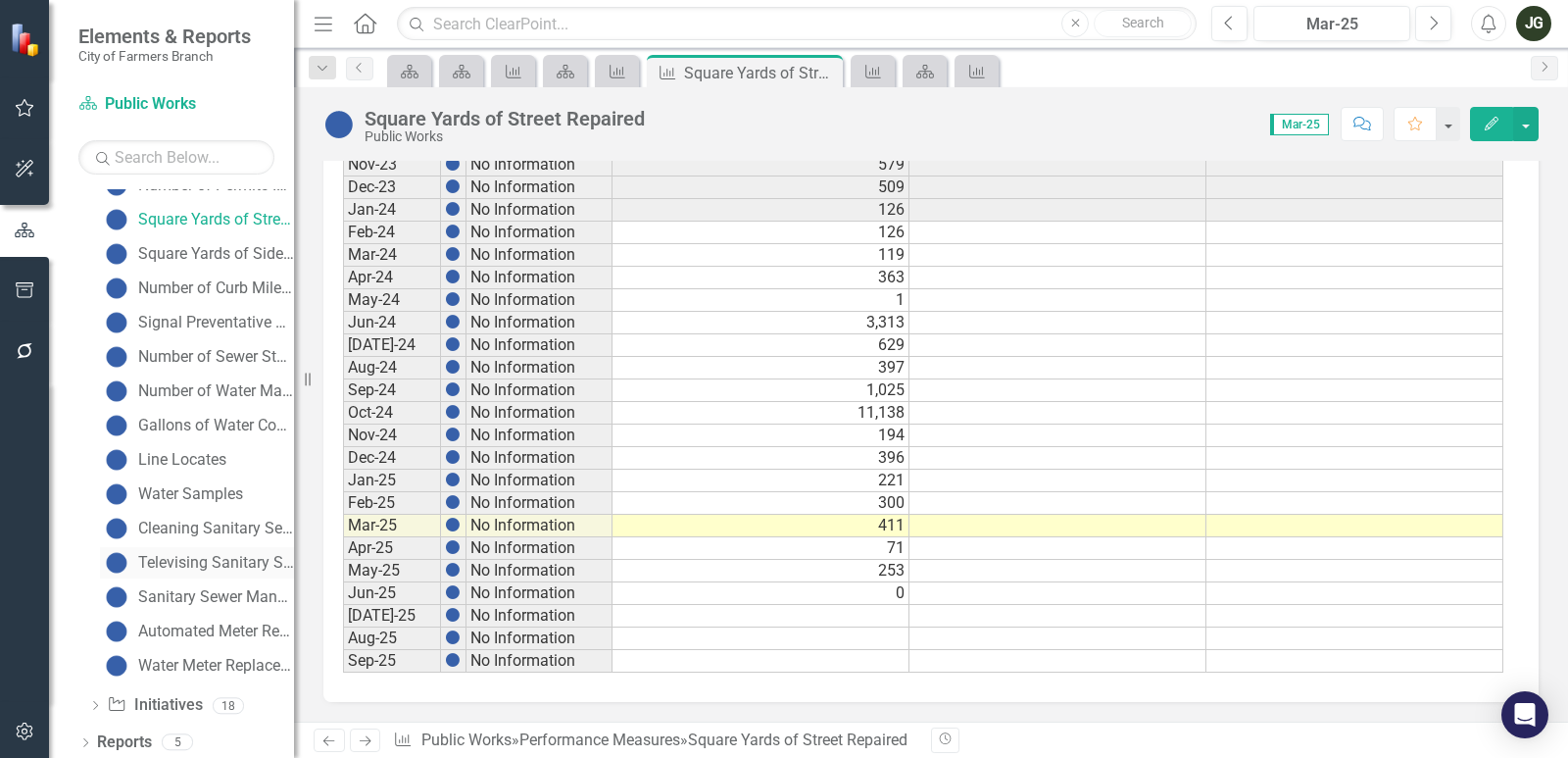 scroll, scrollTop: 791, scrollLeft: 0, axis: vertical 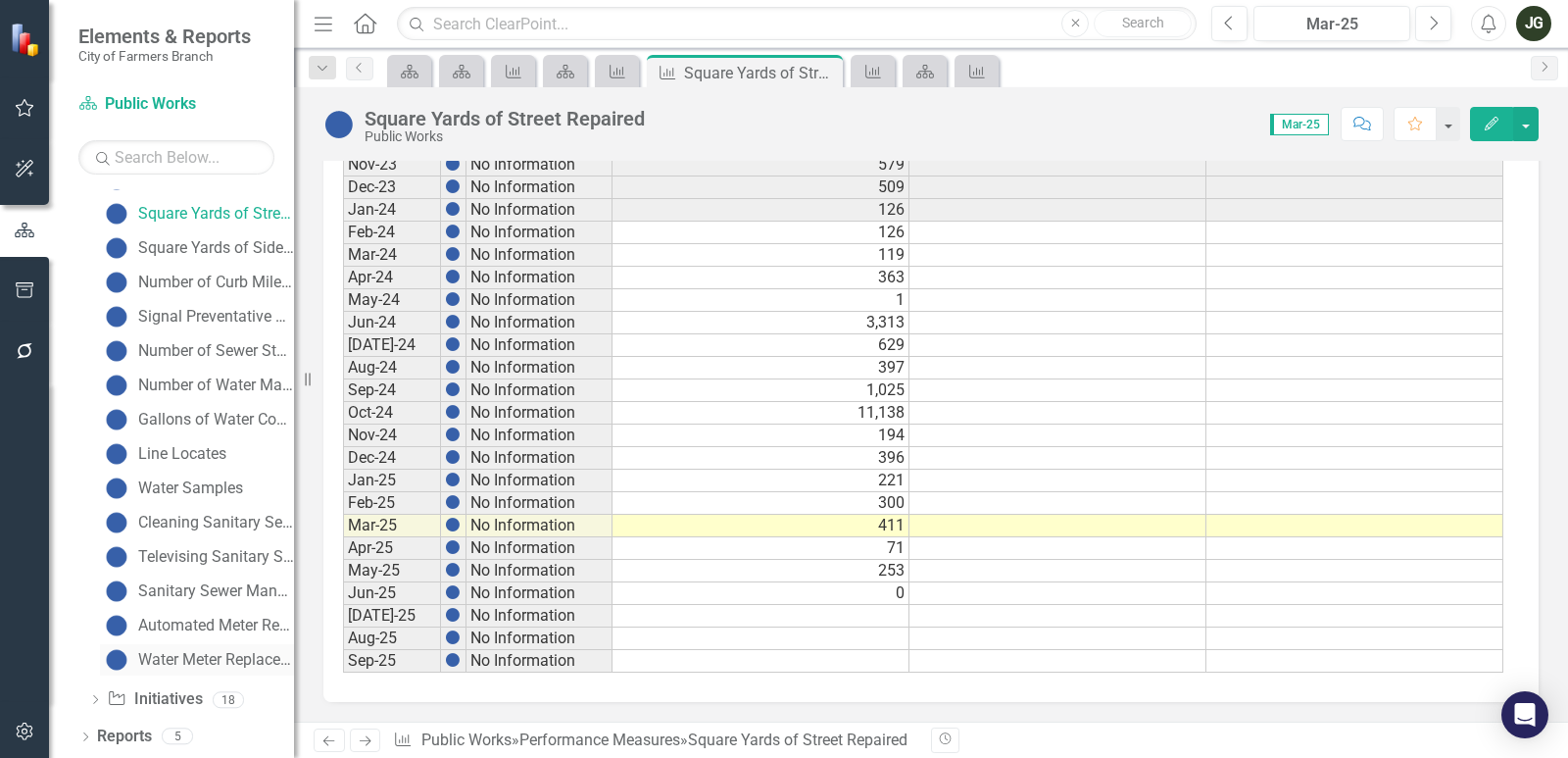 click on "Water Meter Replacements" at bounding box center [216, 660] 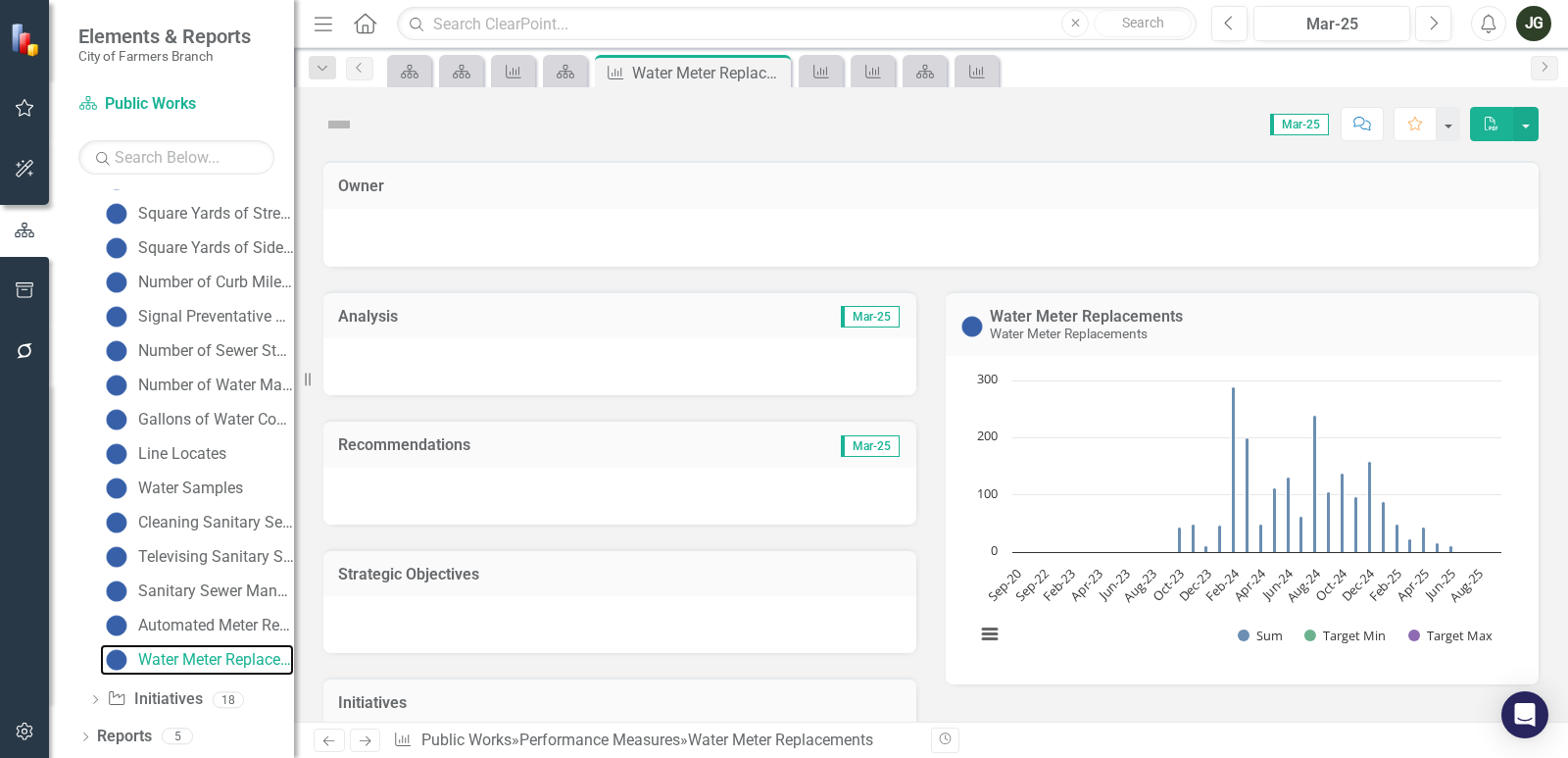scroll, scrollTop: 709, scrollLeft: 0, axis: vertical 